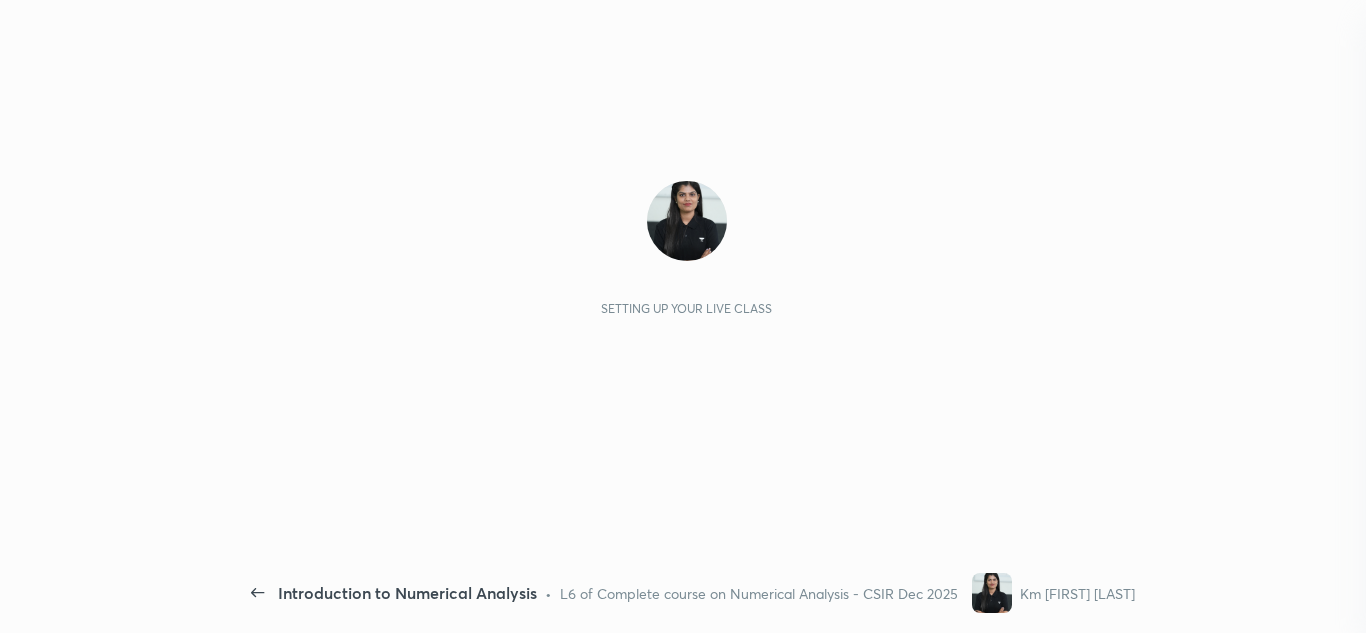 scroll, scrollTop: 0, scrollLeft: 0, axis: both 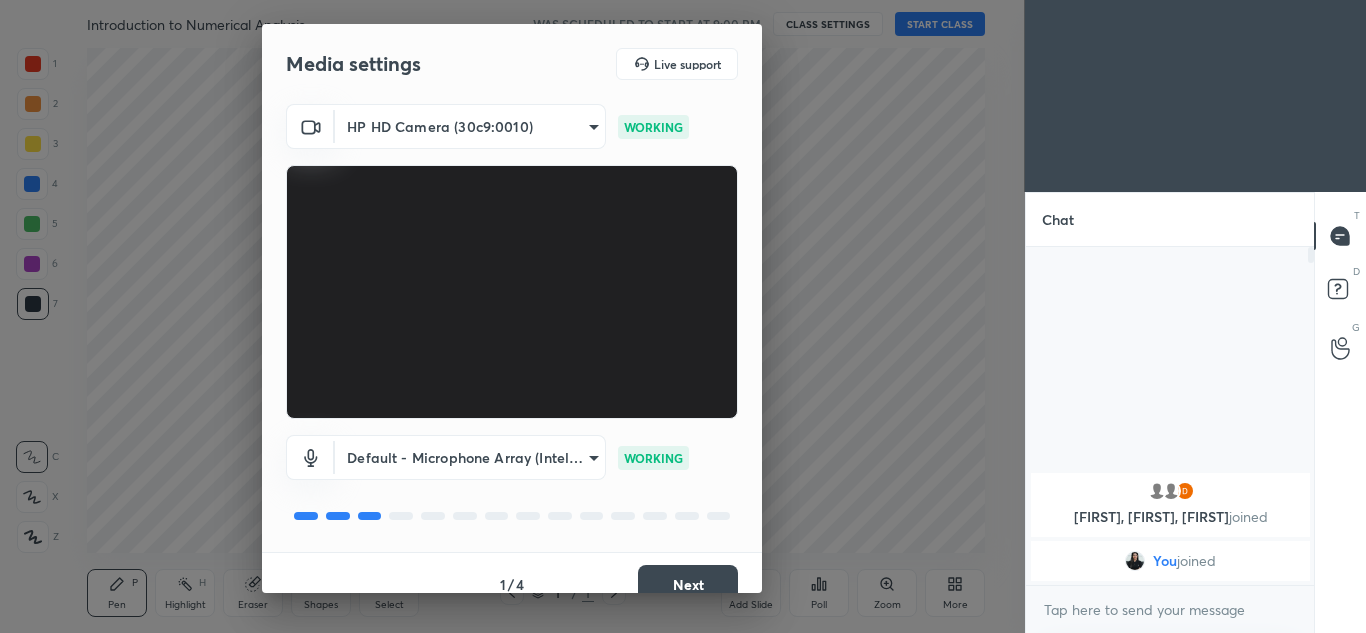 click on "Next" at bounding box center [688, 585] 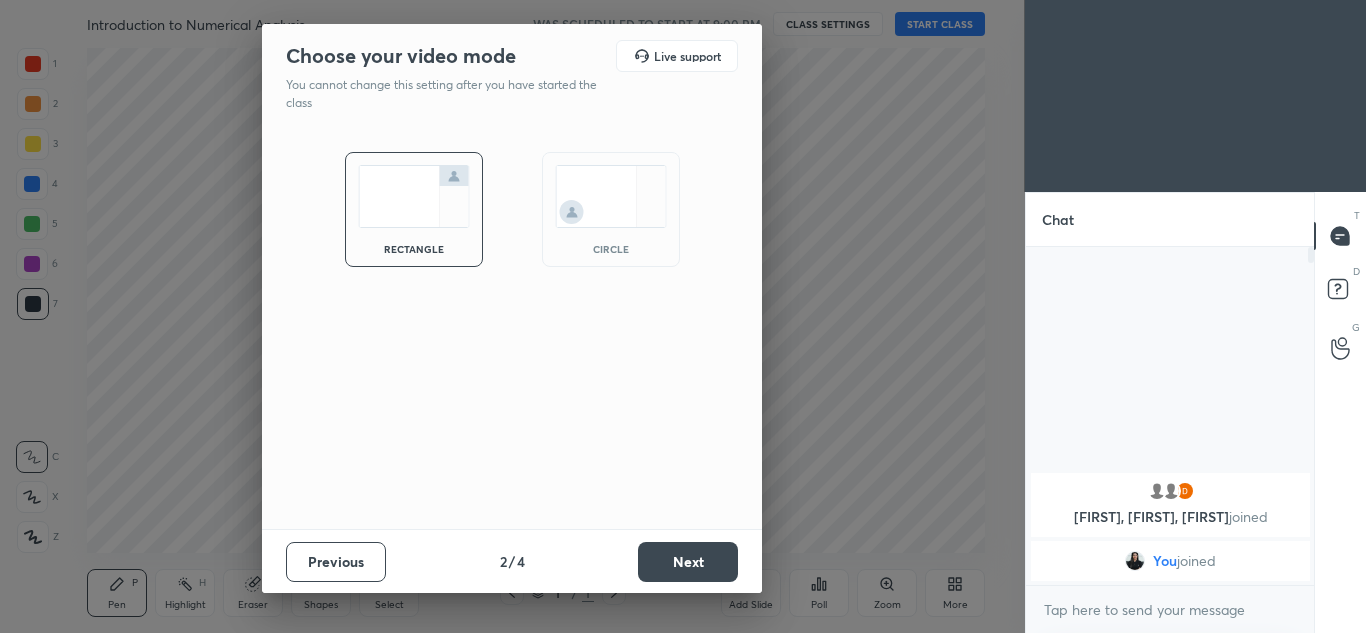 click at bounding box center [611, 196] 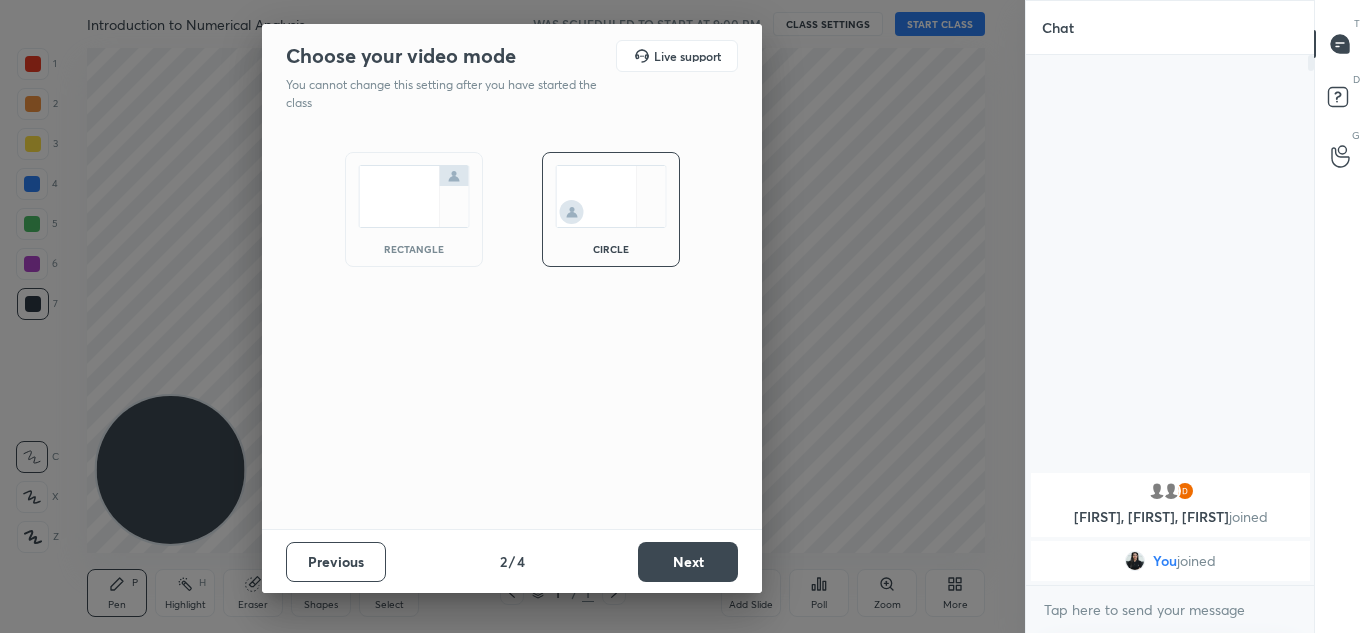 click on "Next" at bounding box center (688, 562) 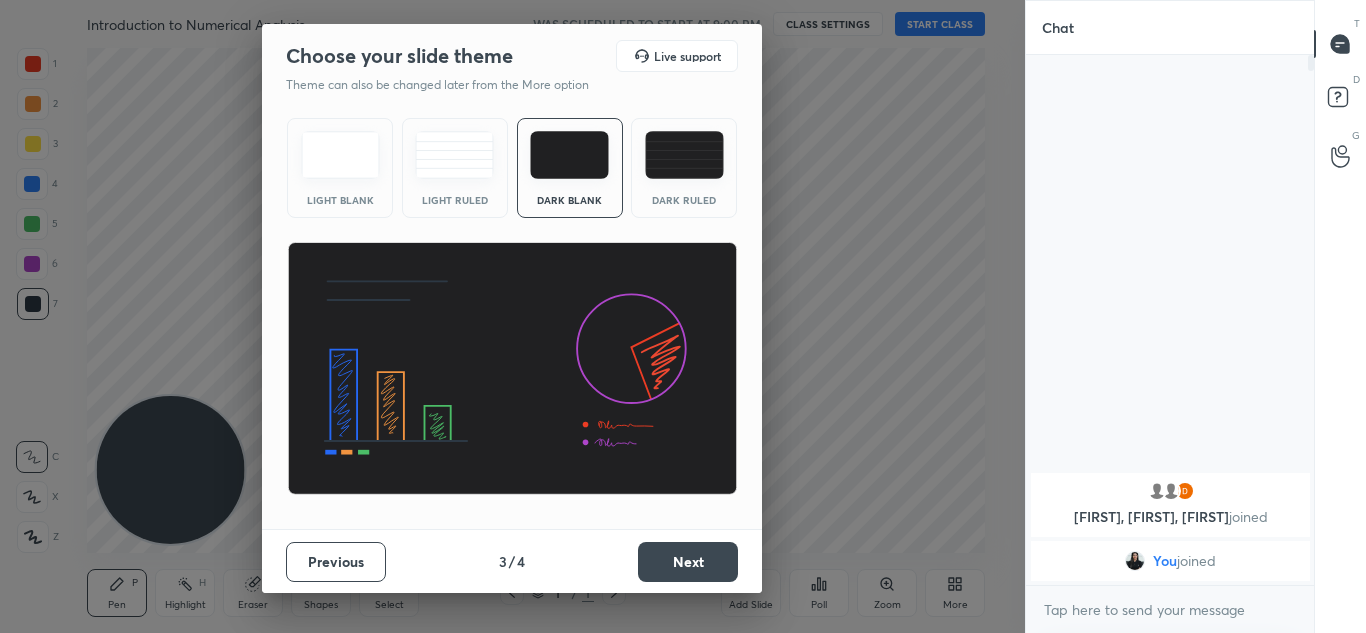 click on "Next" at bounding box center [688, 562] 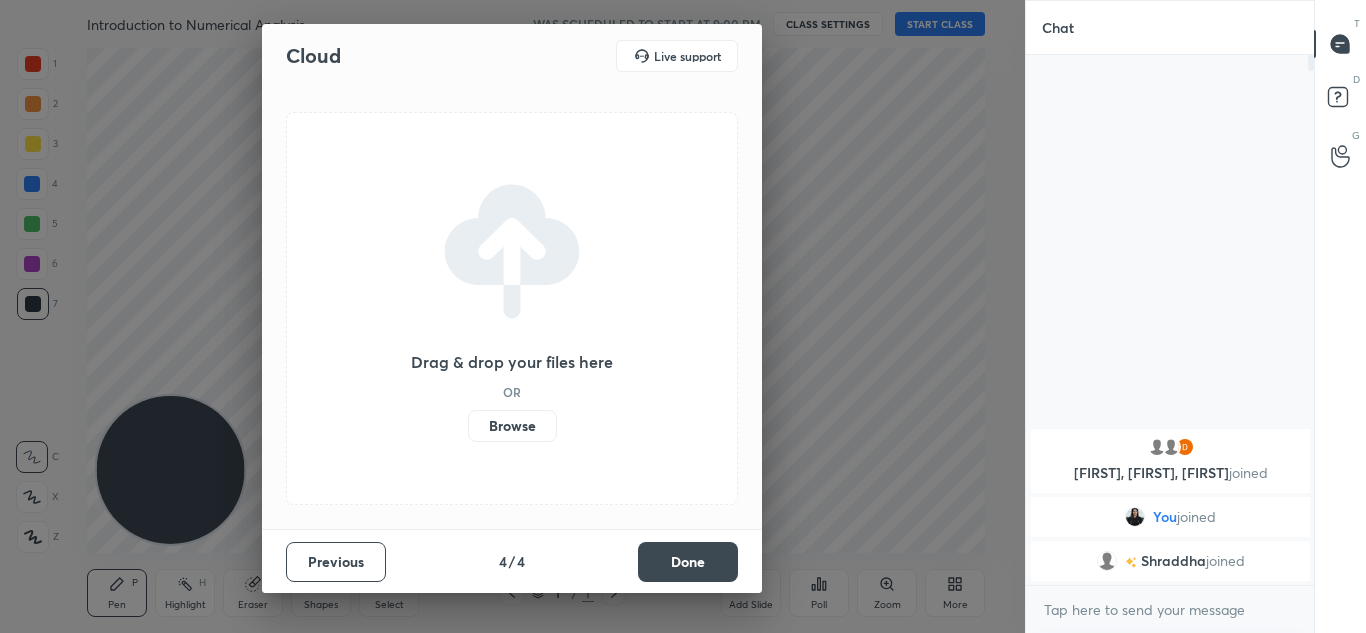 click on "Done" at bounding box center (688, 562) 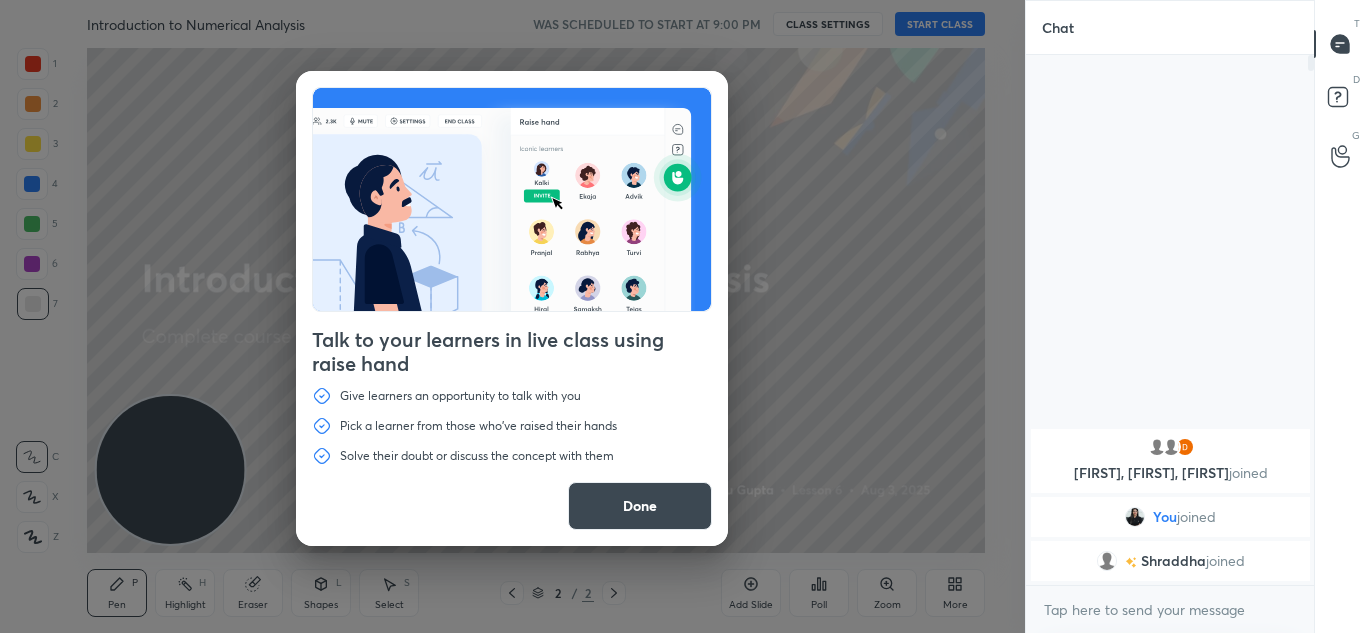 click on "Done" at bounding box center (640, 506) 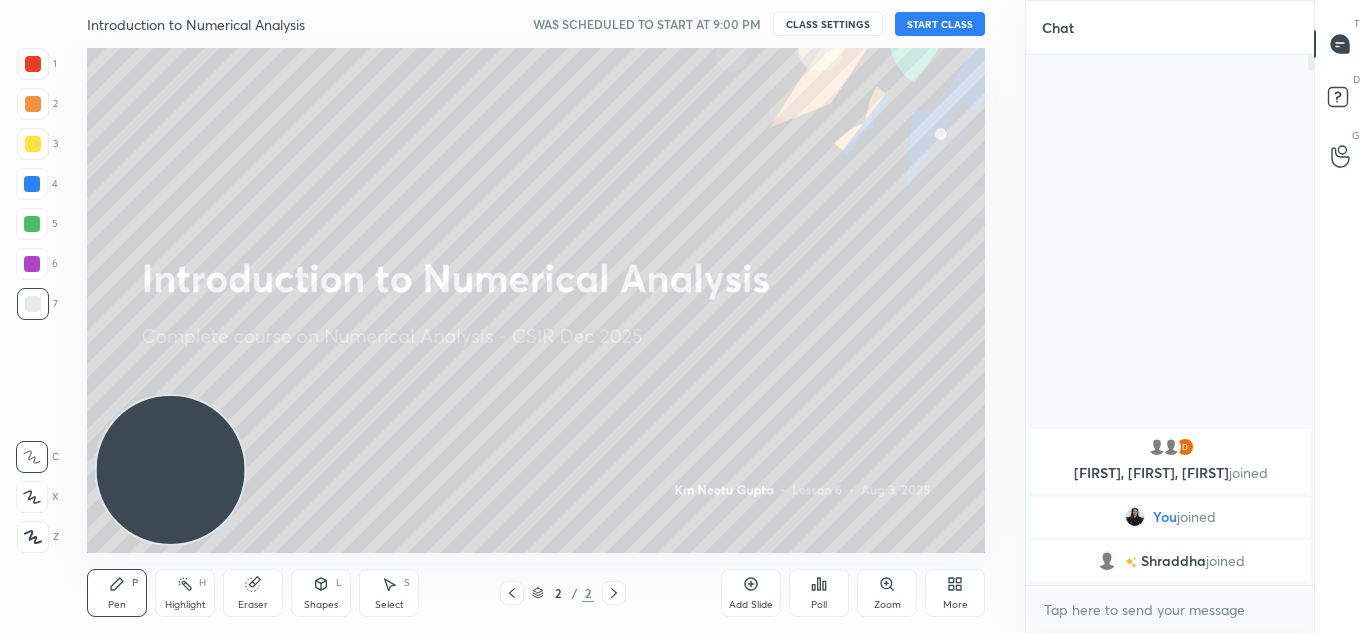 click on "START CLASS" at bounding box center (940, 24) 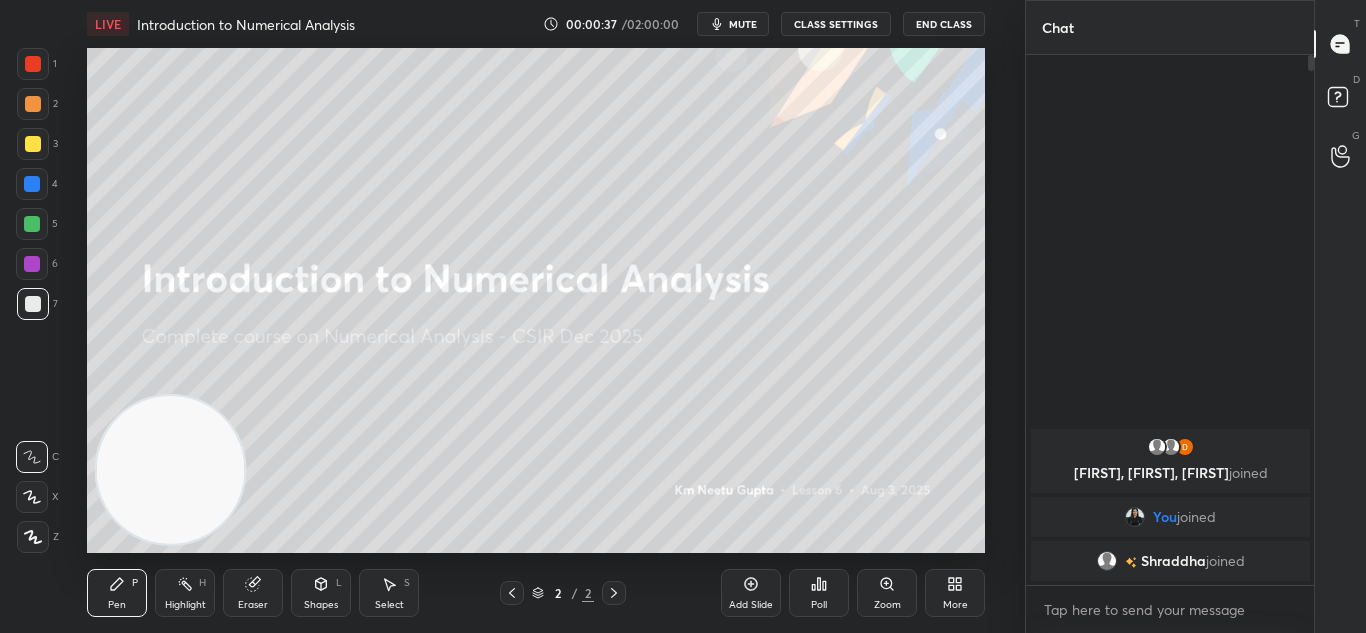 click on "1 2 3 4 5 6 7 C X Z C X Z E E Erase all   H H" at bounding box center [32, 300] 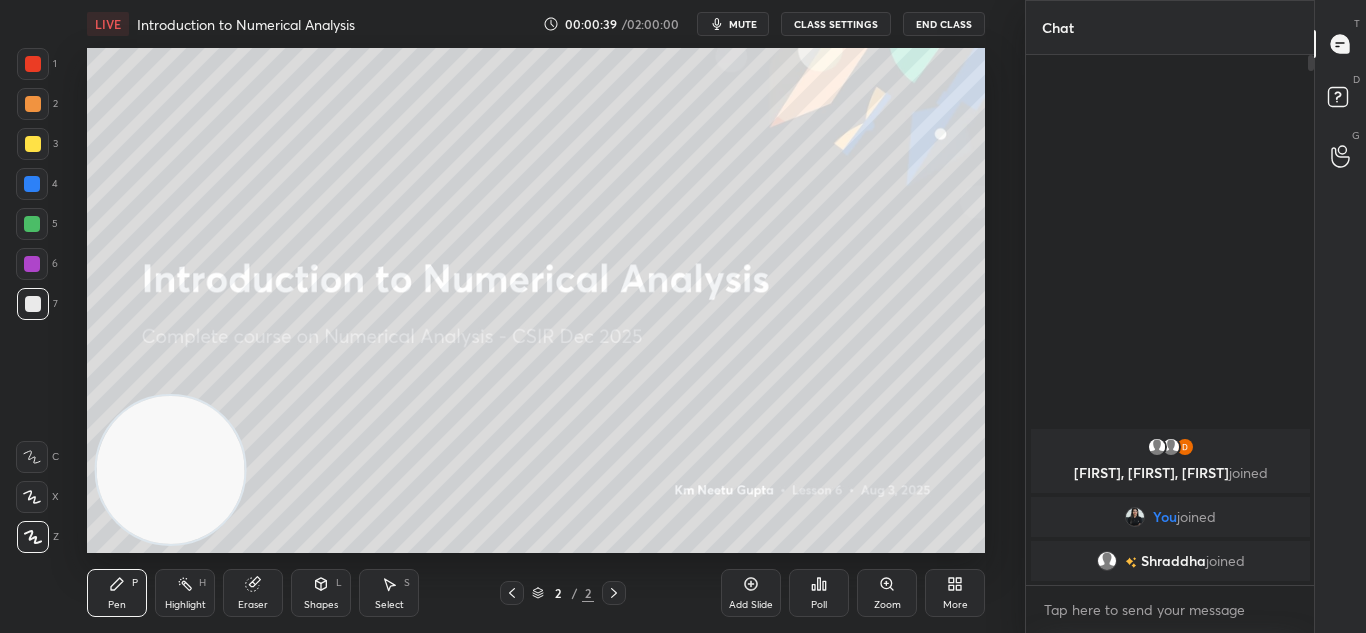click on "LIVE Introduction to Numerical Analysis 00:00:39 /  02:00:00 mute CLASS SETTINGS End Class" at bounding box center (536, 24) 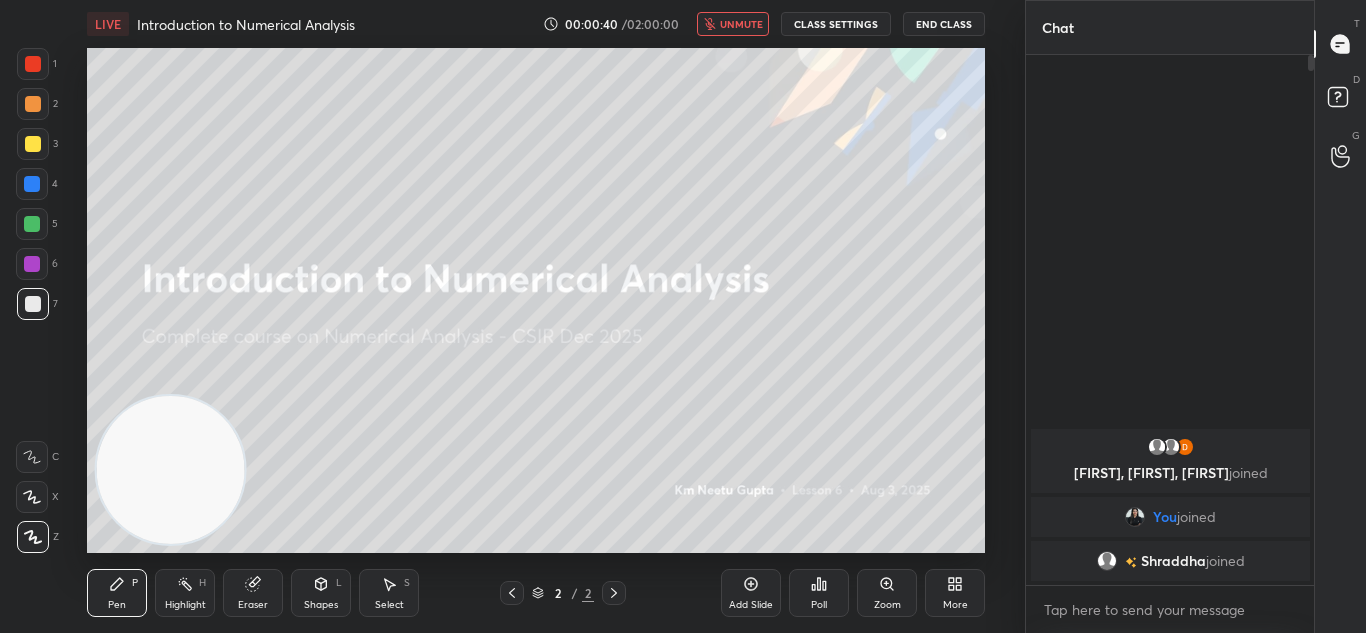 click on "LIVE Introduction to Numerical Analysis 00:00:40 /  02:00:00 unmute CLASS SETTINGS End Class" at bounding box center (536, 24) 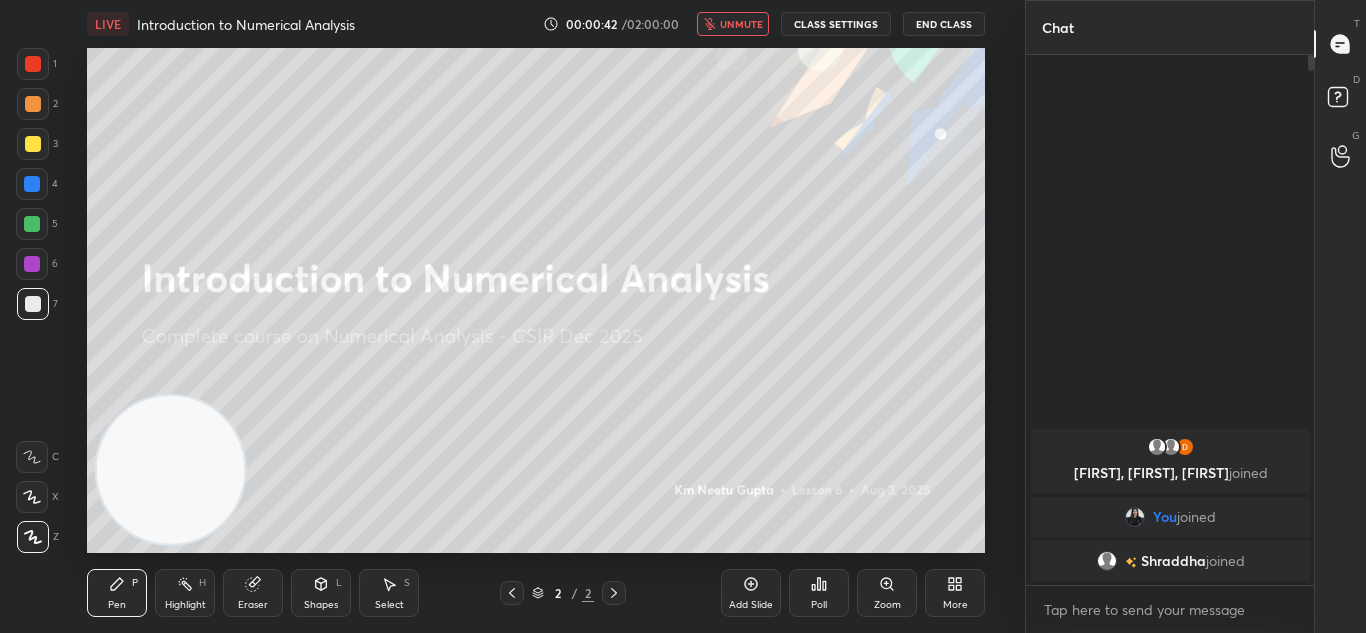 click on "End Class" at bounding box center (944, 24) 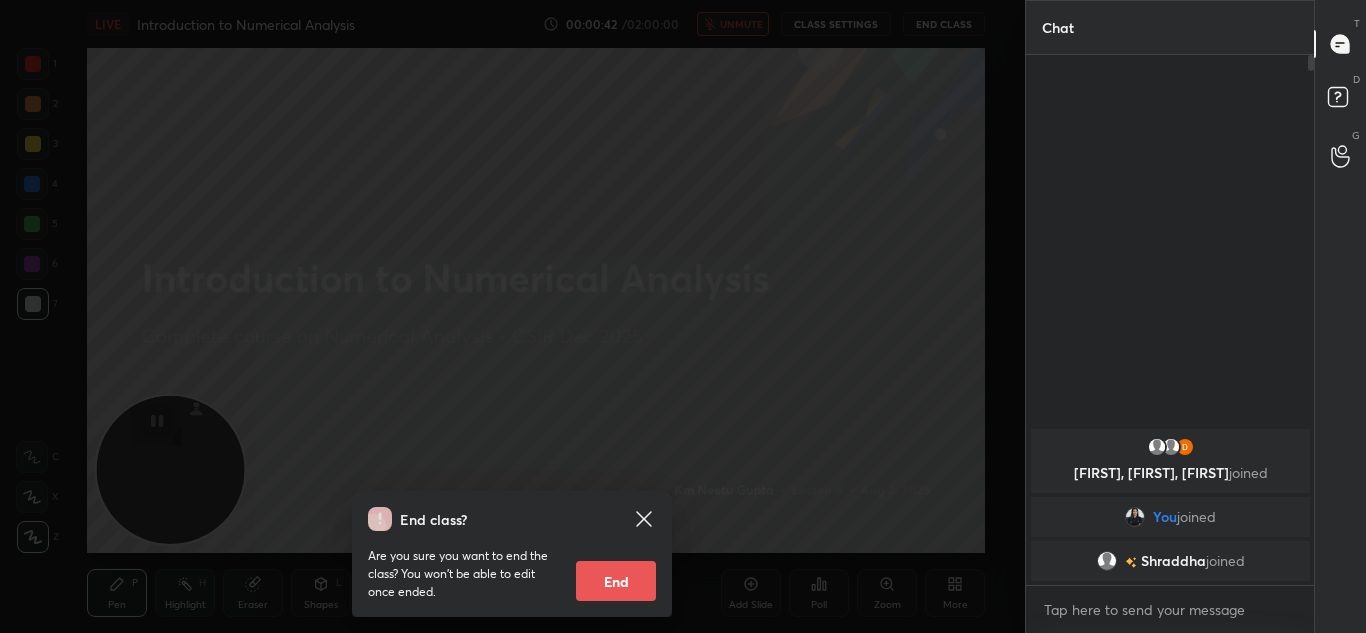 click on "End class? Are you sure you want to end the class? You won’t be able to edit once ended. End" at bounding box center (512, 316) 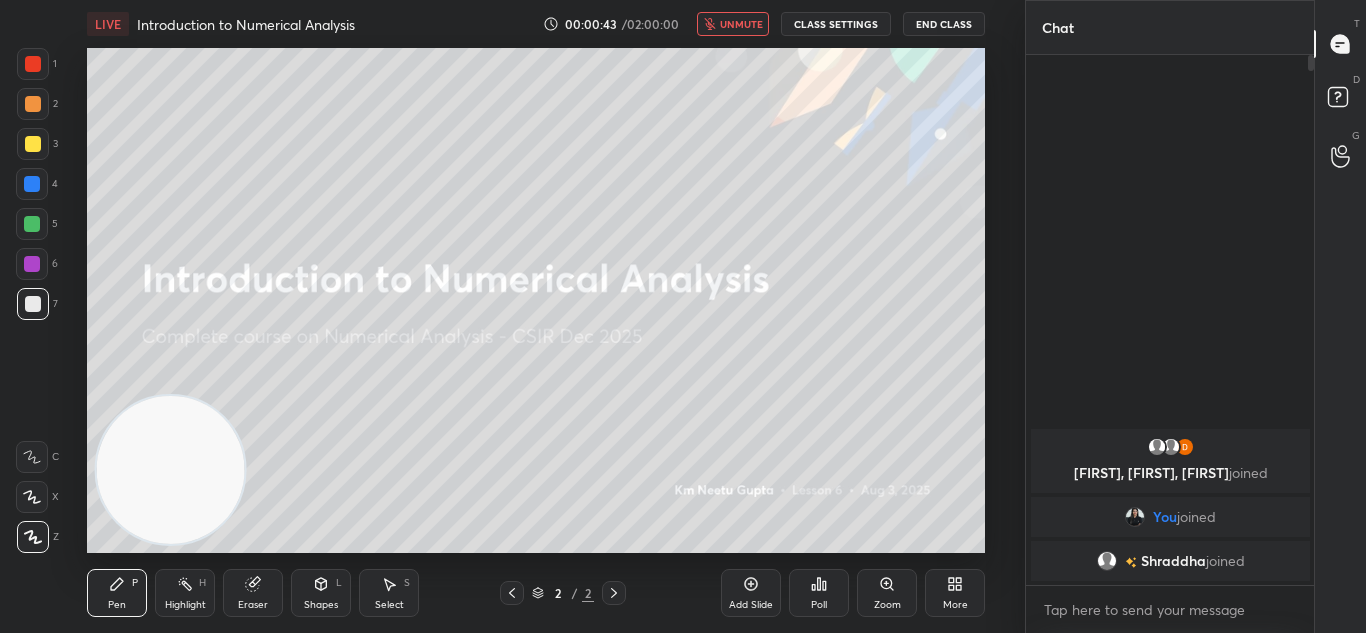click on "End Class" at bounding box center [944, 24] 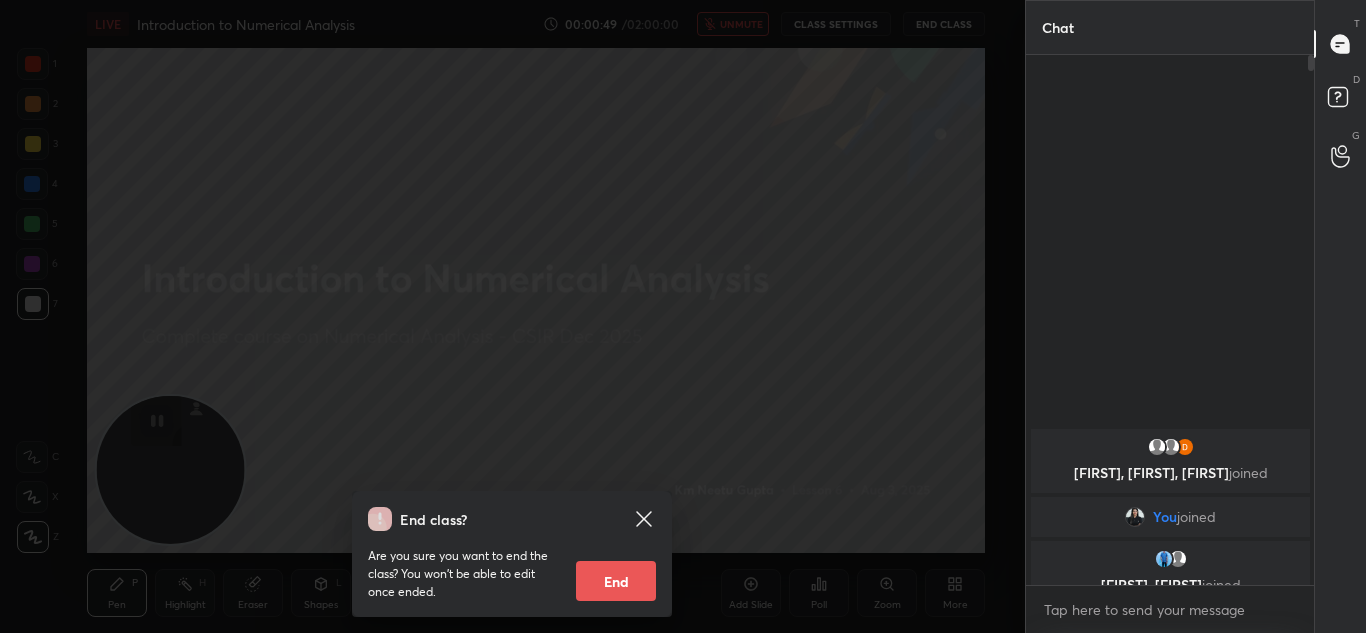 click on "End class? Are you sure you want to end the class? You won’t be able to edit once ended. End" at bounding box center (512, 316) 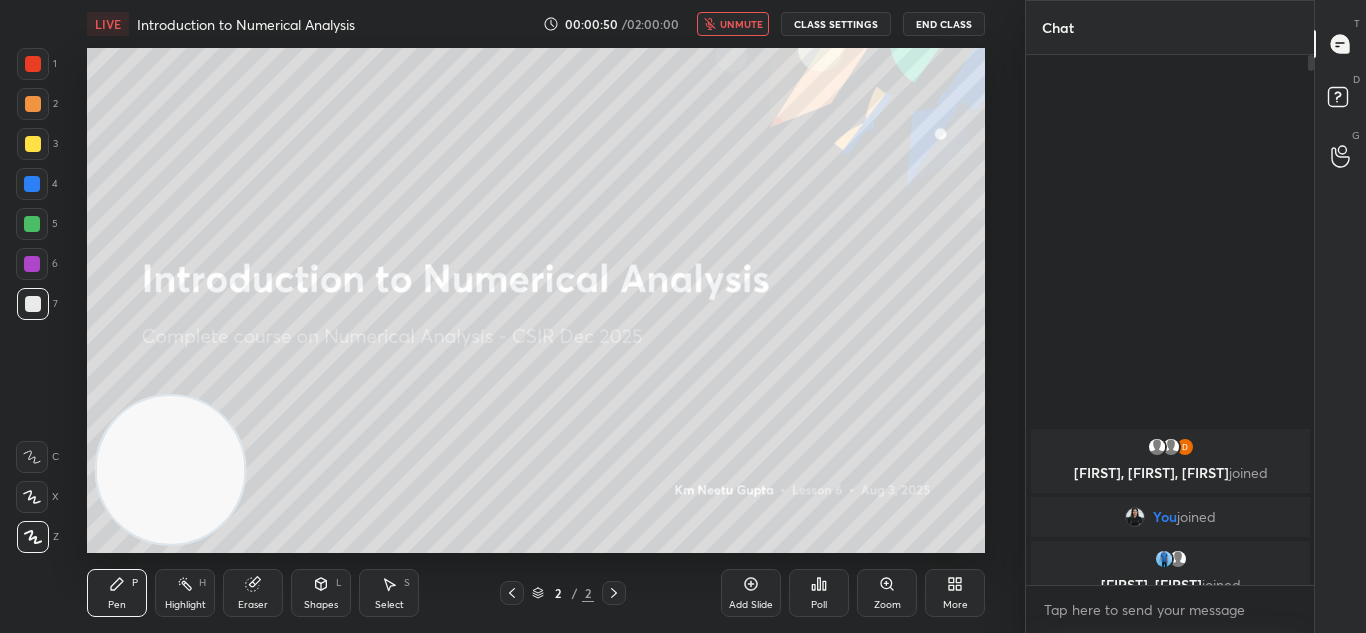 click on "LIVE Introduction to Numerical Analysis 00:00:50 /  02:00:00 unmute CLASS SETTINGS End Class" at bounding box center (536, 24) 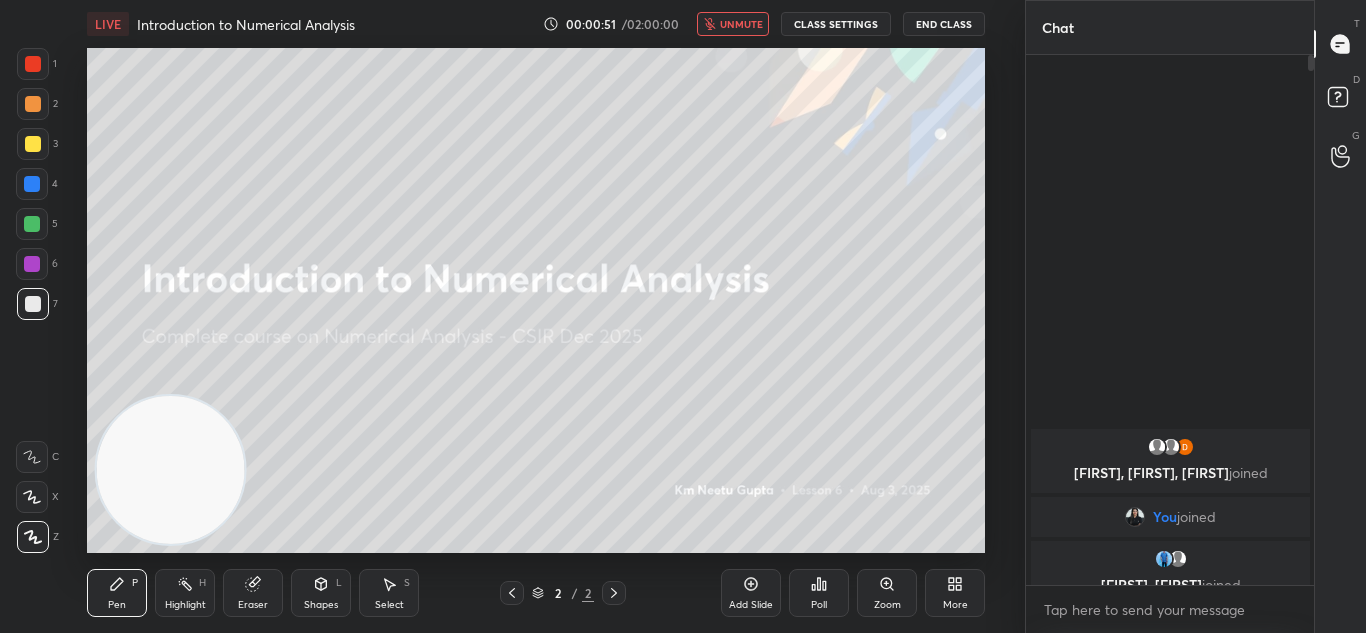 click on "LIVE Introduction to Numerical Analysis 00:00:51 /  02:00:00 unmute CLASS SETTINGS End Class" at bounding box center [536, 24] 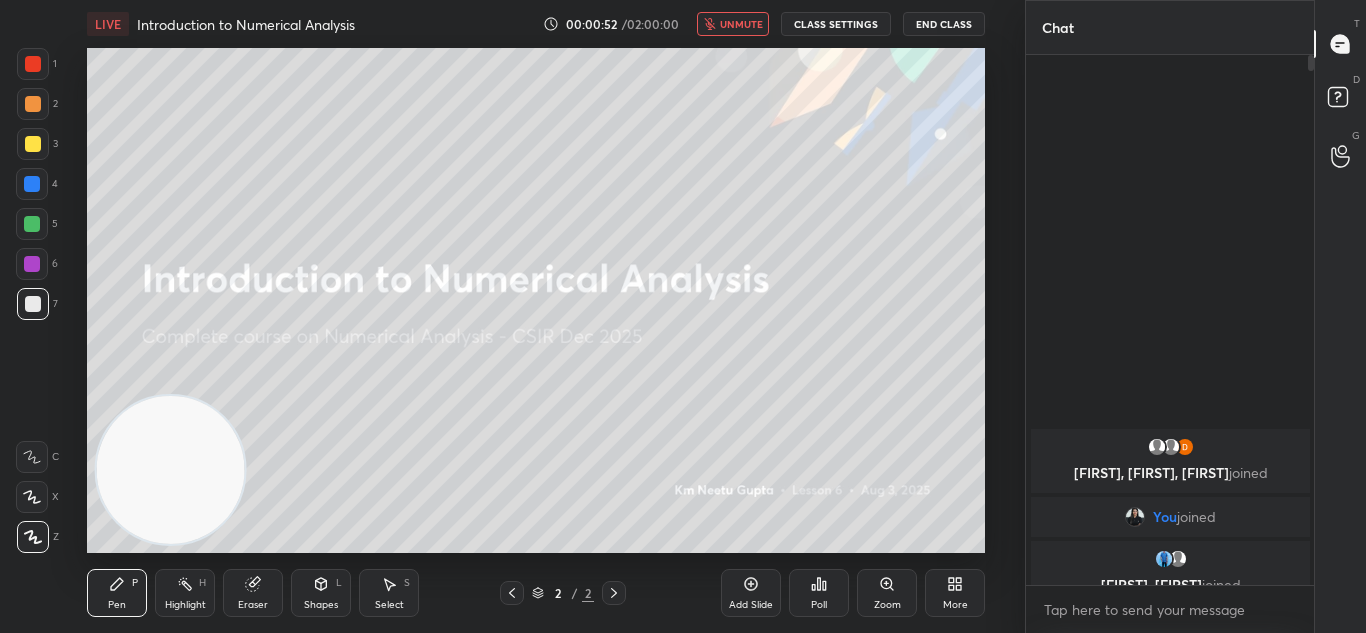 click on "LIVE Introduction to Numerical Analysis 00:00:52 /  02:00:00 unmute CLASS SETTINGS End Class" at bounding box center (536, 24) 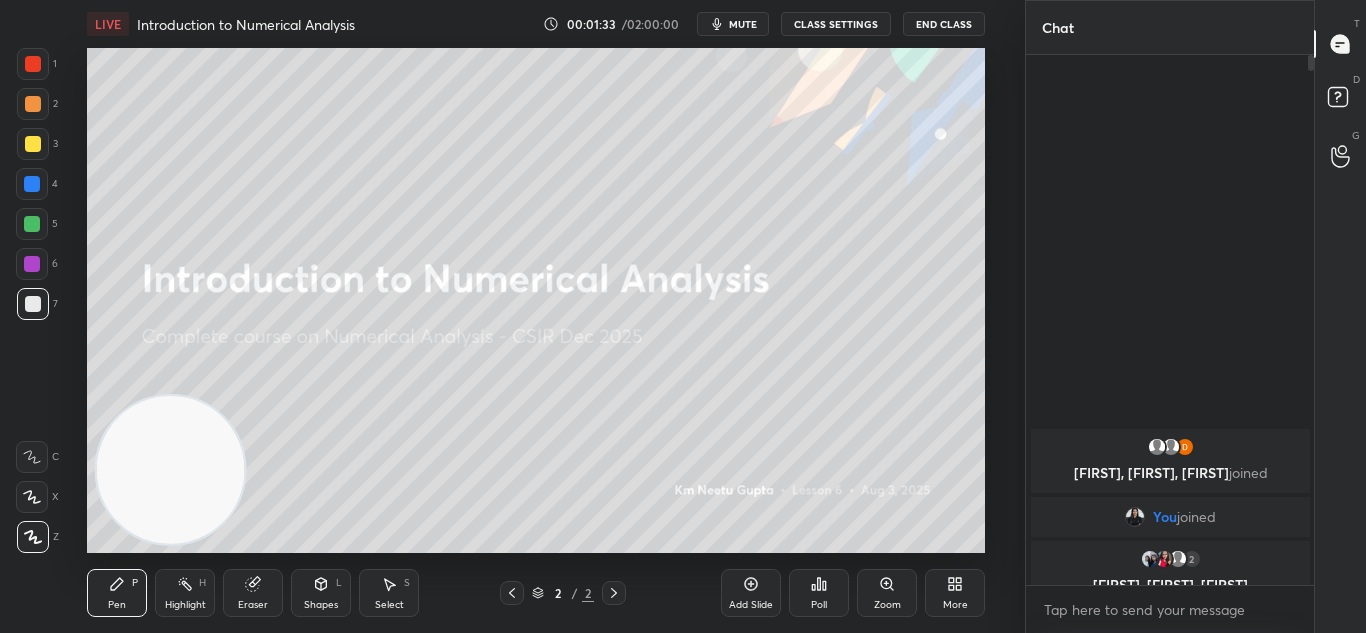 click on "Eraser" at bounding box center [253, 605] 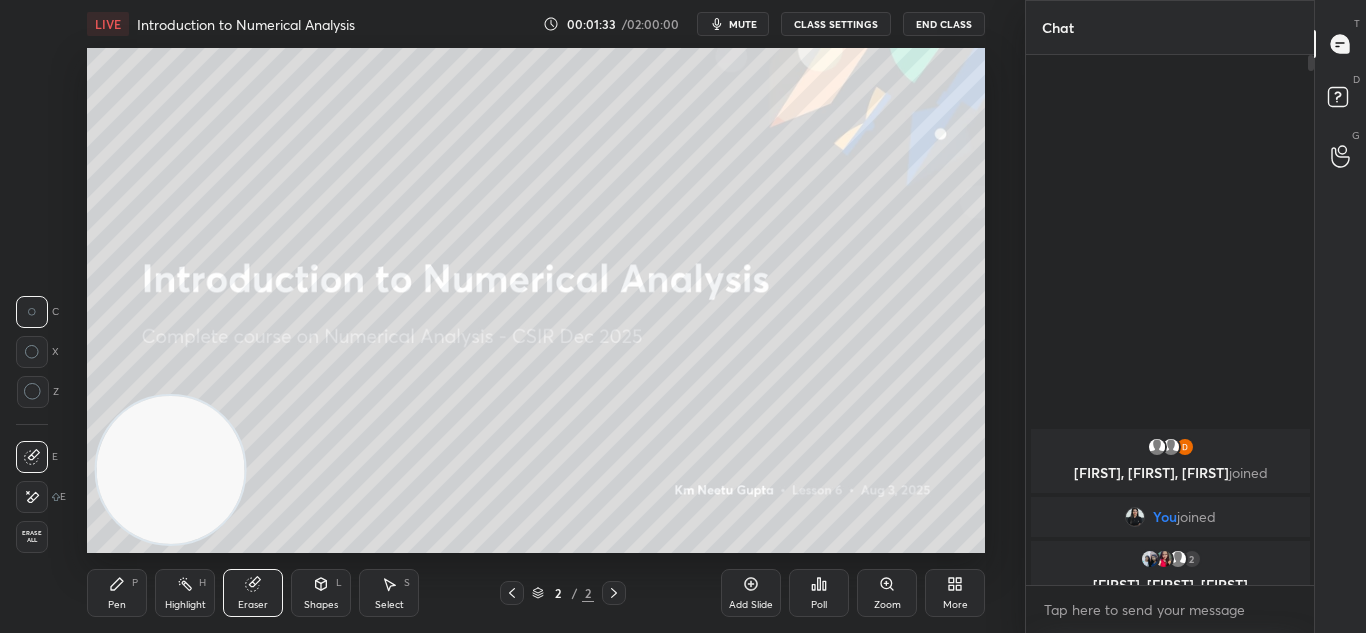 click on "Eraser" at bounding box center (253, 605) 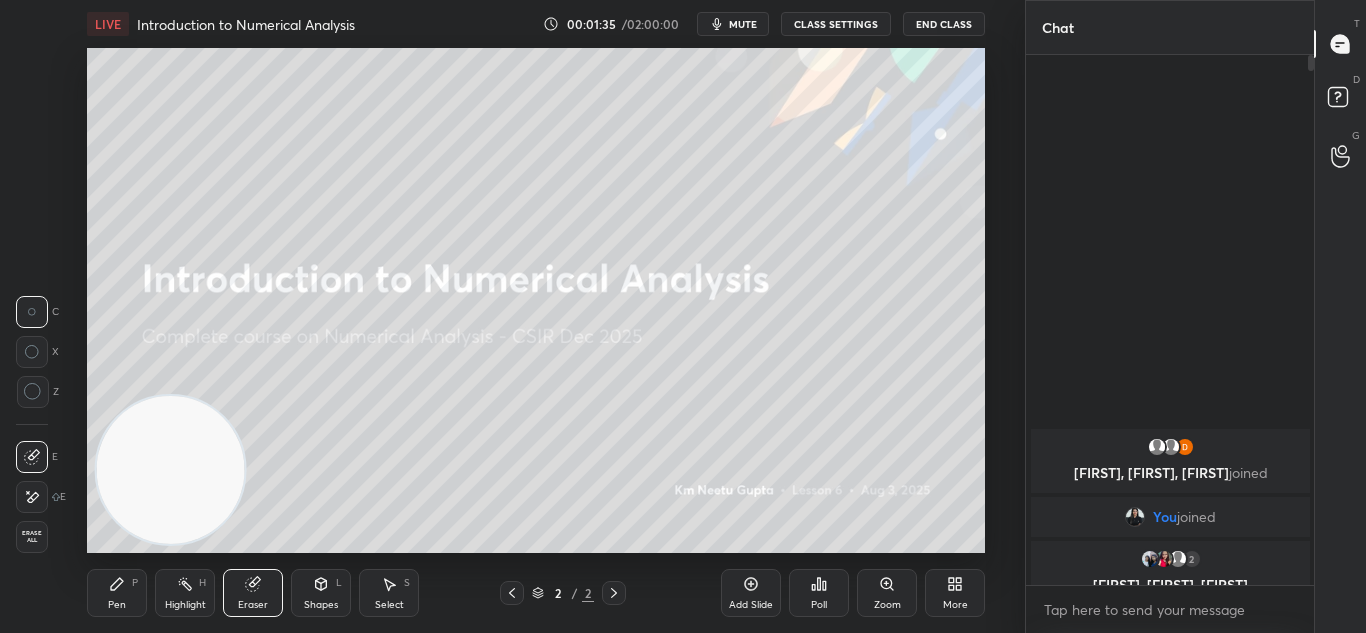 click on "Pen P" at bounding box center [117, 593] 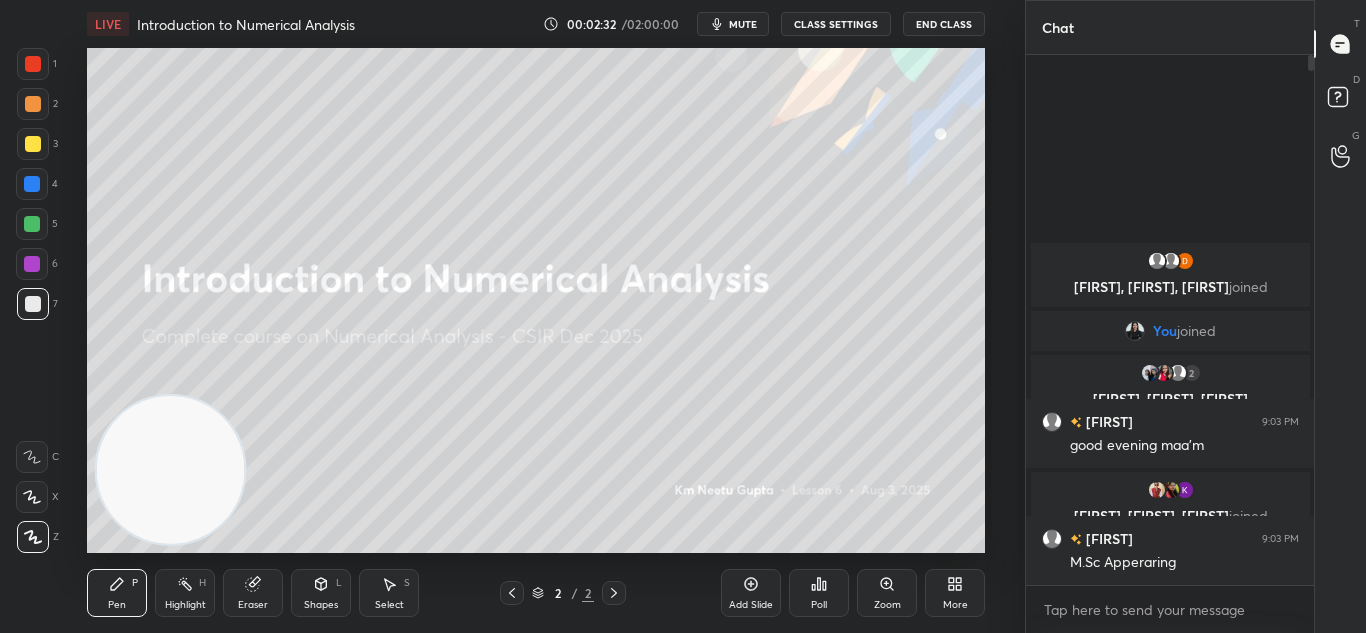 click on "Eraser" at bounding box center (253, 593) 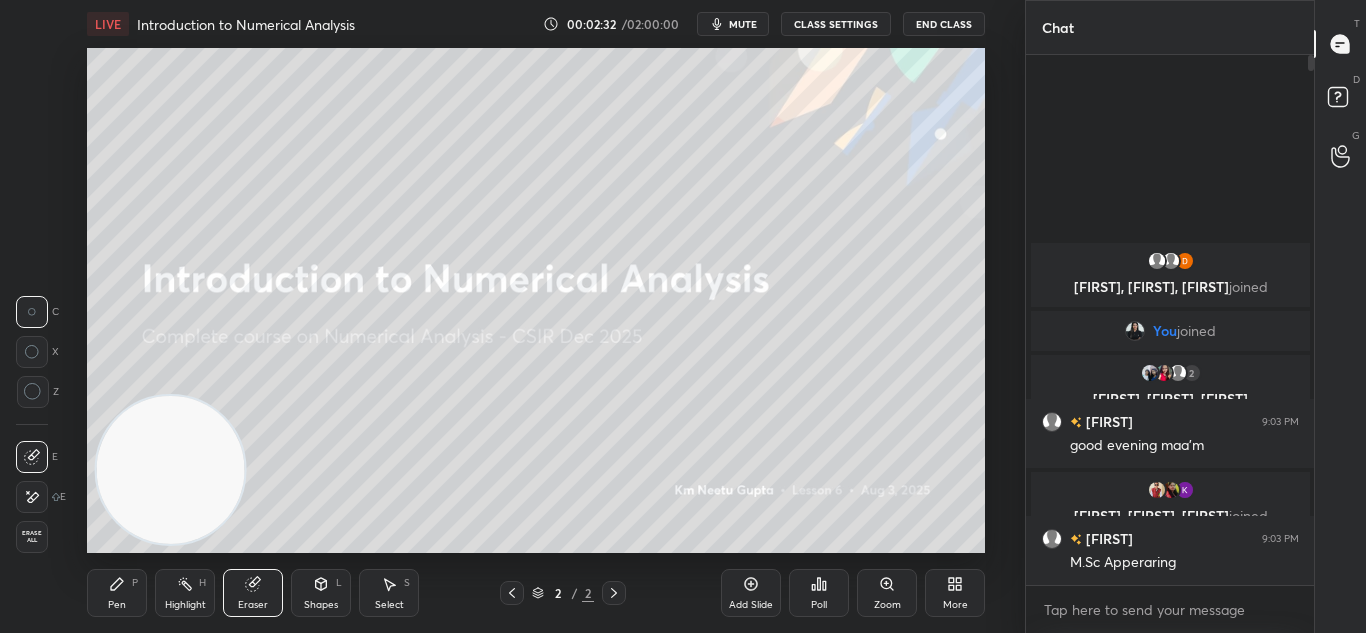 click on "Pen P" at bounding box center (117, 593) 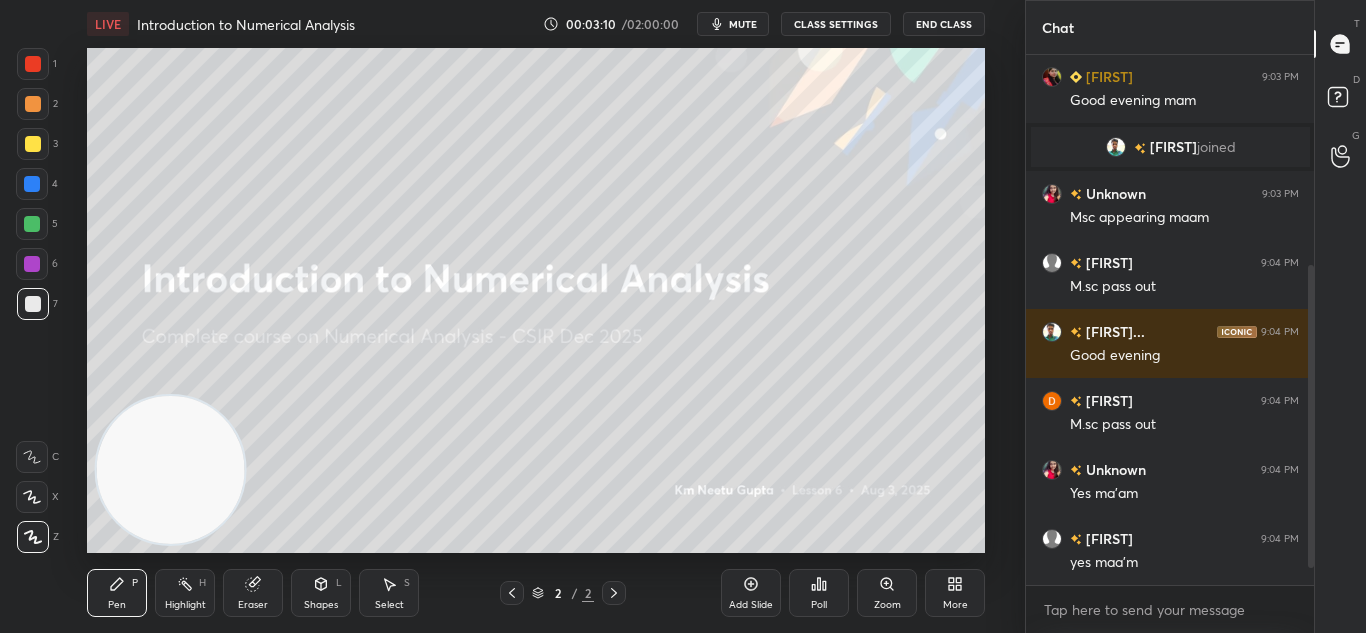 scroll, scrollTop: 416, scrollLeft: 0, axis: vertical 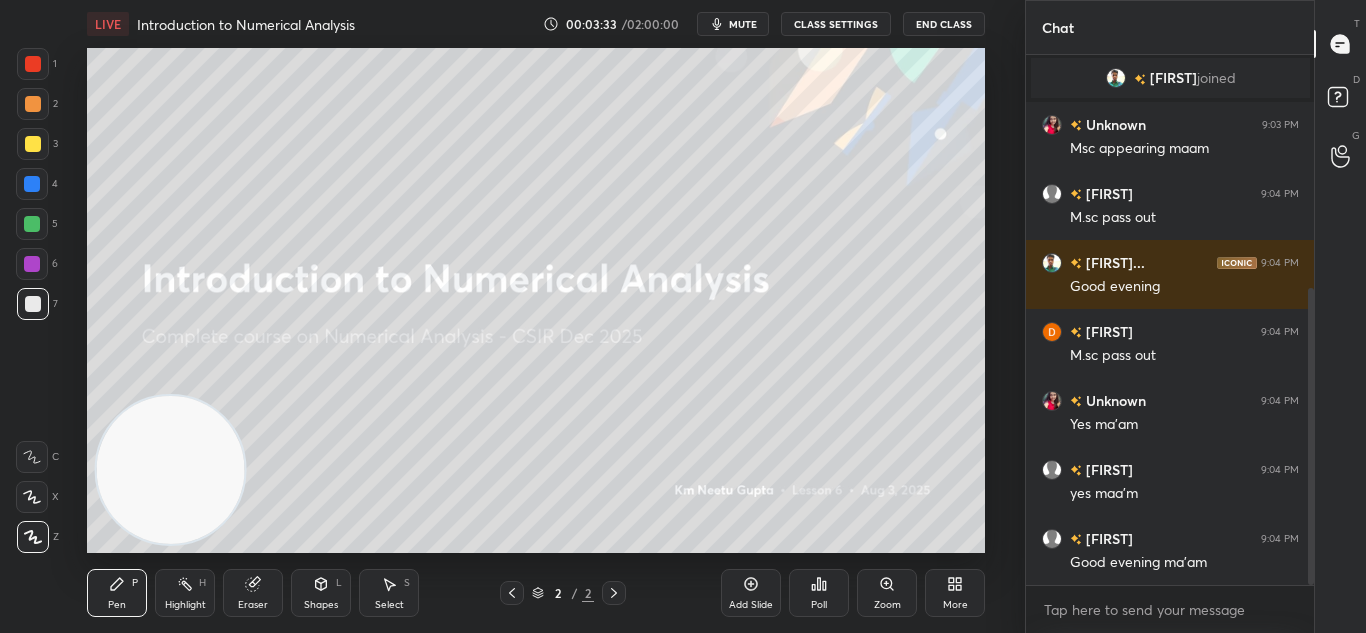 click on "Add Slide" at bounding box center (751, 593) 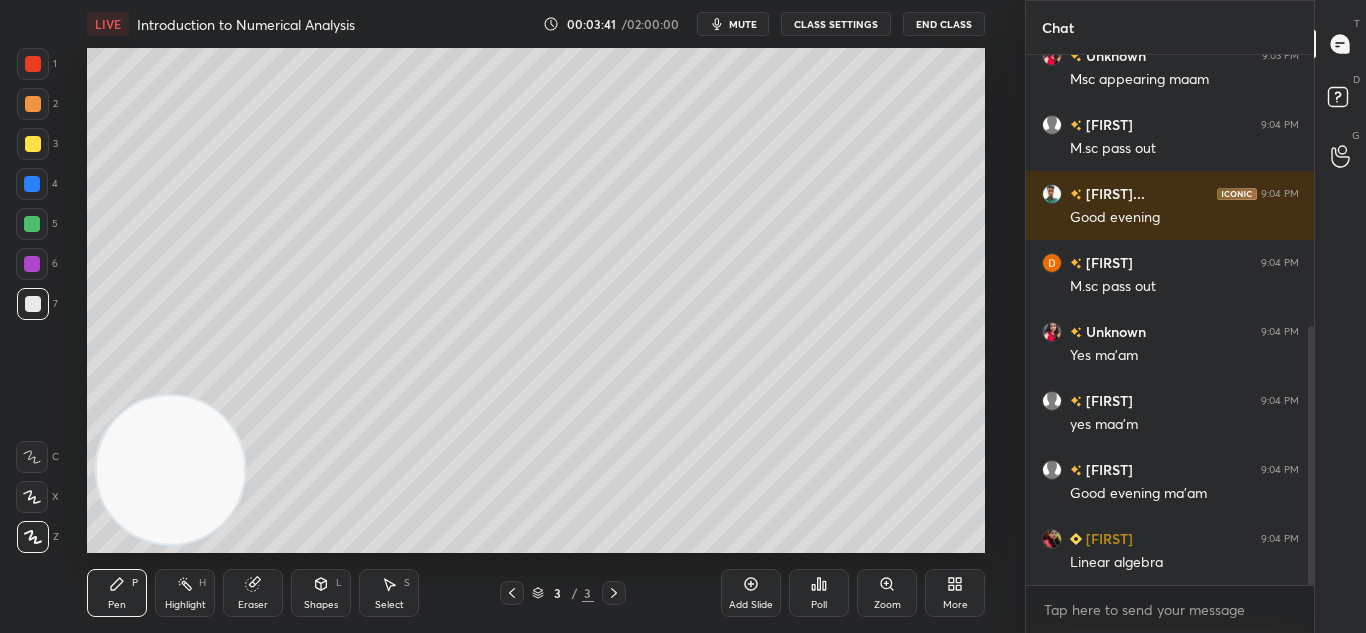 scroll, scrollTop: 554, scrollLeft: 0, axis: vertical 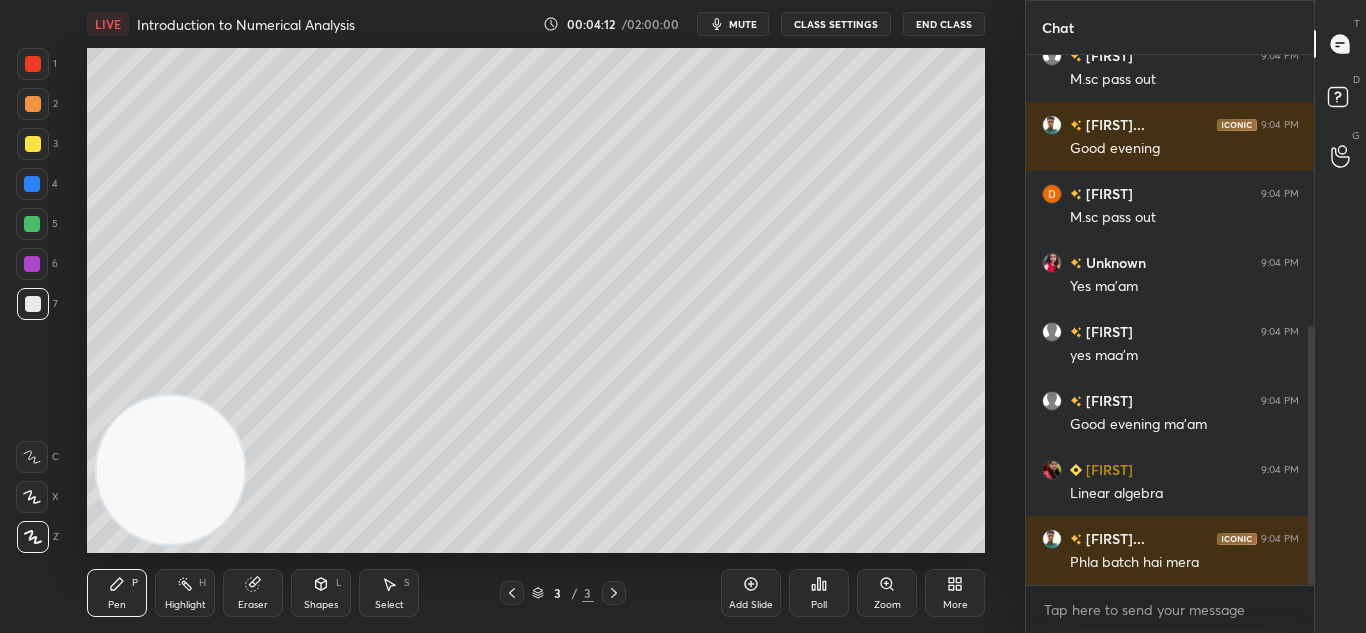 click on "Pen P" at bounding box center (117, 593) 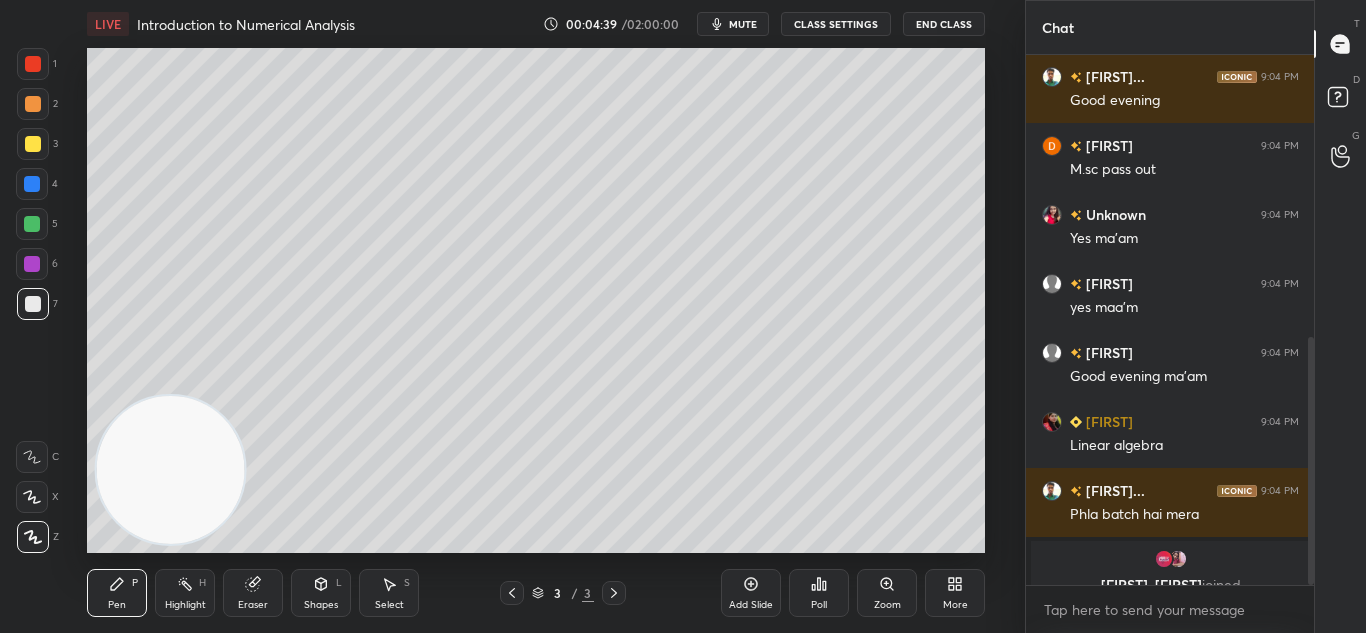 scroll, scrollTop: 626, scrollLeft: 0, axis: vertical 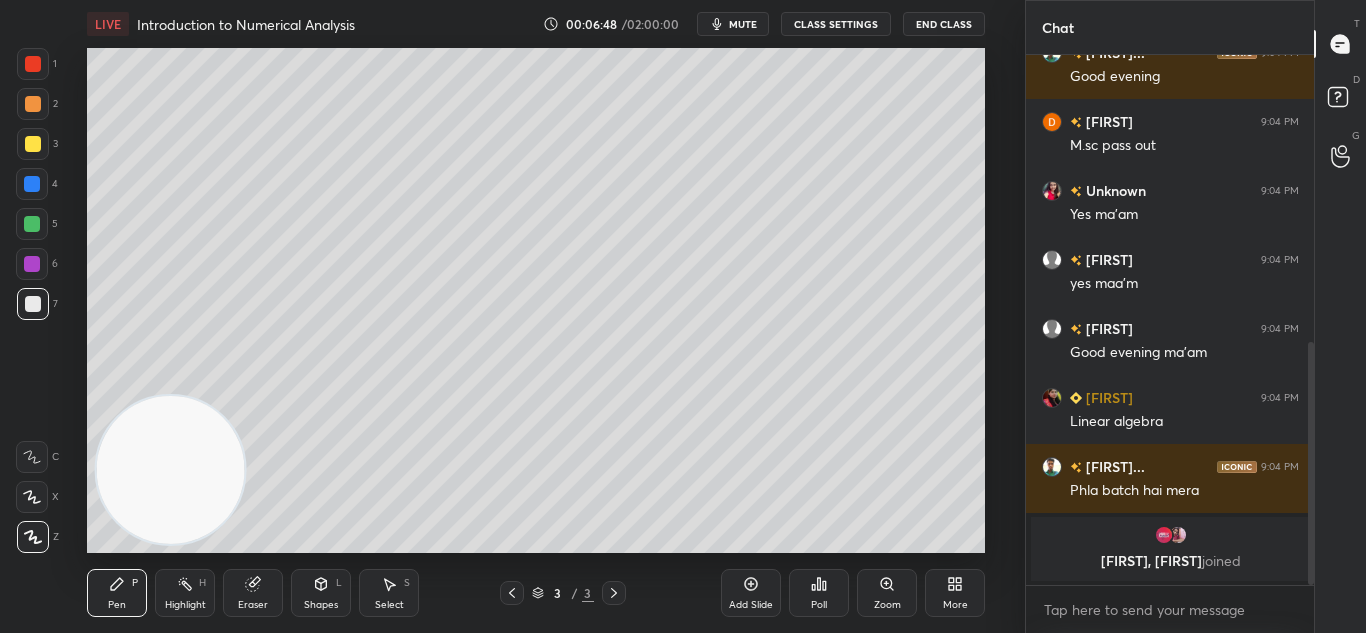 click on "Add Slide" at bounding box center [751, 593] 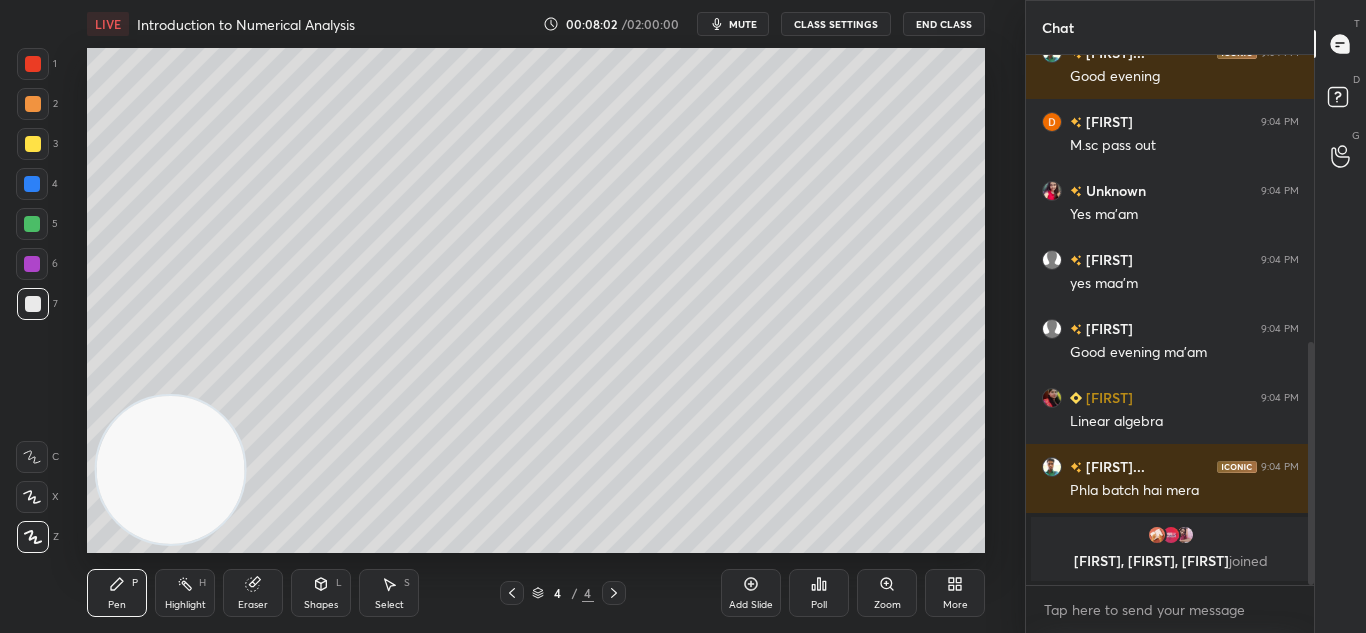 scroll, scrollTop: 642, scrollLeft: 0, axis: vertical 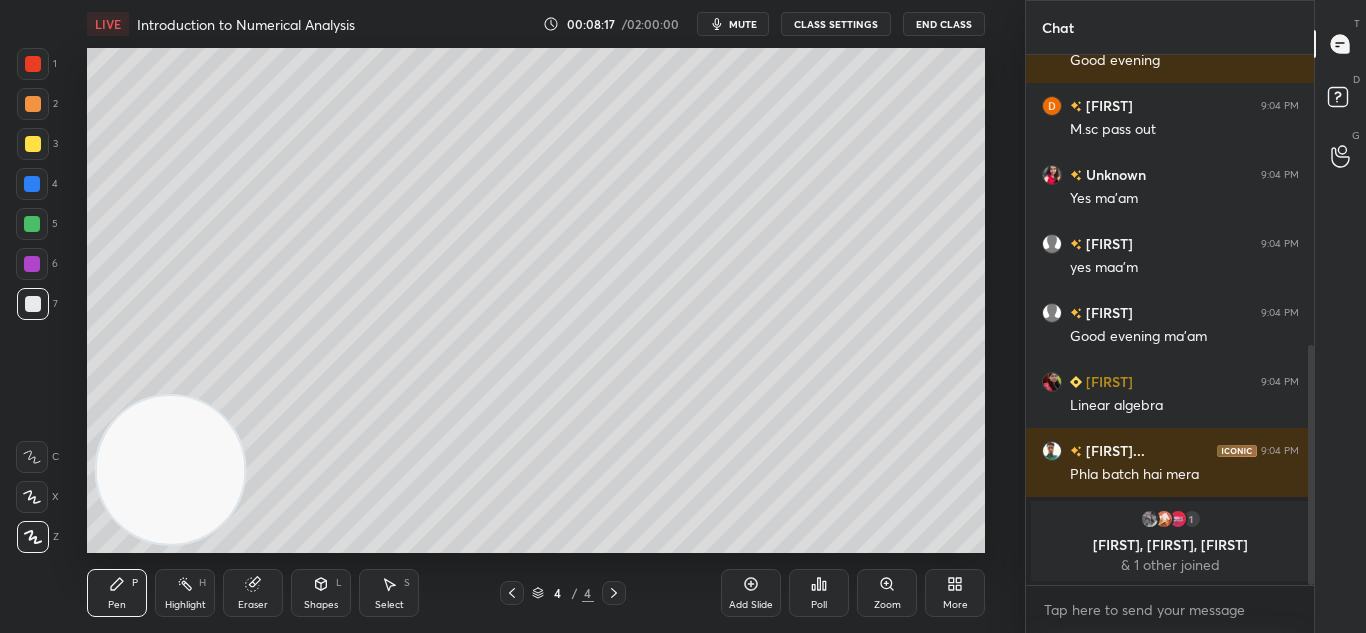 click 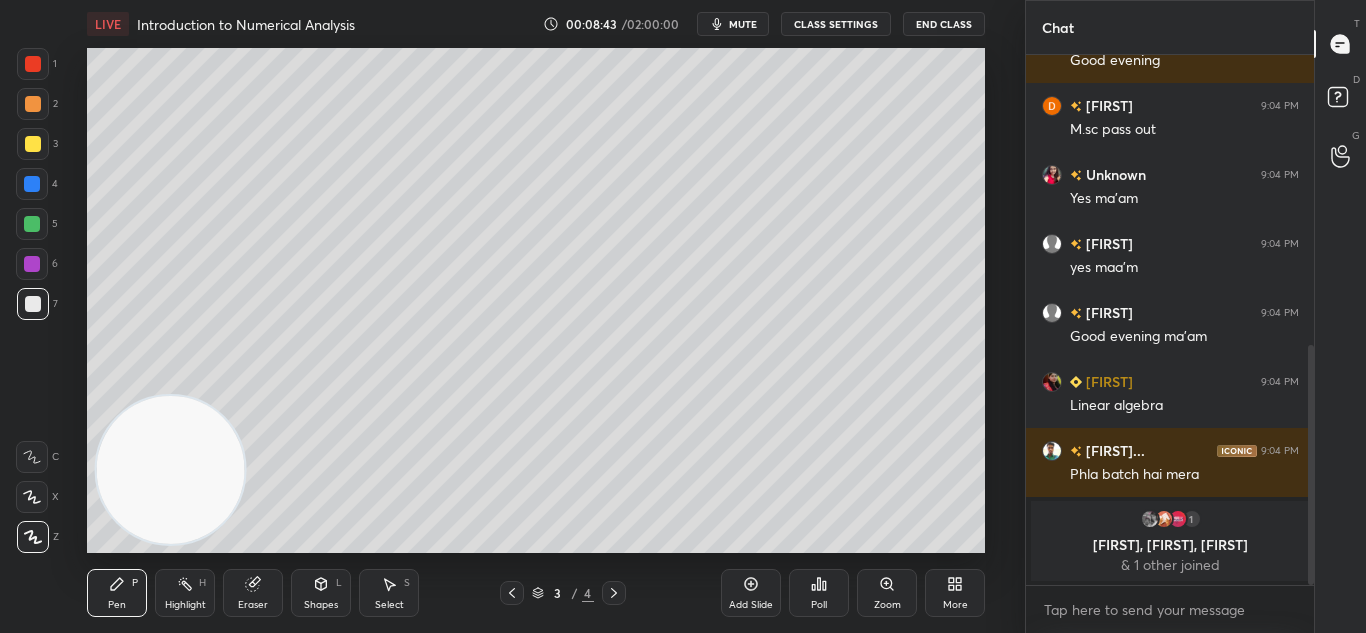 click 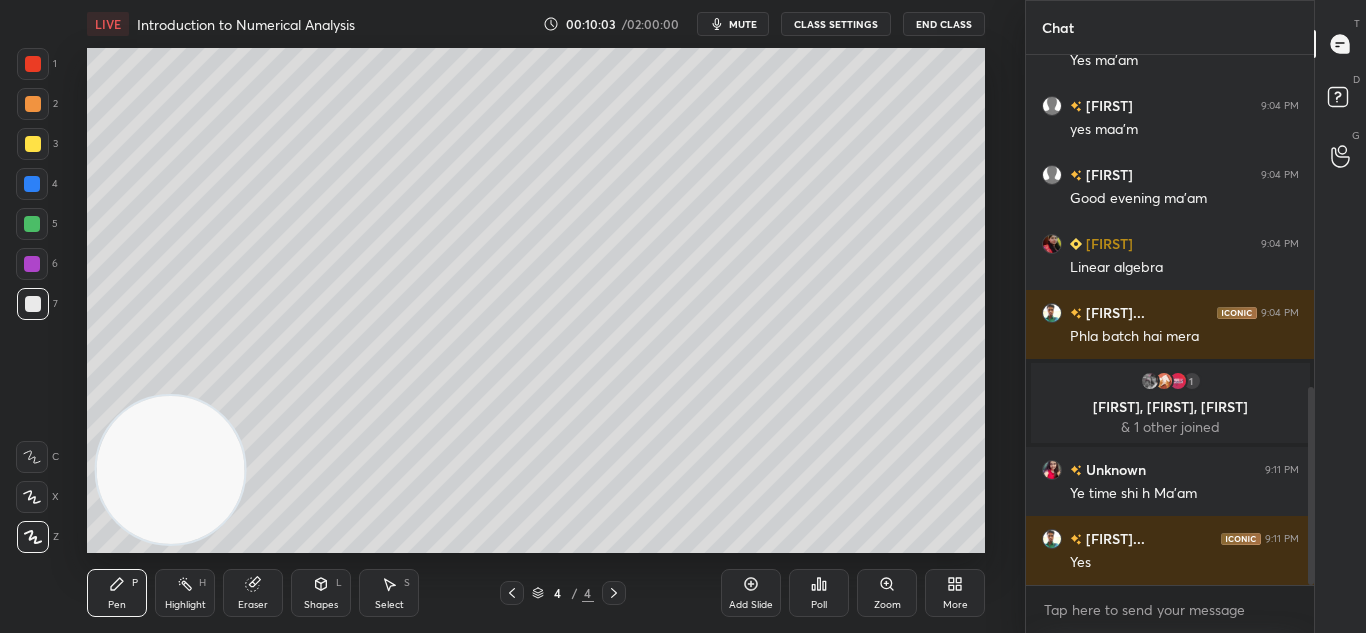 scroll, scrollTop: 892, scrollLeft: 0, axis: vertical 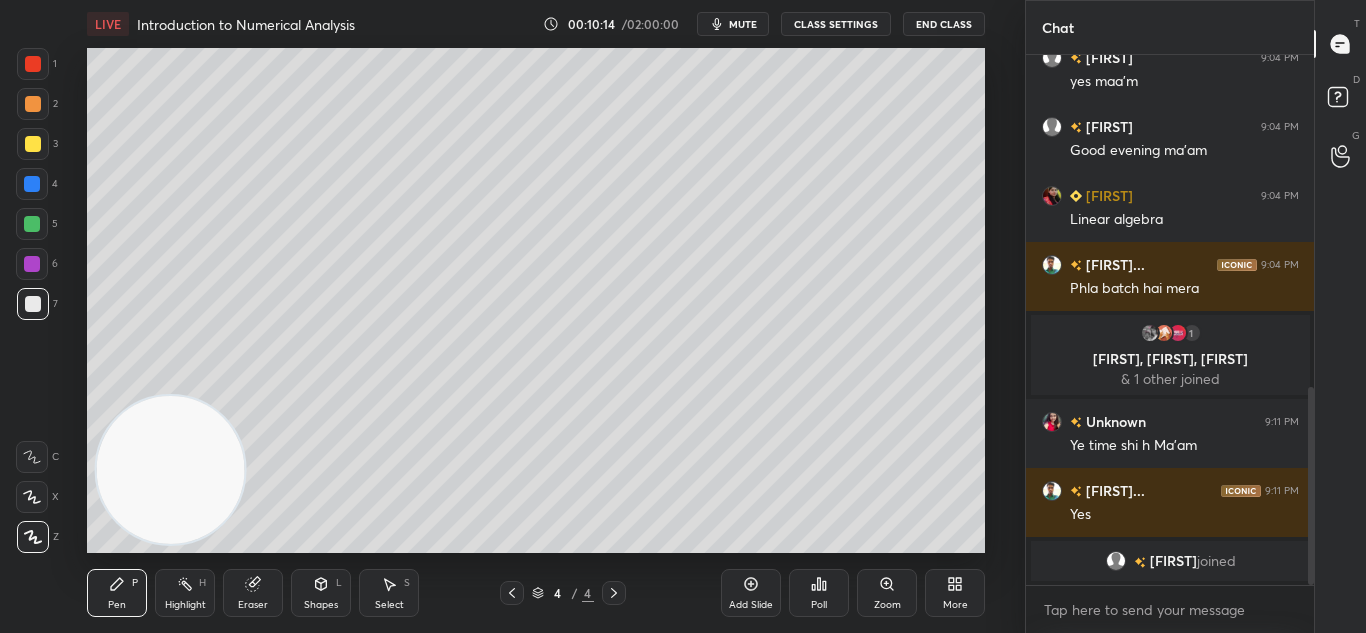 click on "Eraser" at bounding box center (253, 593) 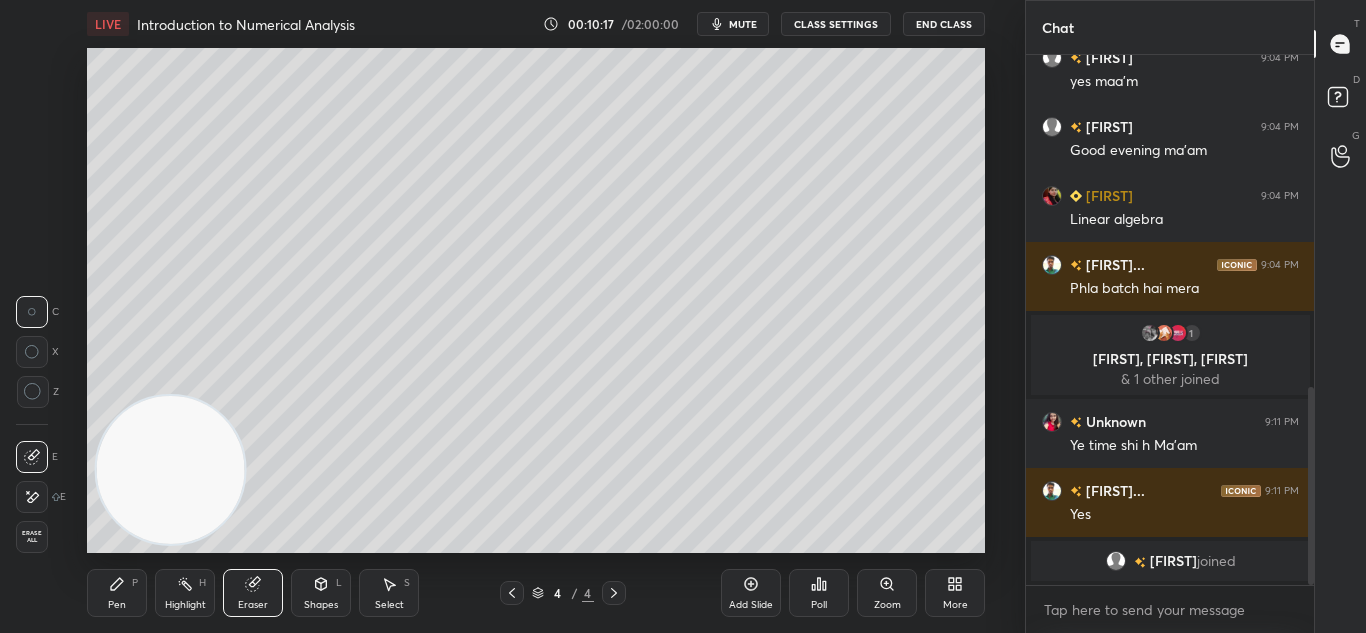click on "Pen P" at bounding box center [117, 593] 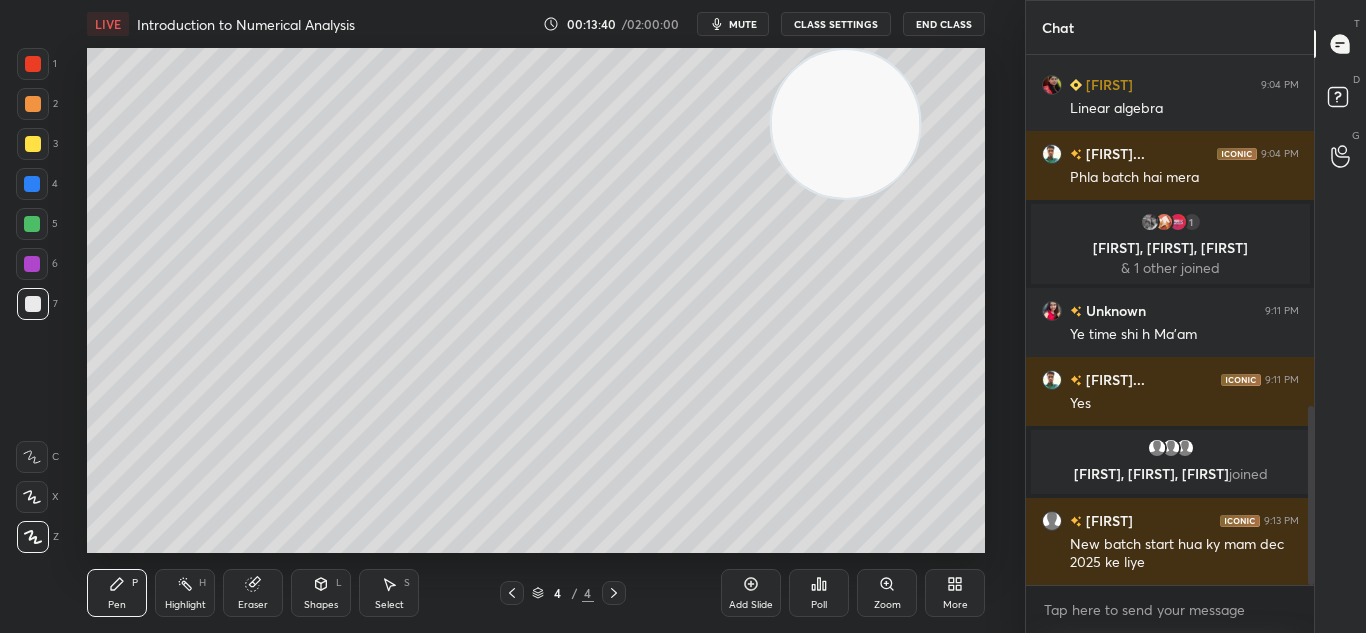 scroll, scrollTop: 1035, scrollLeft: 0, axis: vertical 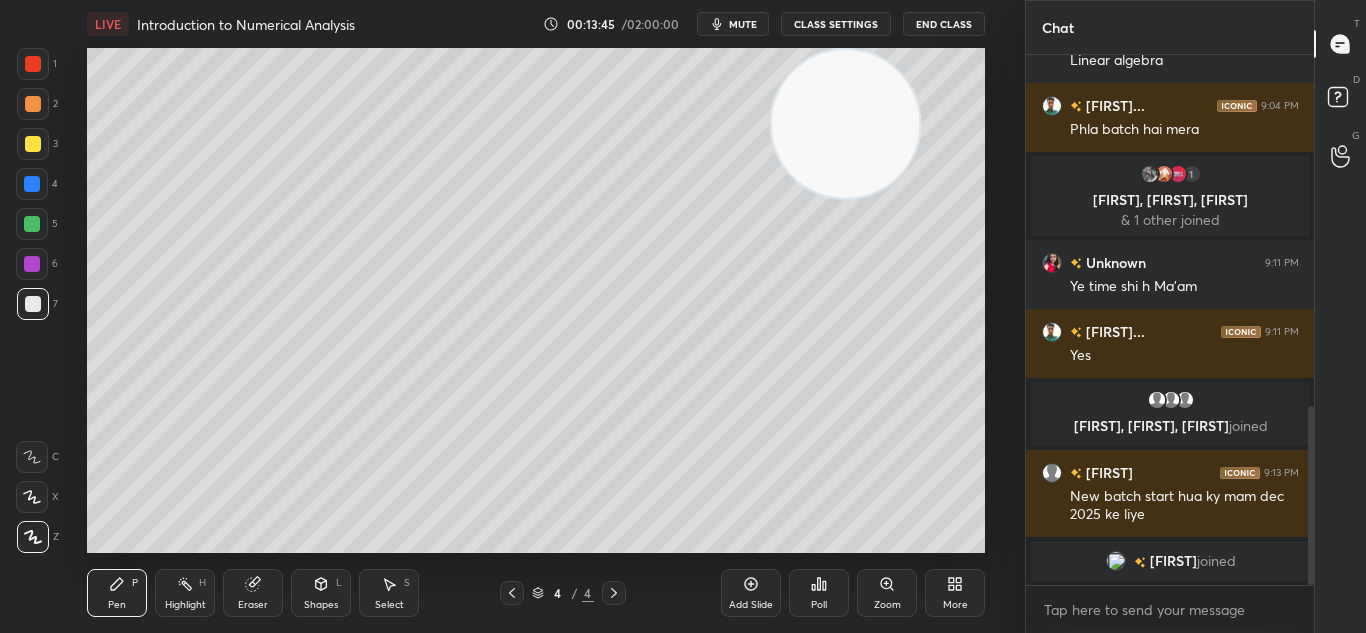 click on "Add Slide" at bounding box center (751, 593) 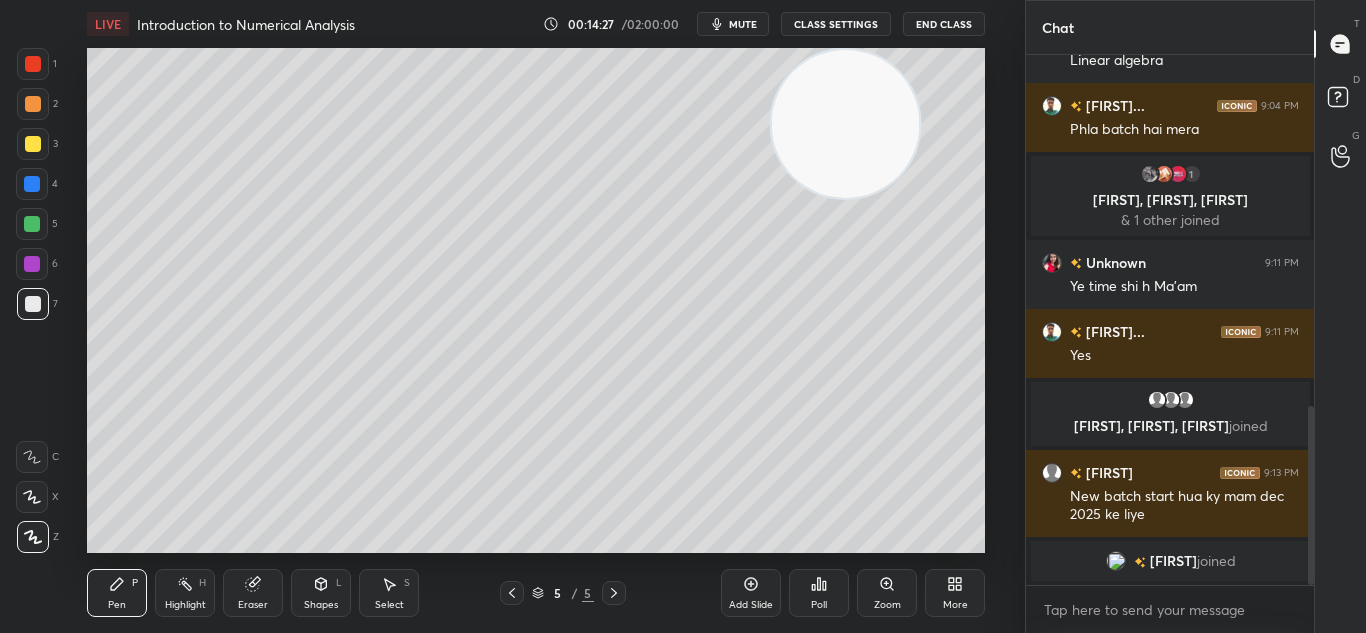 scroll, scrollTop: 1059, scrollLeft: 0, axis: vertical 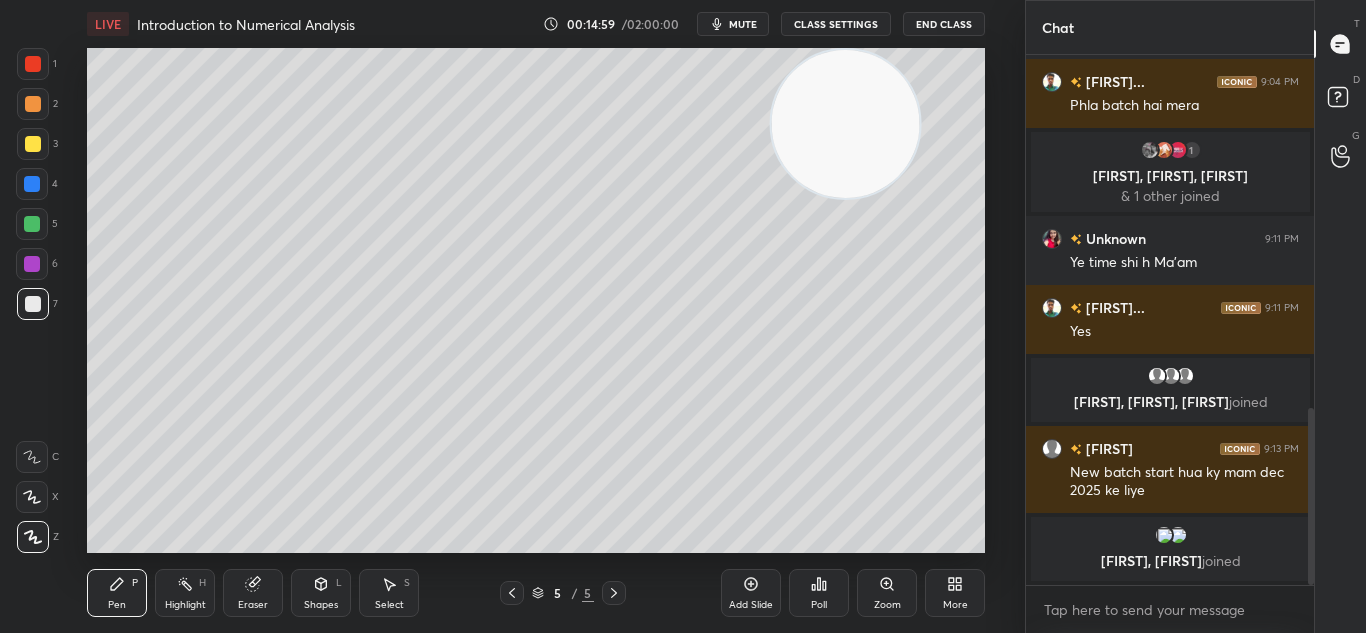 click 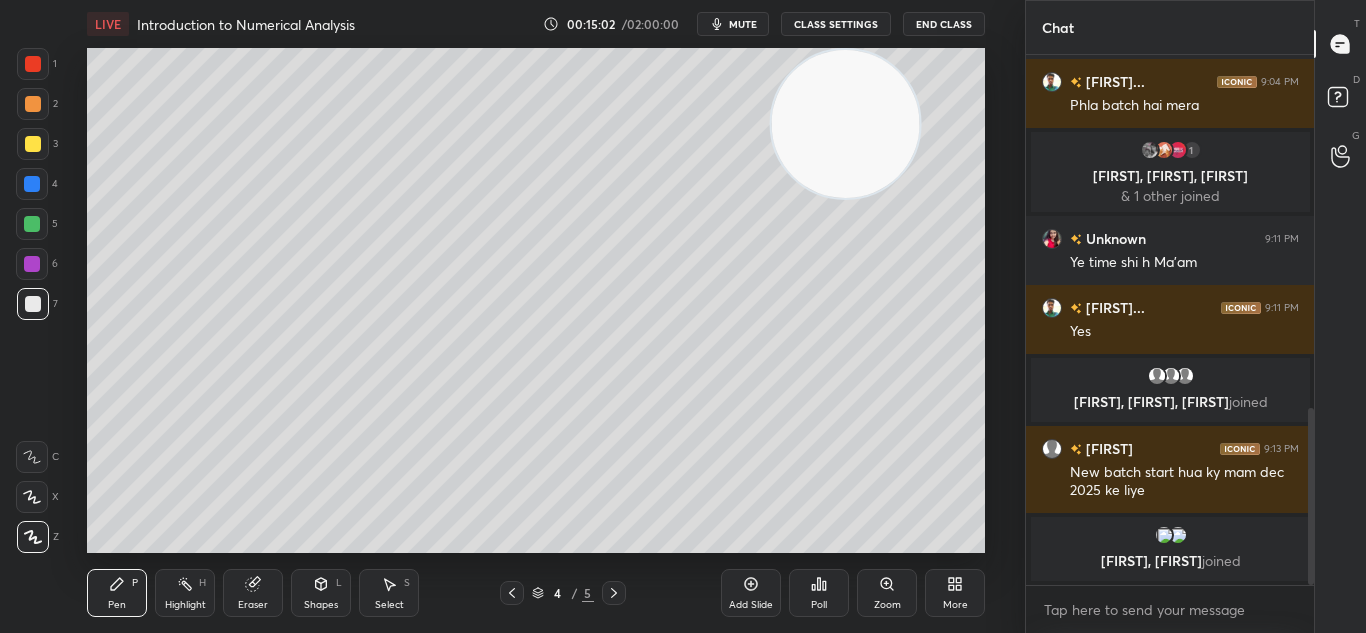 click at bounding box center (33, 144) 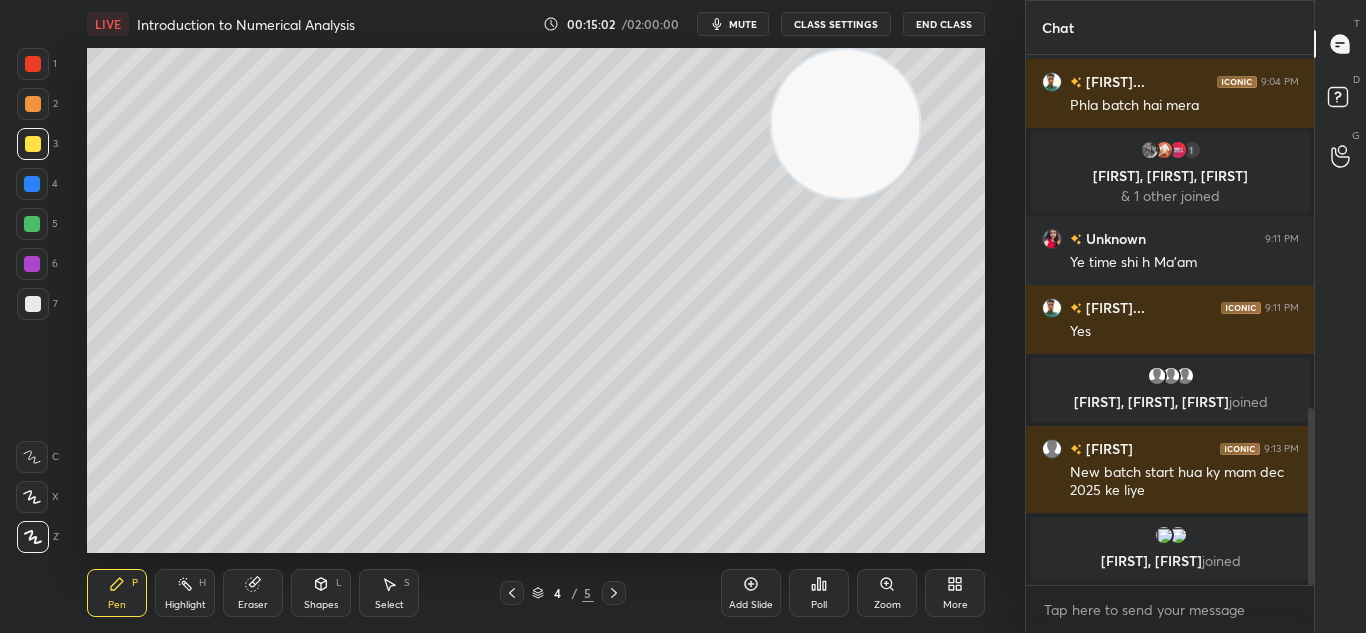 click at bounding box center [33, 144] 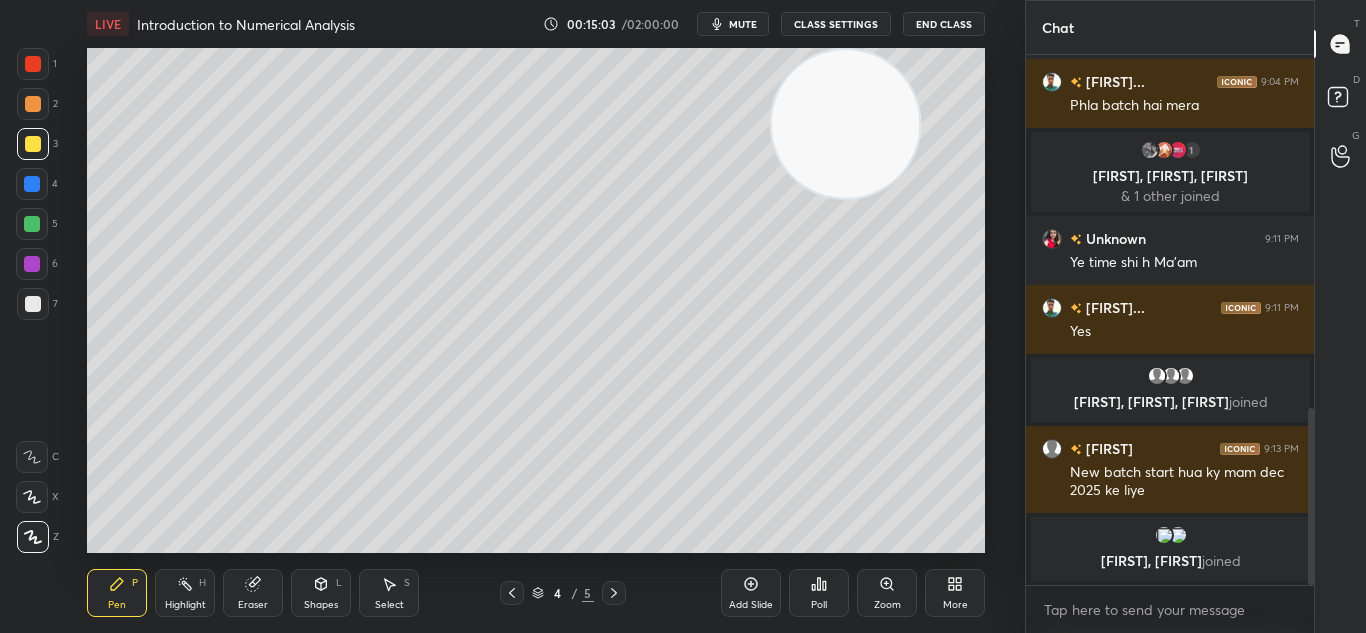click at bounding box center (33, 144) 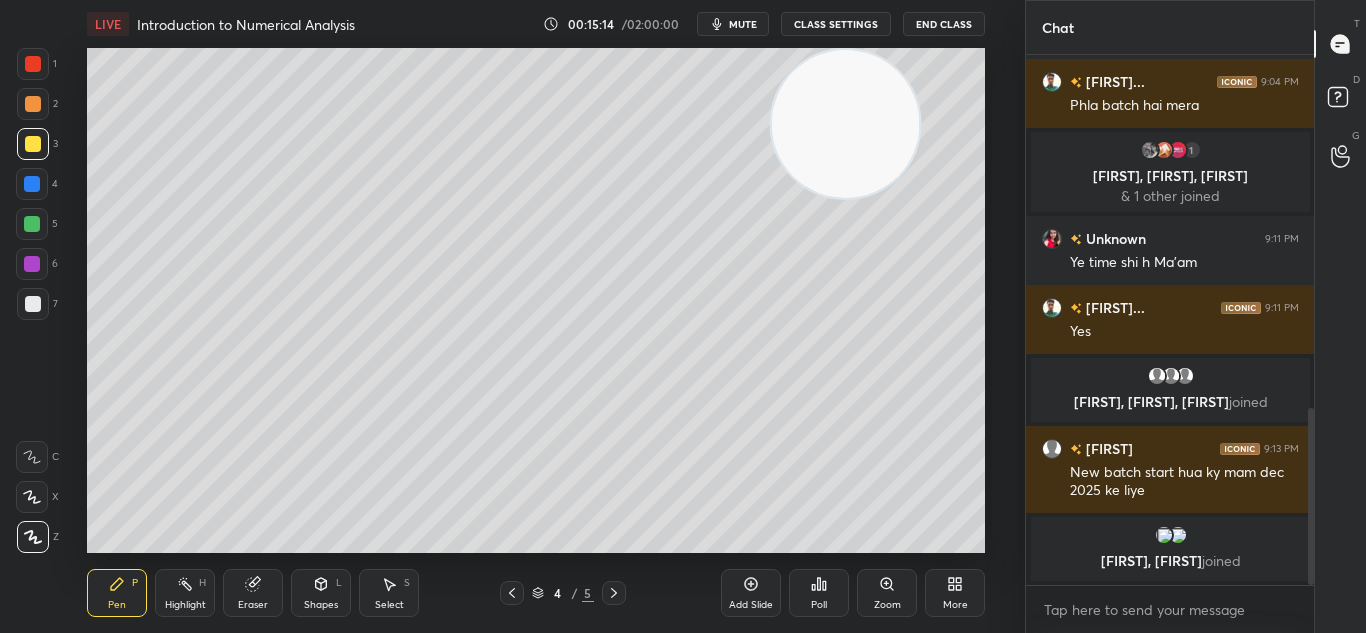 click on "mute" at bounding box center (743, 24) 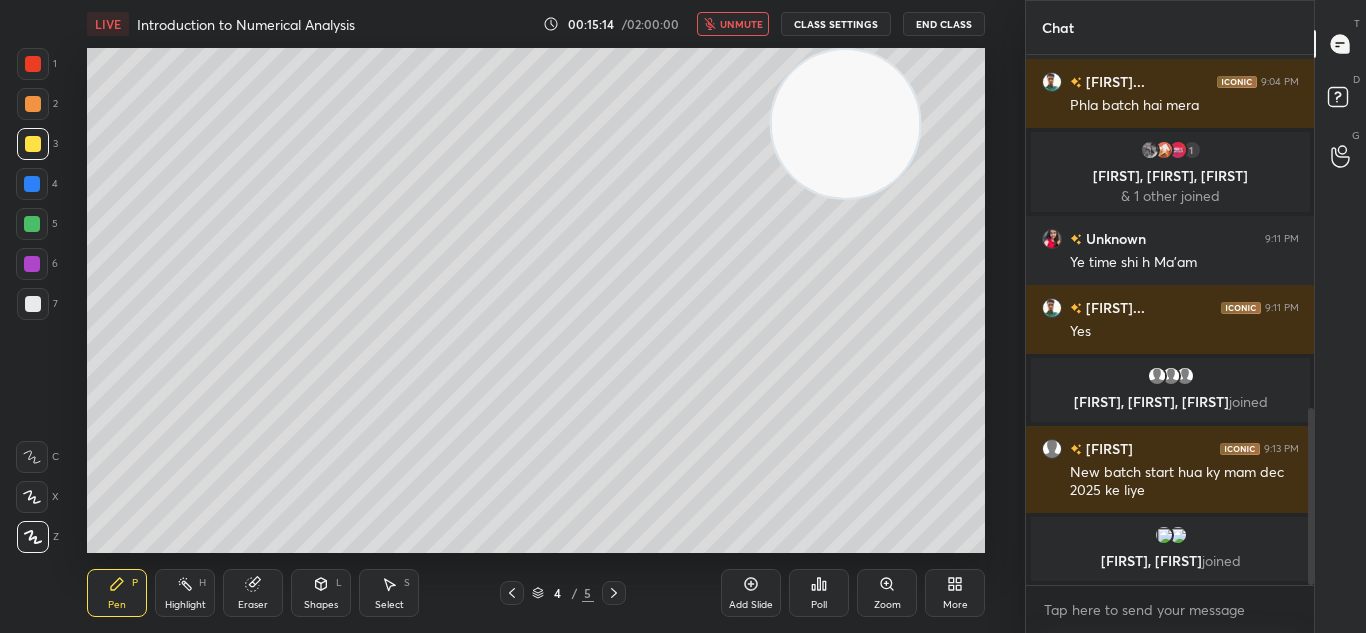 click on "End Class" at bounding box center (944, 24) 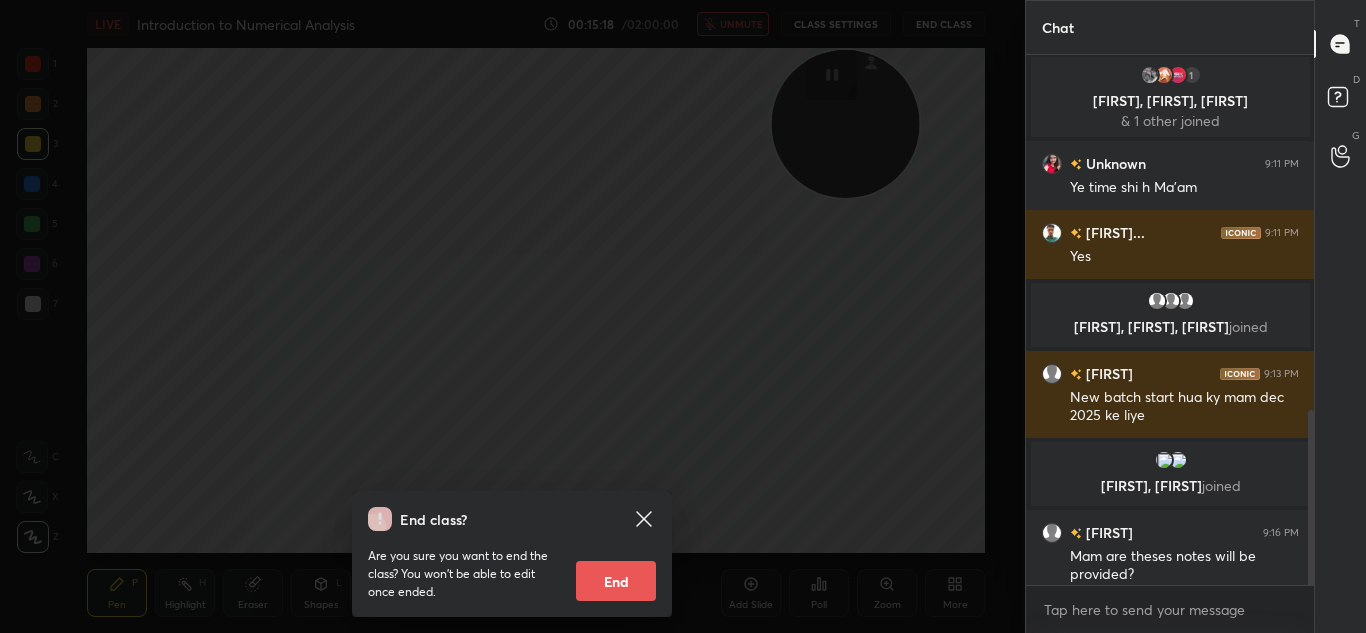 scroll, scrollTop: 1071, scrollLeft: 0, axis: vertical 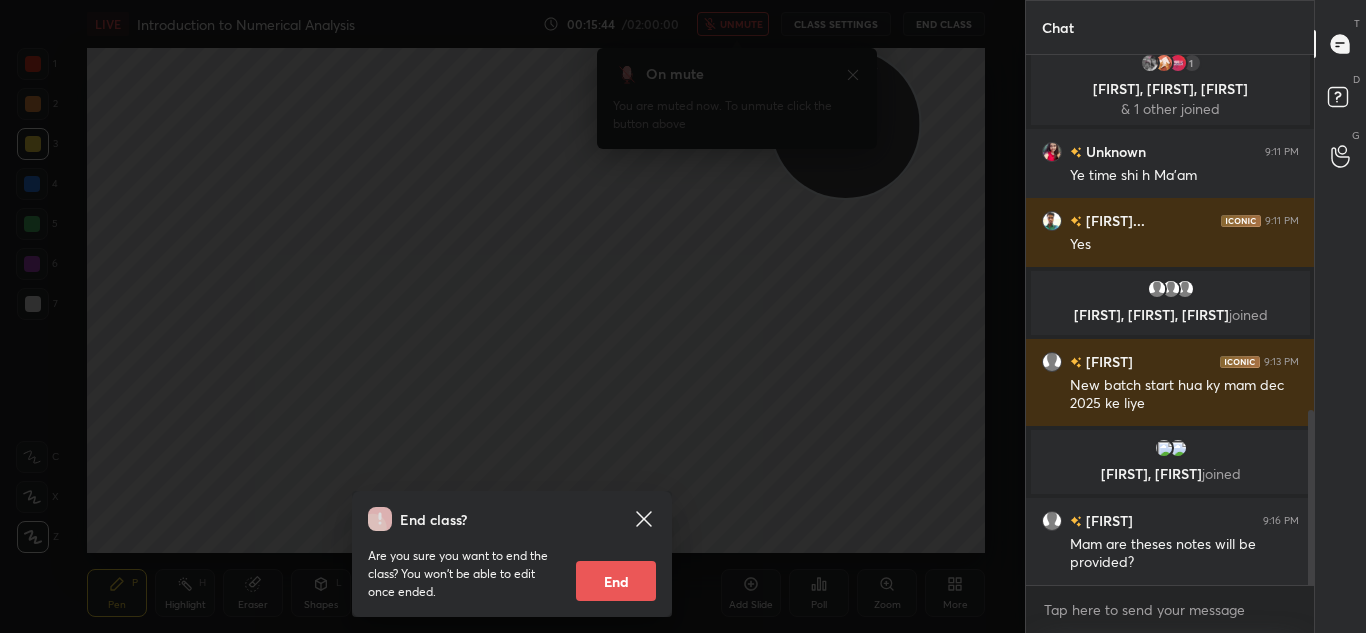click on "End class? Are you sure you want to end the class? You won’t be able to edit once ended. End" at bounding box center (512, 316) 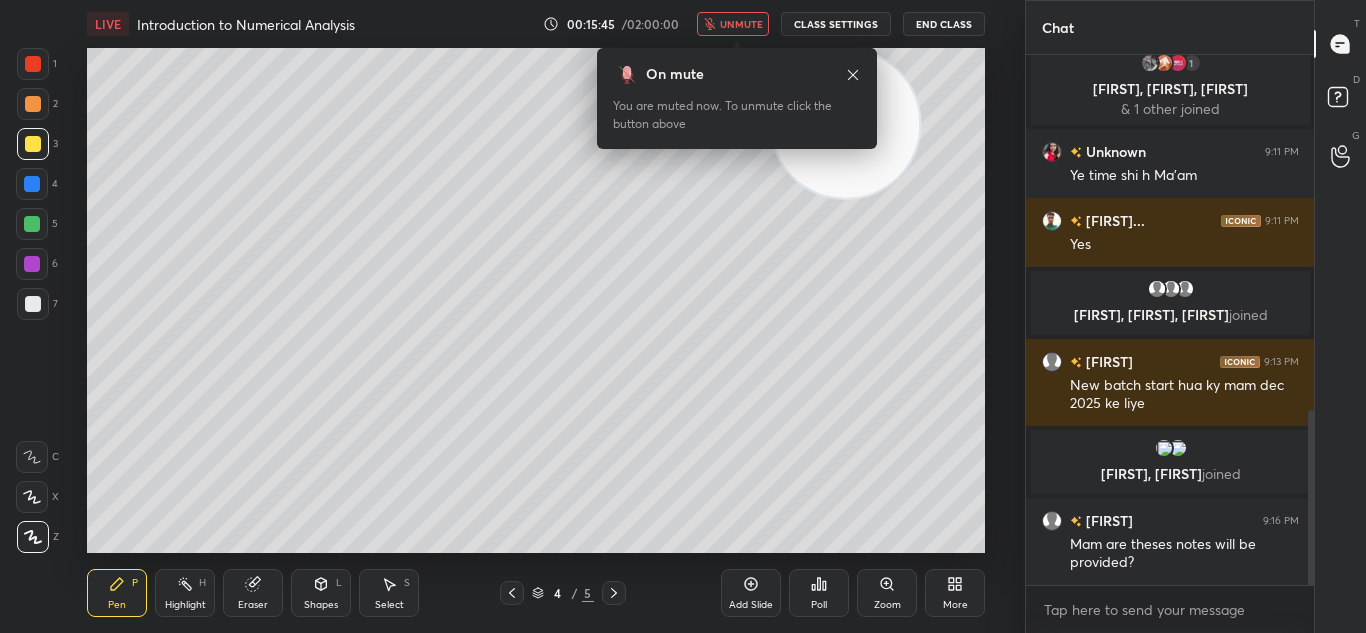 click on "unmute" at bounding box center [733, 24] 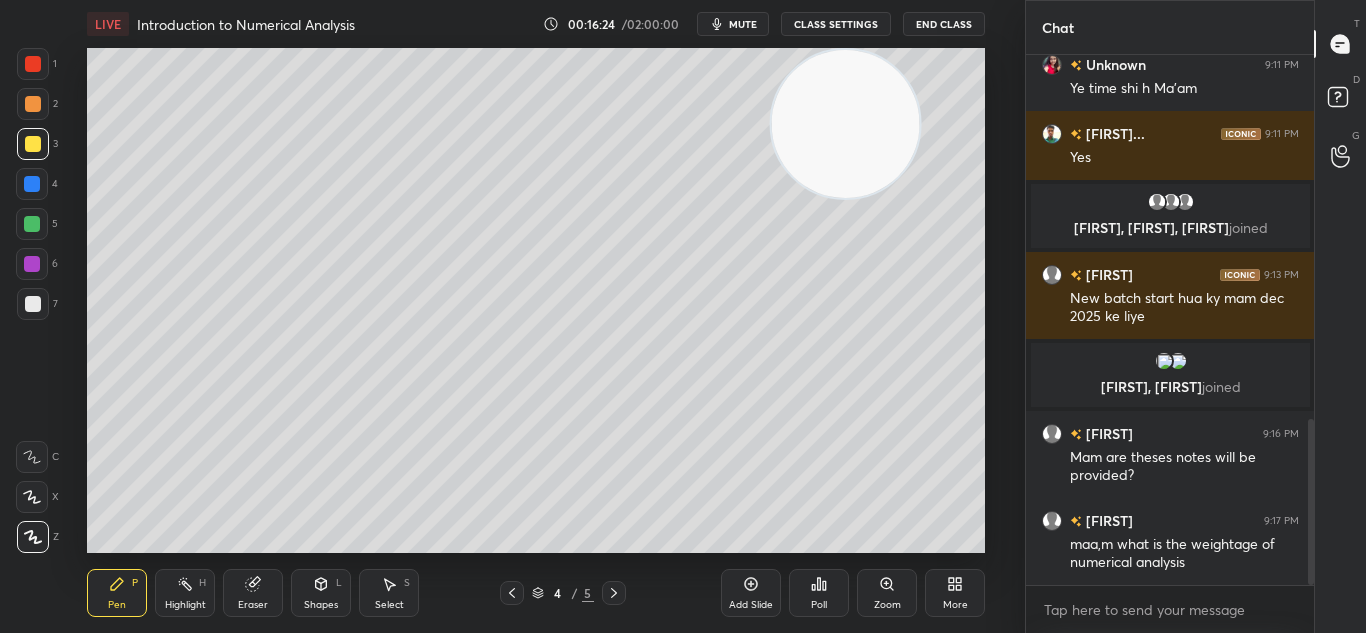 scroll, scrollTop: 1227, scrollLeft: 0, axis: vertical 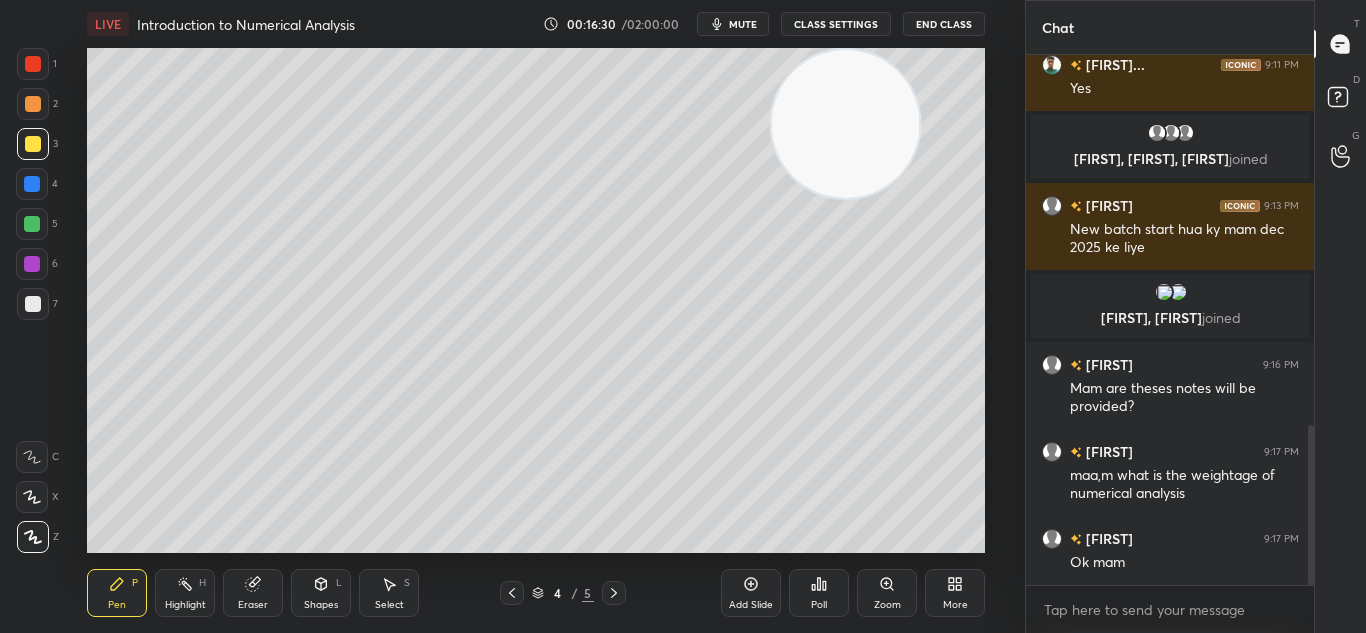 click at bounding box center (33, 144) 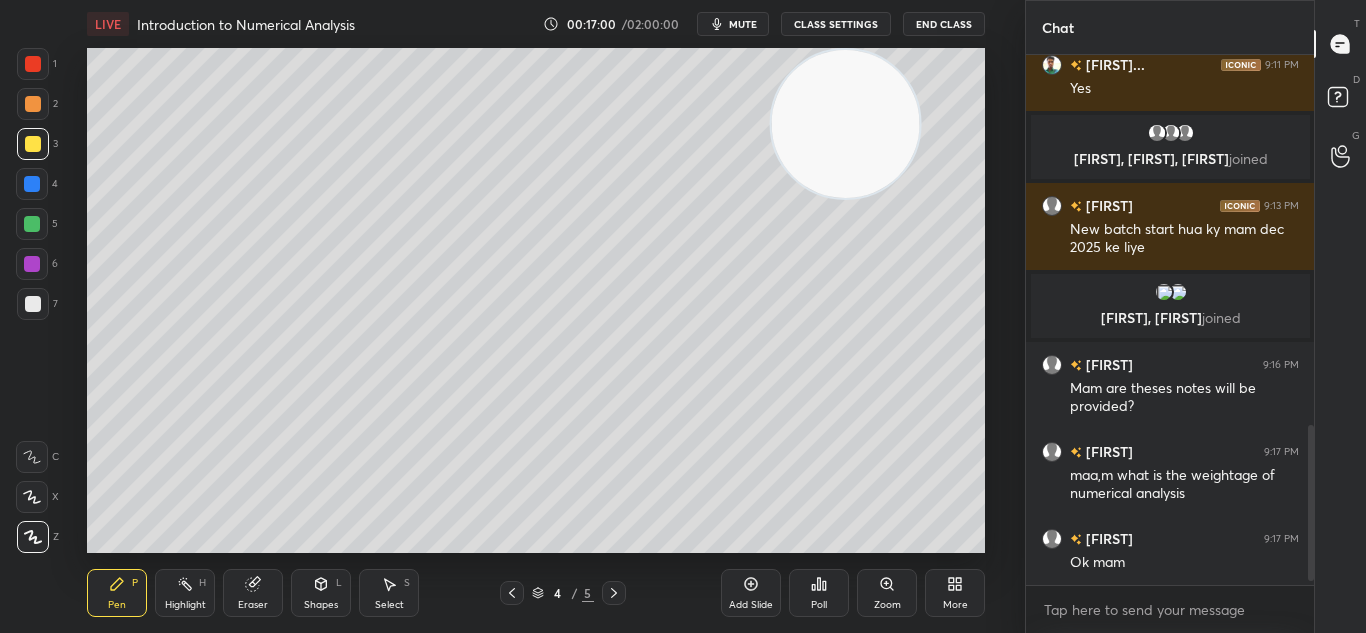 scroll, scrollTop: 1275, scrollLeft: 0, axis: vertical 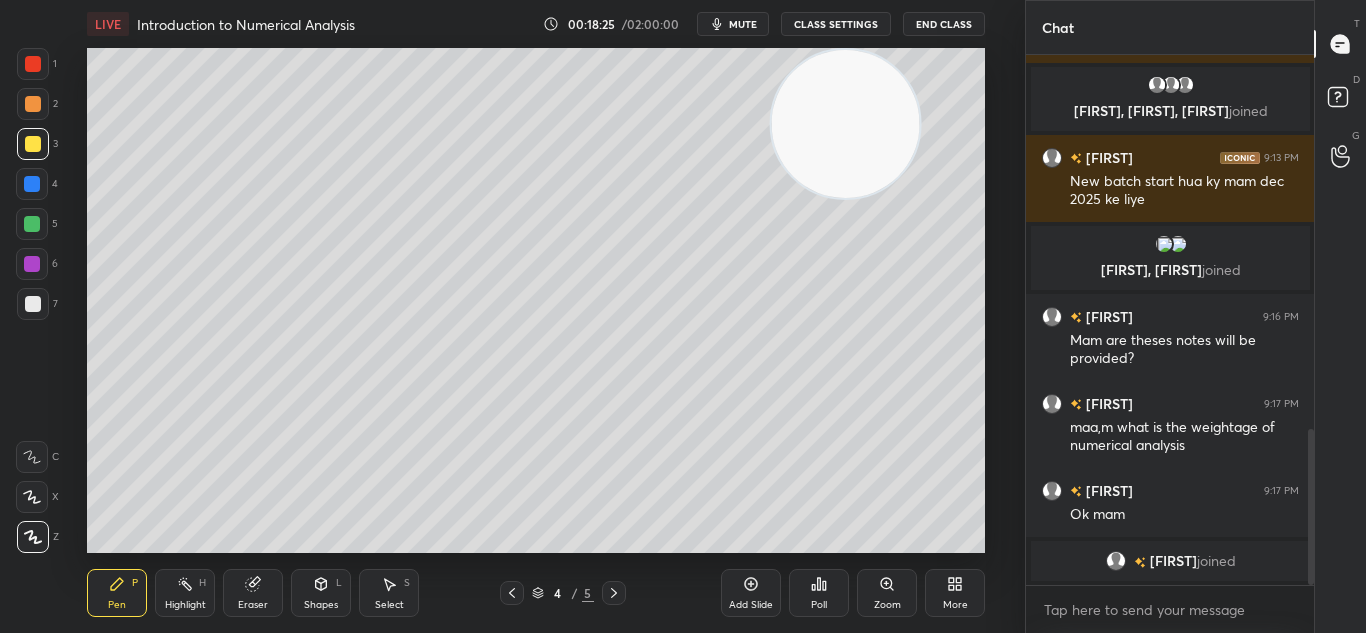 click at bounding box center (614, 593) 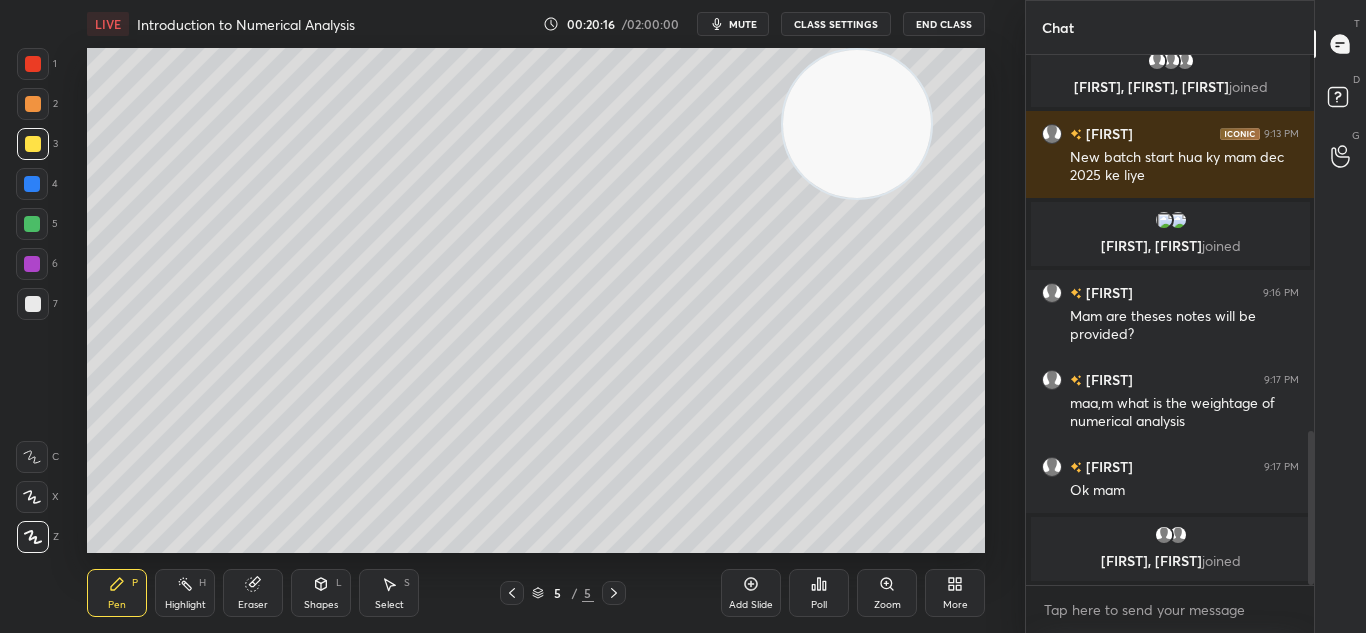scroll, scrollTop: 1350, scrollLeft: 0, axis: vertical 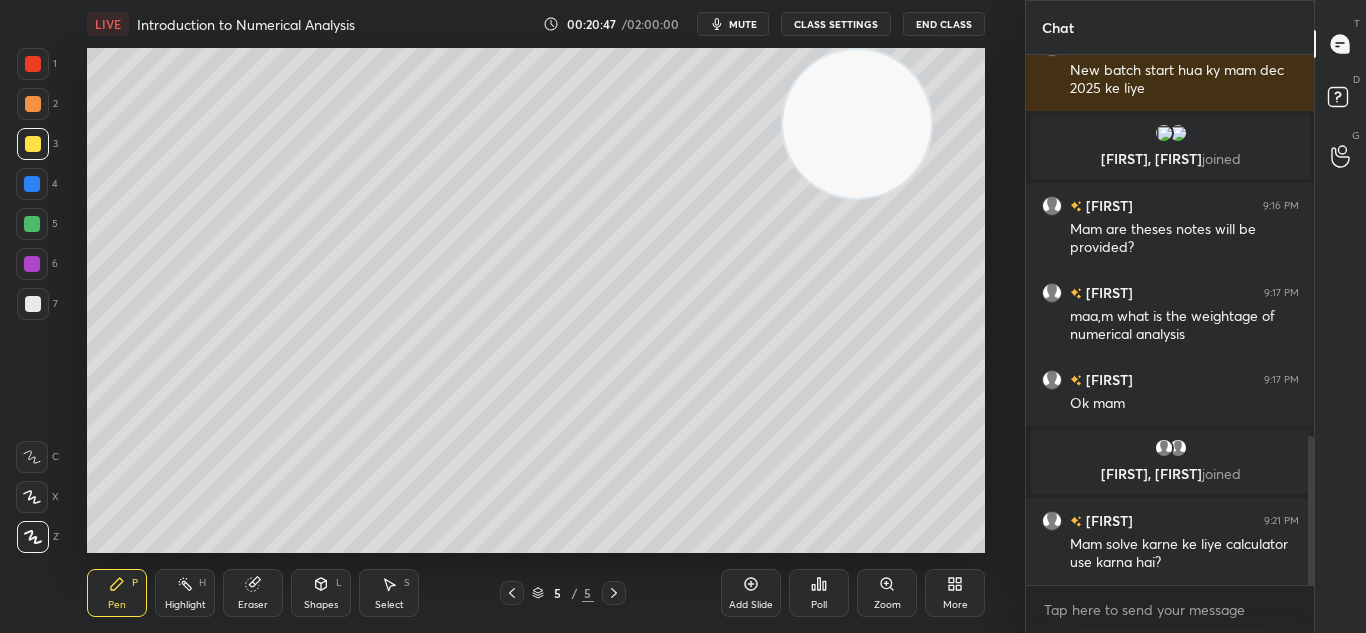 click 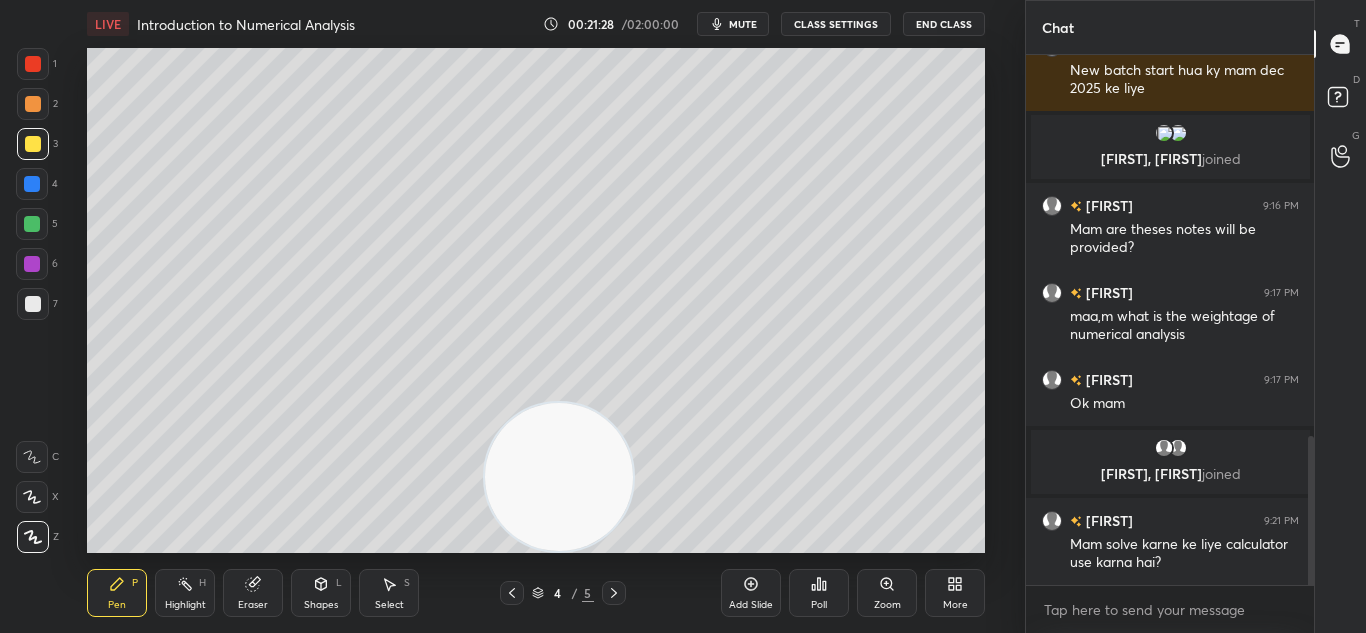 click at bounding box center (614, 593) 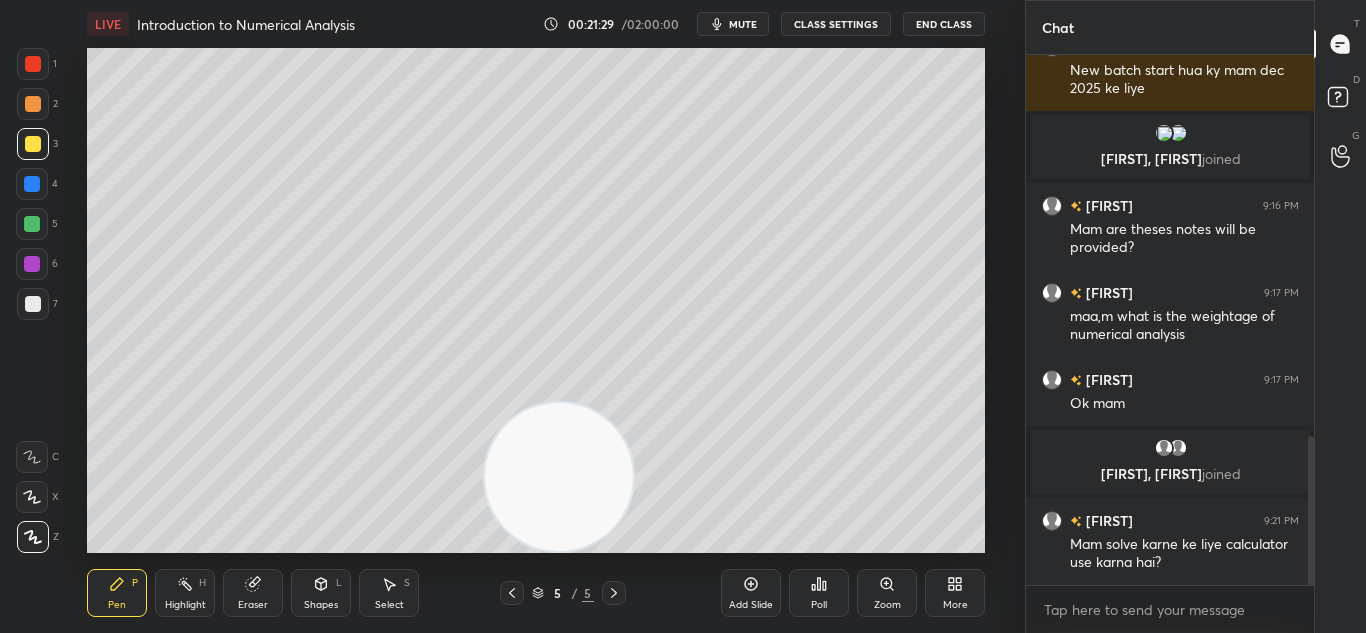 click 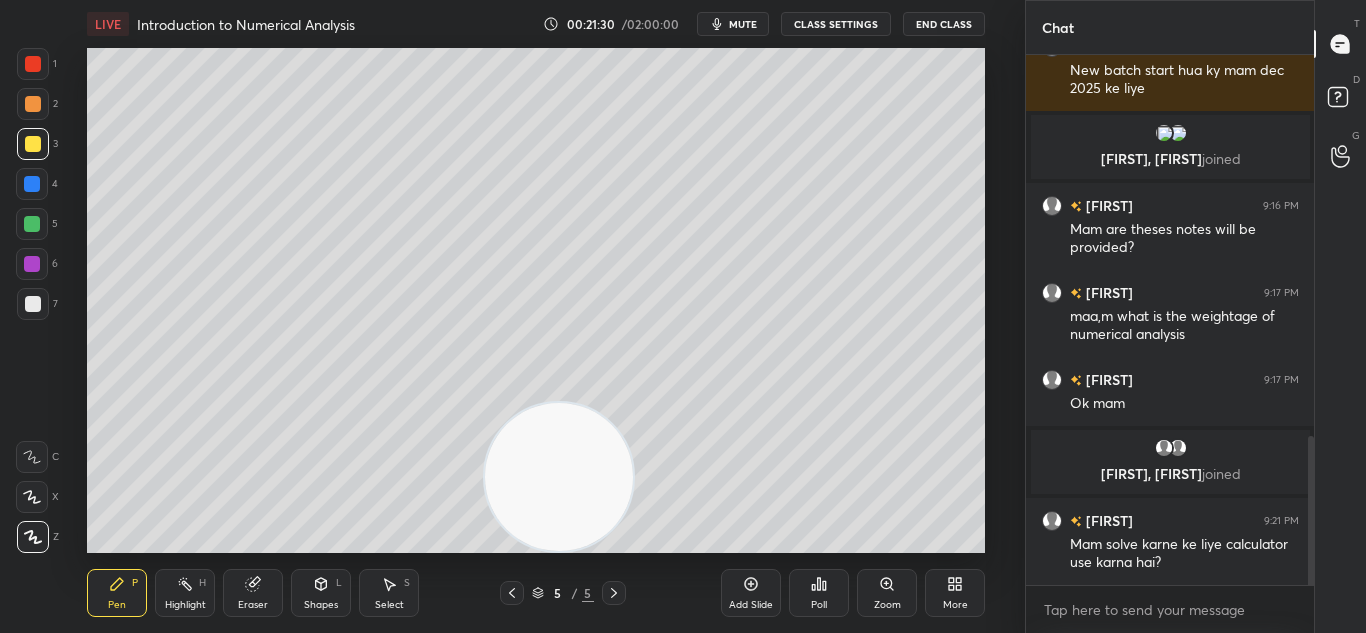 click on "Add Slide" at bounding box center [751, 593] 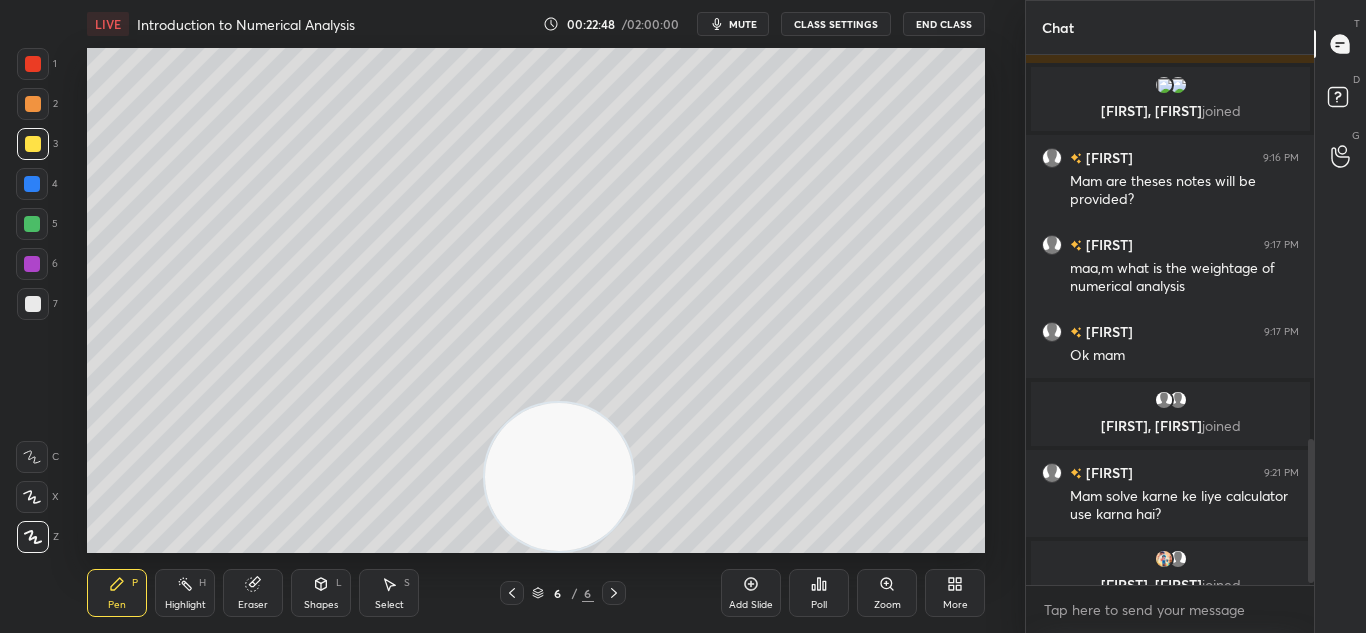 scroll, scrollTop: 1422, scrollLeft: 0, axis: vertical 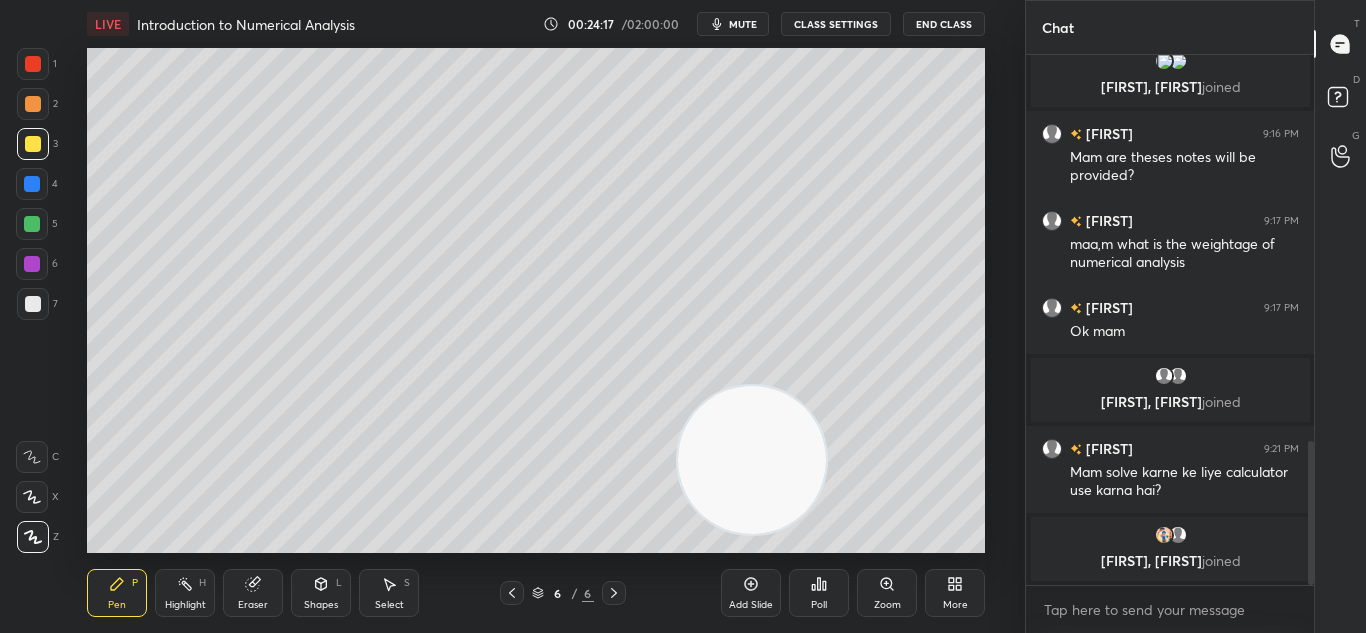 click on "Add Slide" at bounding box center [751, 593] 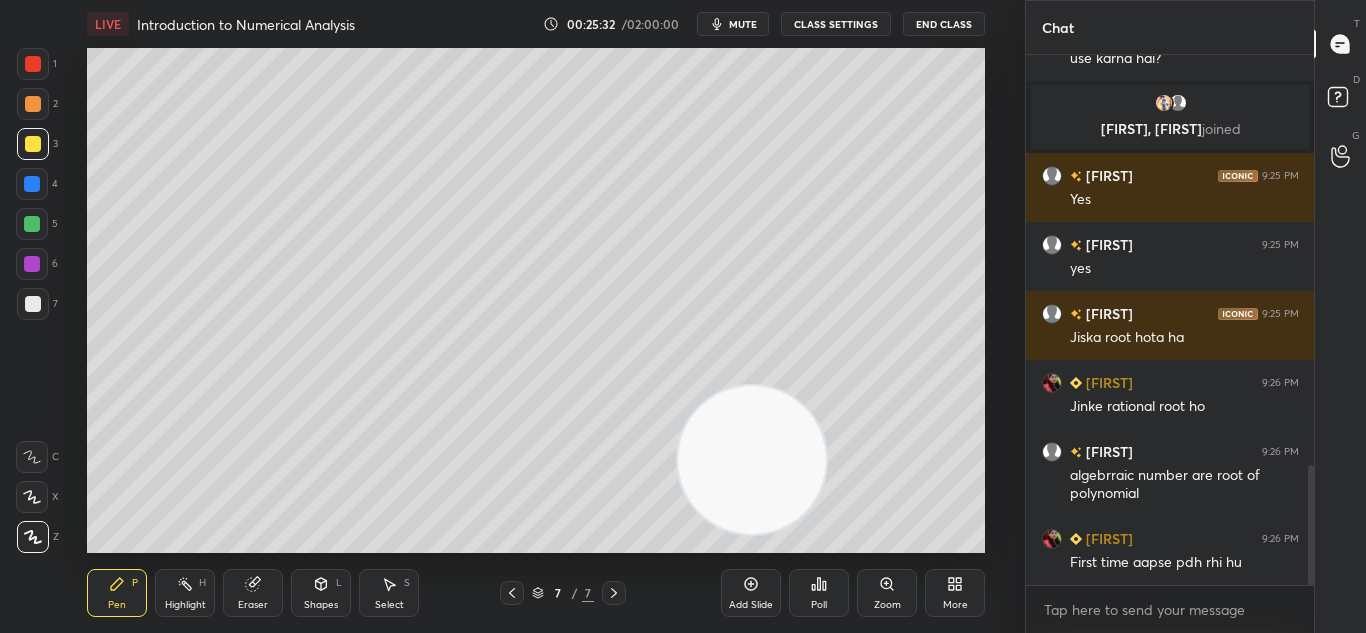scroll, scrollTop: 1885, scrollLeft: 0, axis: vertical 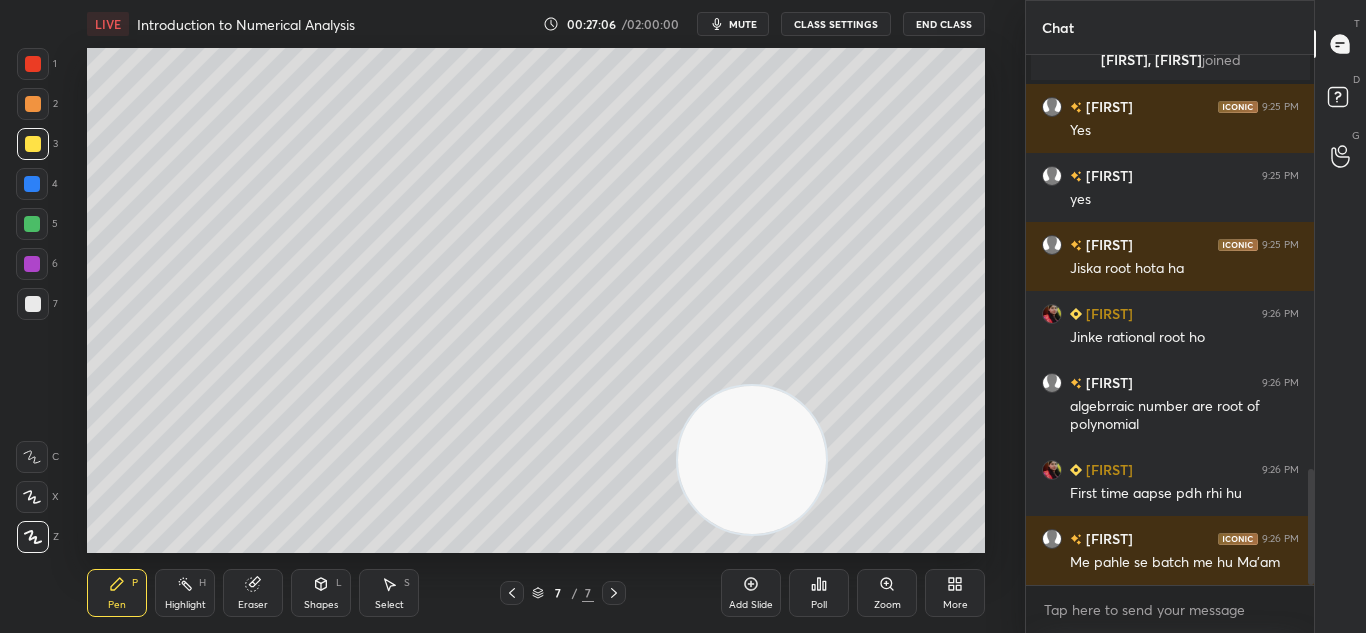 click at bounding box center (33, 304) 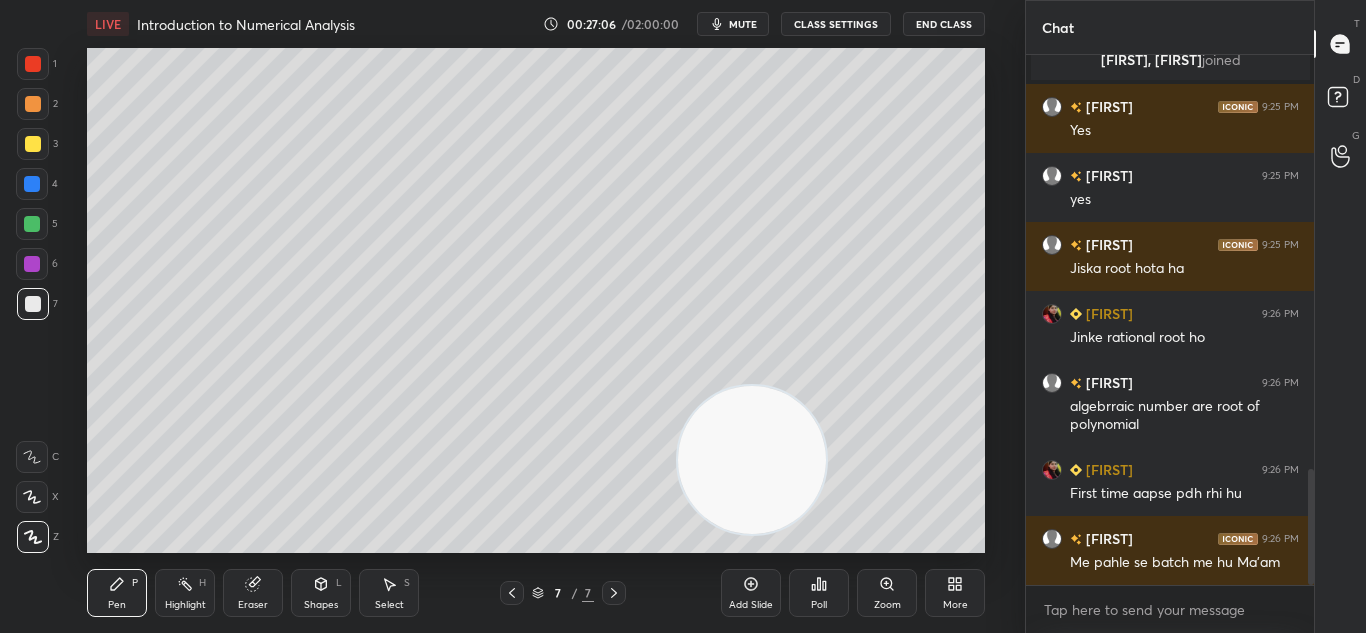 click at bounding box center (33, 304) 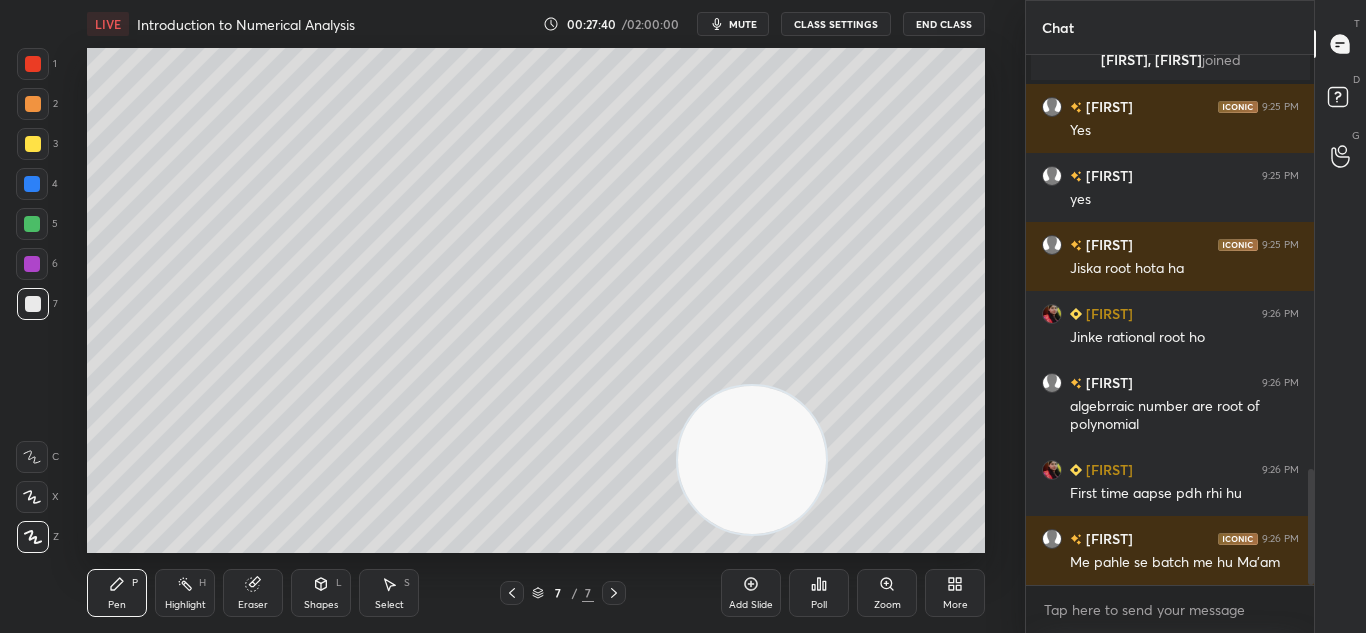 click on "Add Slide" at bounding box center (751, 605) 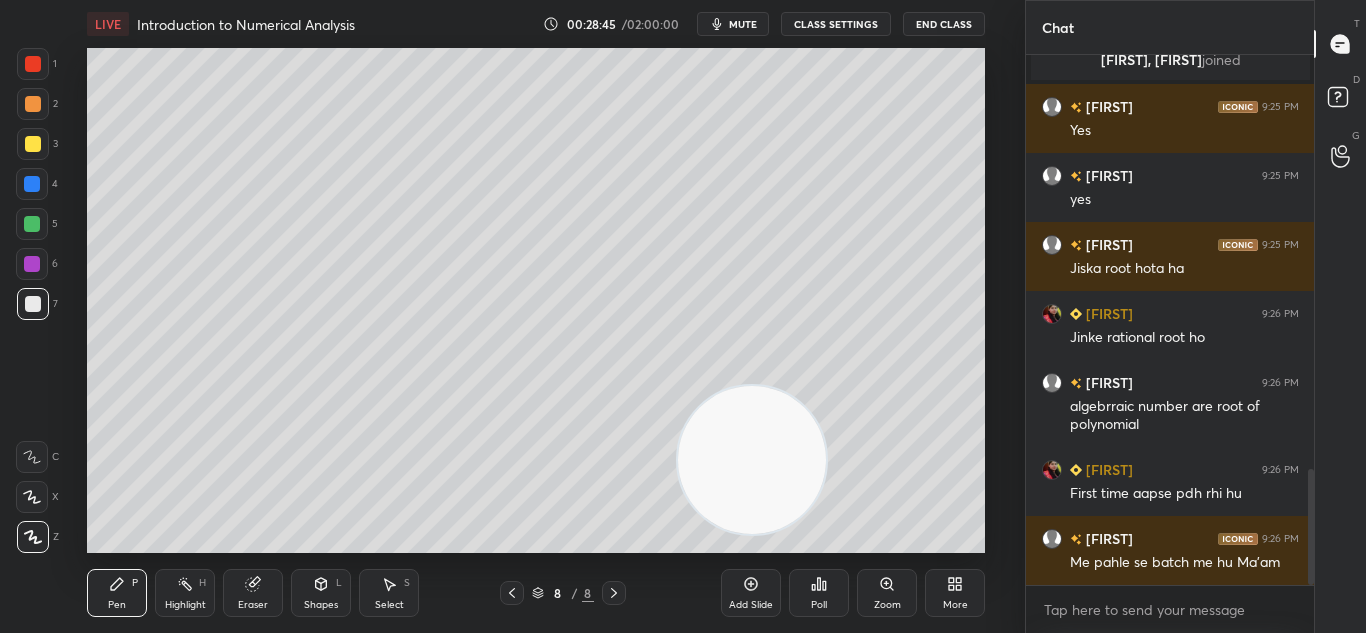 click on "mute" at bounding box center [743, 24] 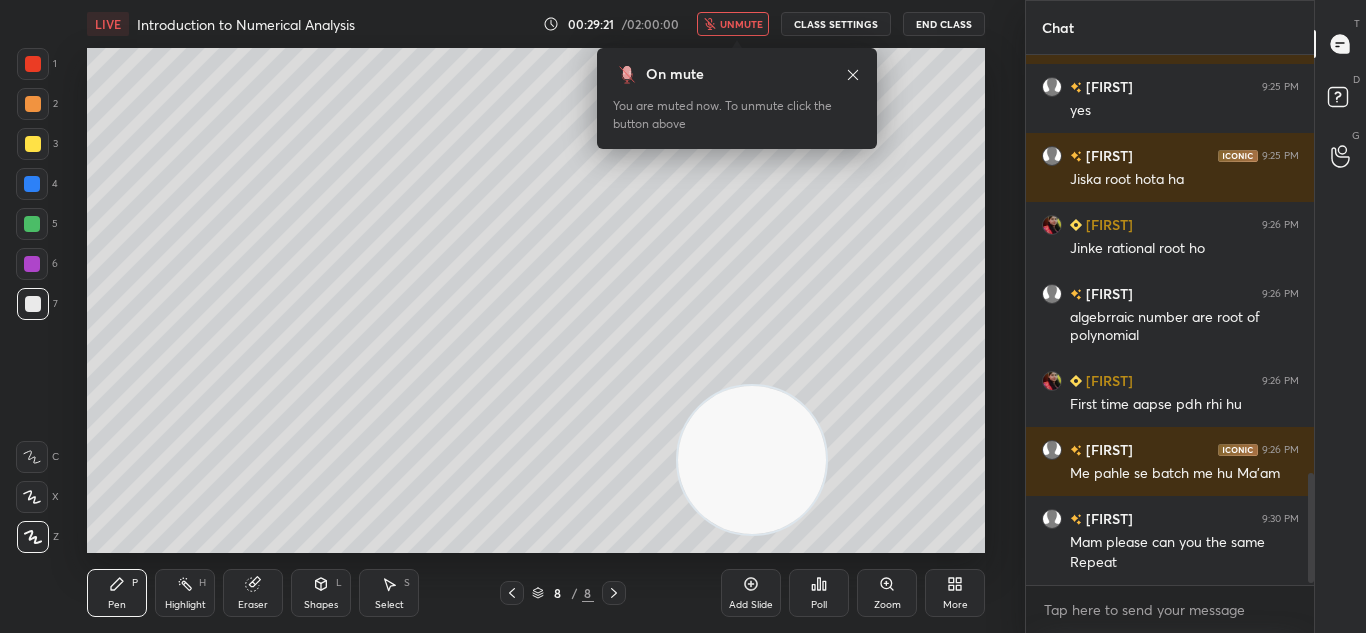 scroll, scrollTop: 2022, scrollLeft: 0, axis: vertical 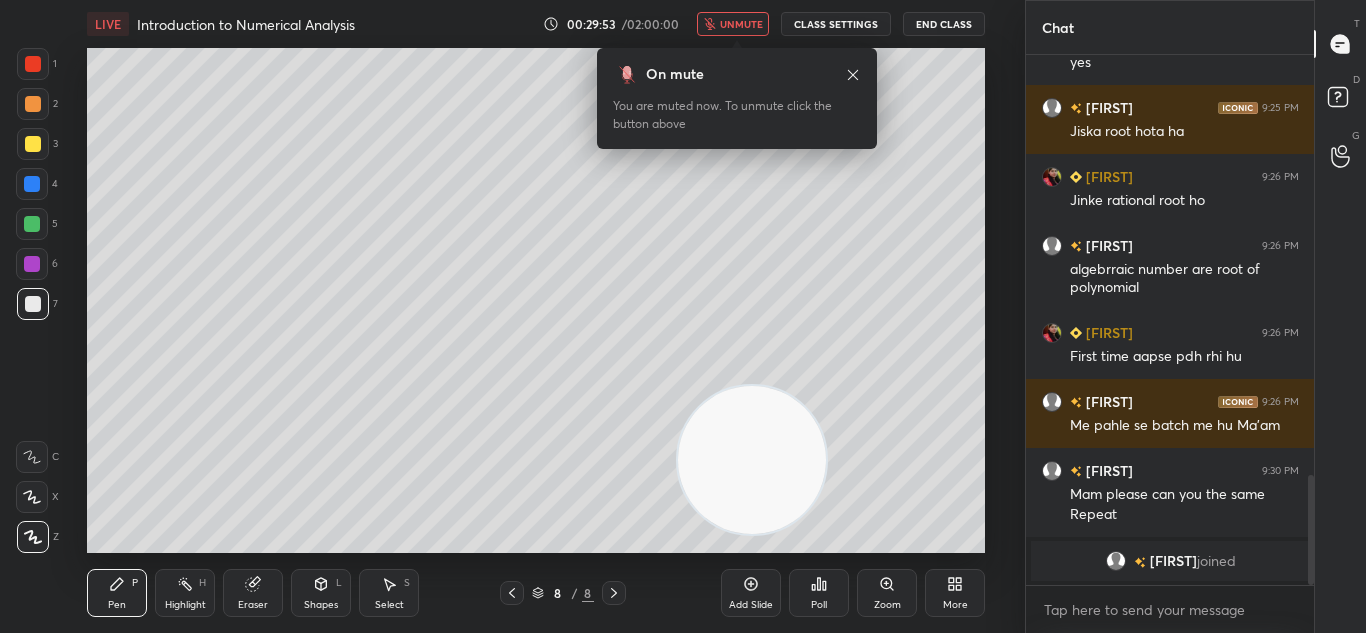 click on "unmute" at bounding box center (741, 24) 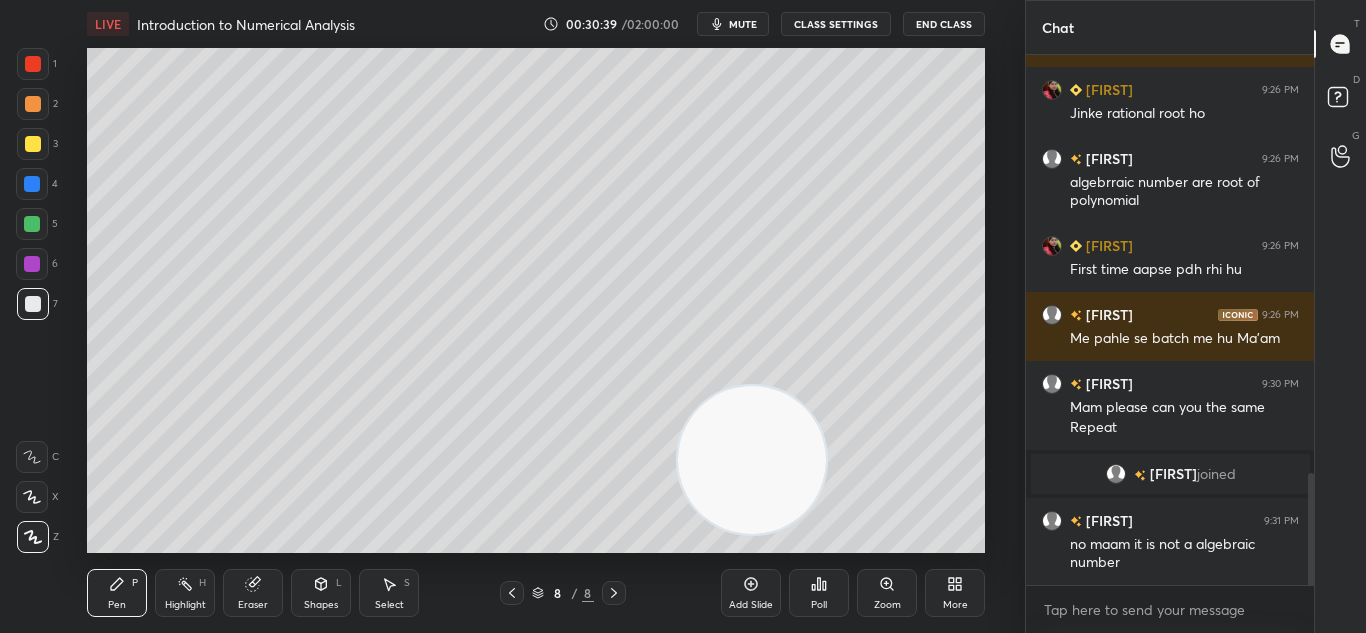 scroll, scrollTop: 2045, scrollLeft: 0, axis: vertical 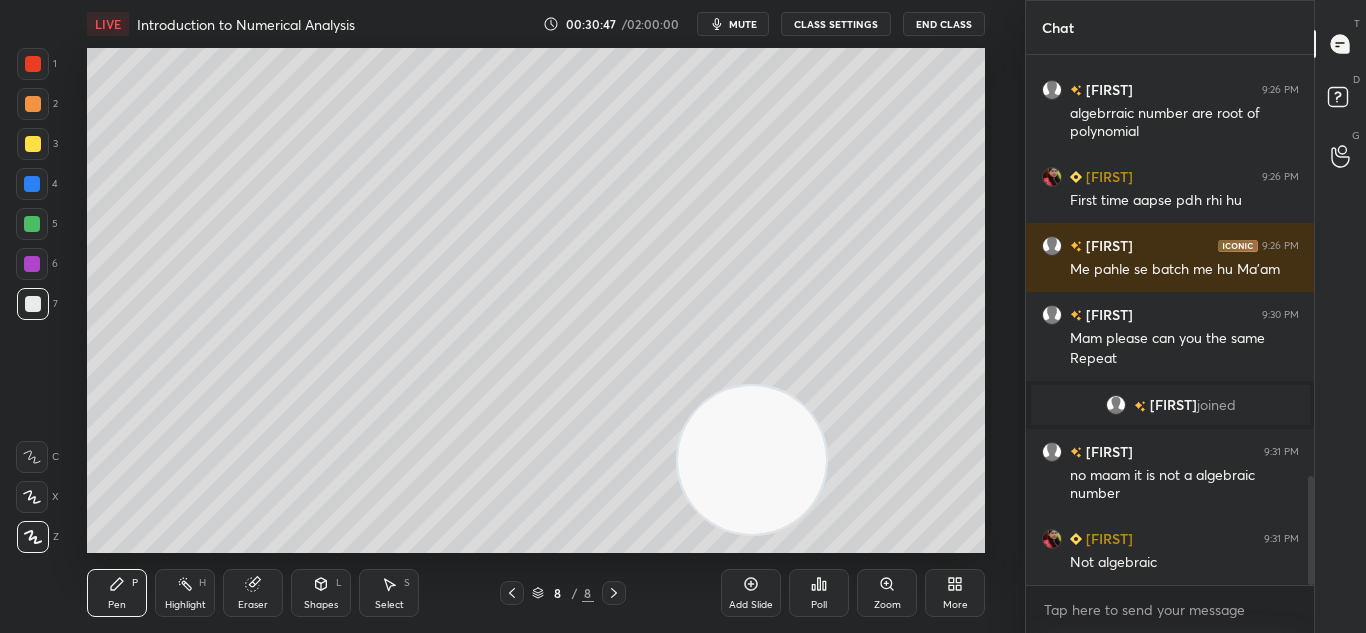 click 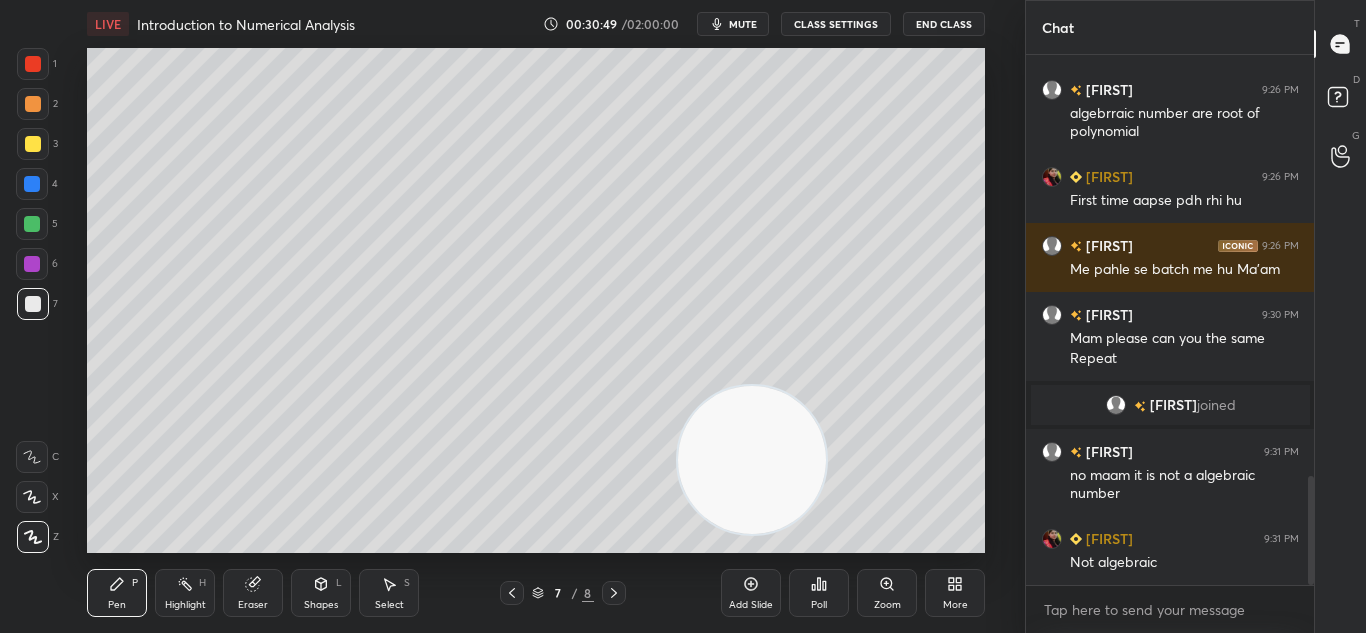 click at bounding box center [614, 593] 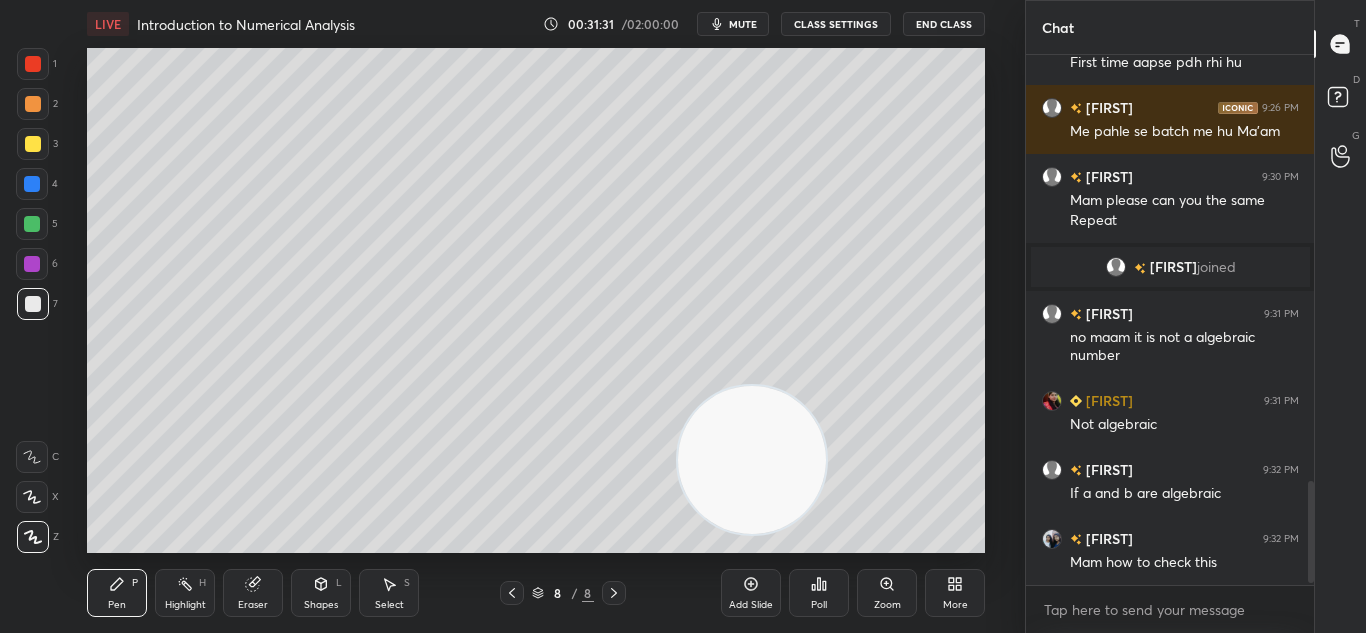 scroll, scrollTop: 2231, scrollLeft: 0, axis: vertical 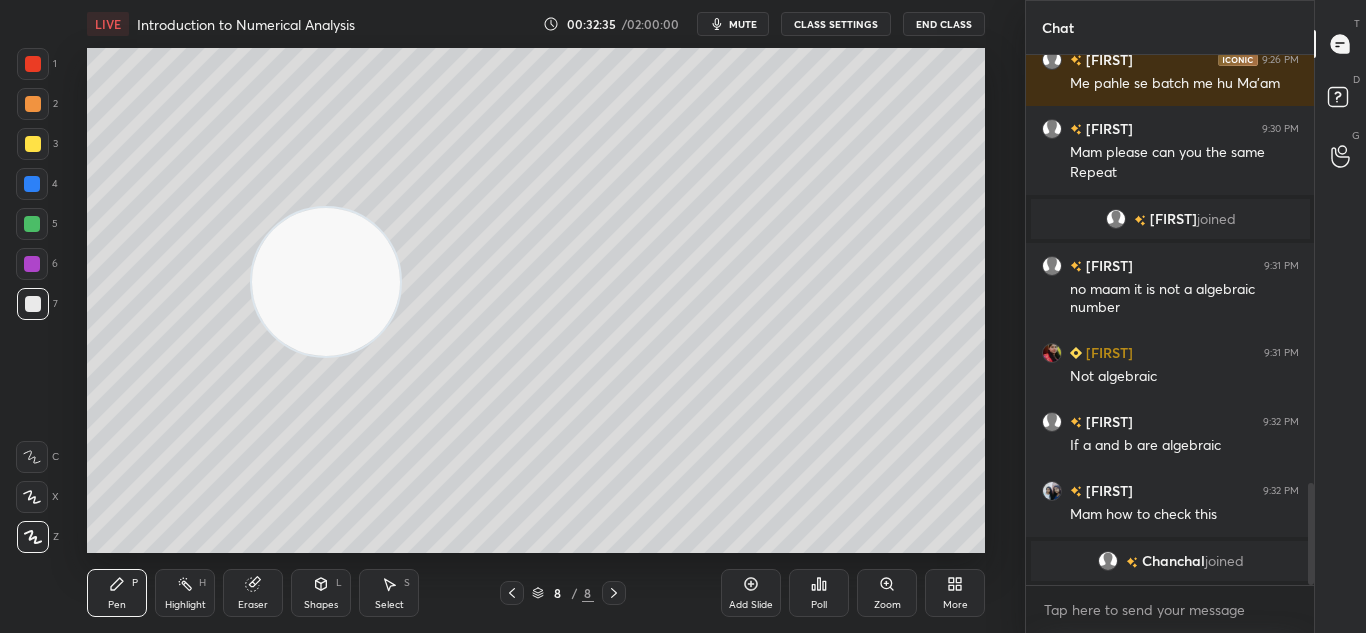 click at bounding box center [33, 144] 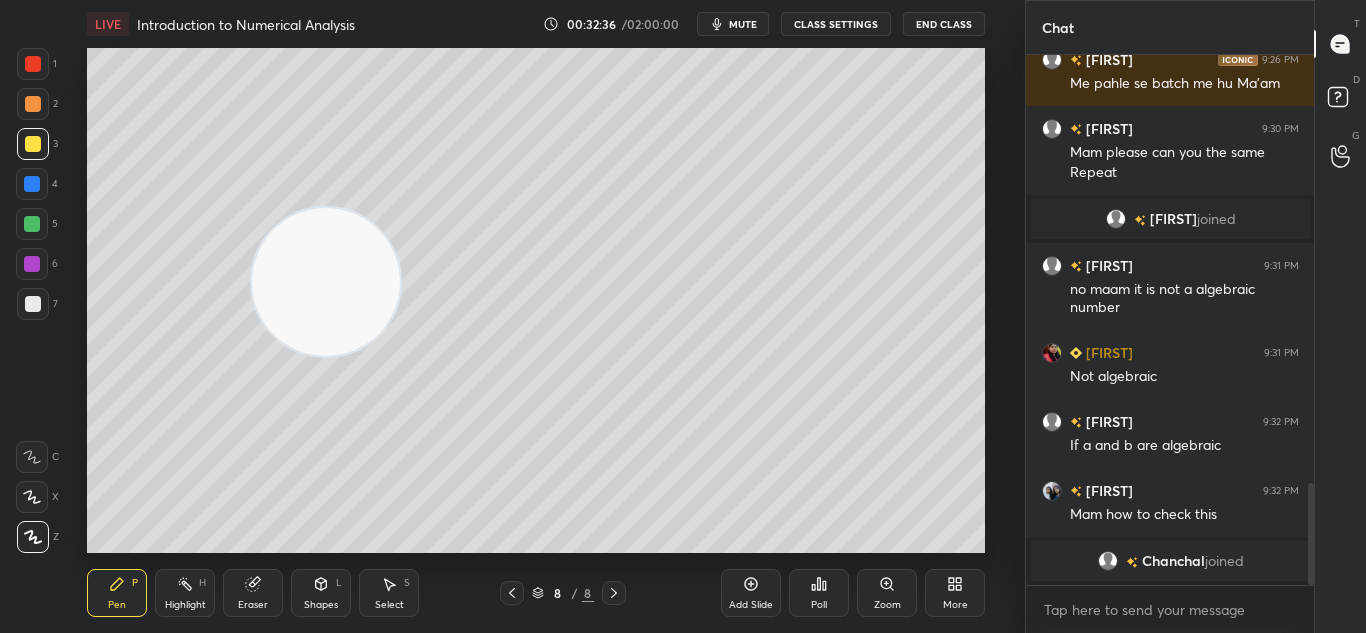 click at bounding box center (33, 144) 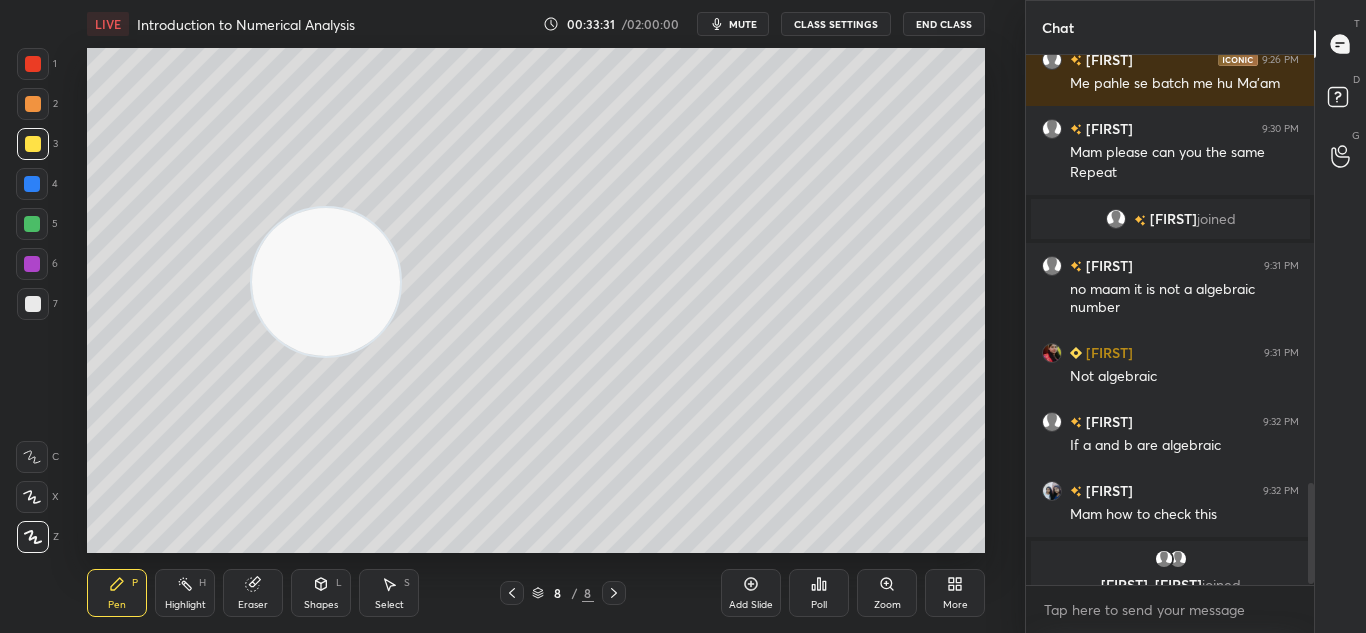 scroll, scrollTop: 2255, scrollLeft: 0, axis: vertical 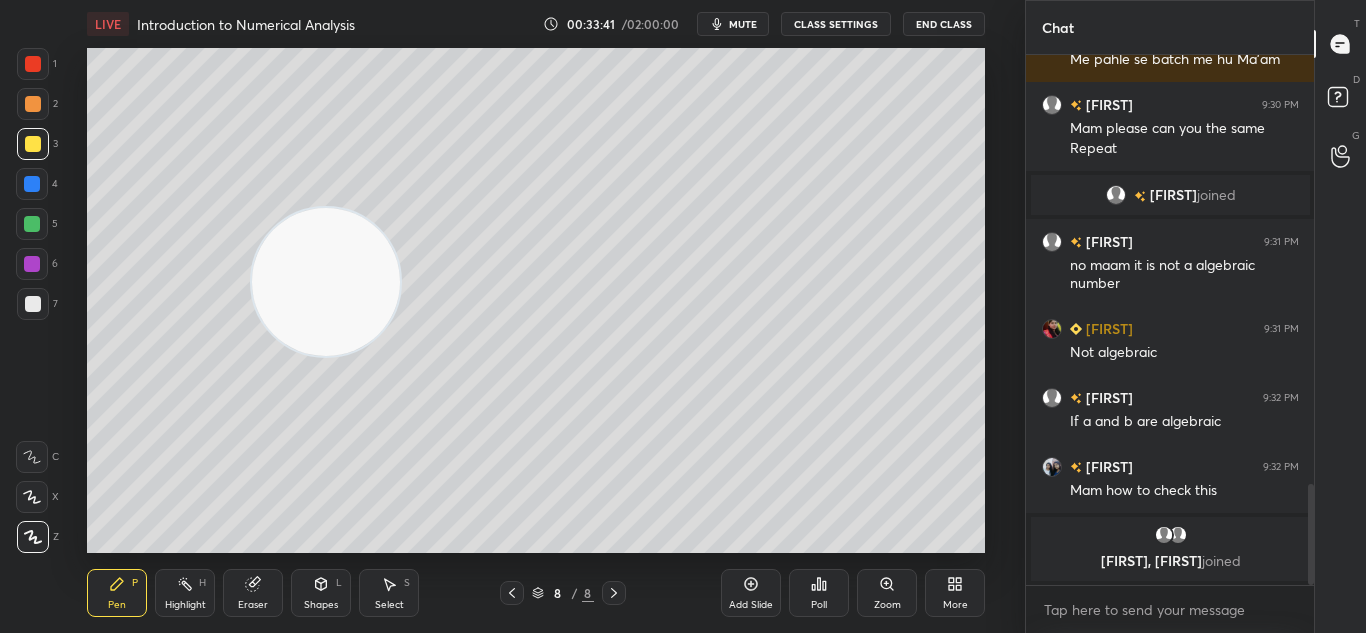click on "Poll" at bounding box center [819, 593] 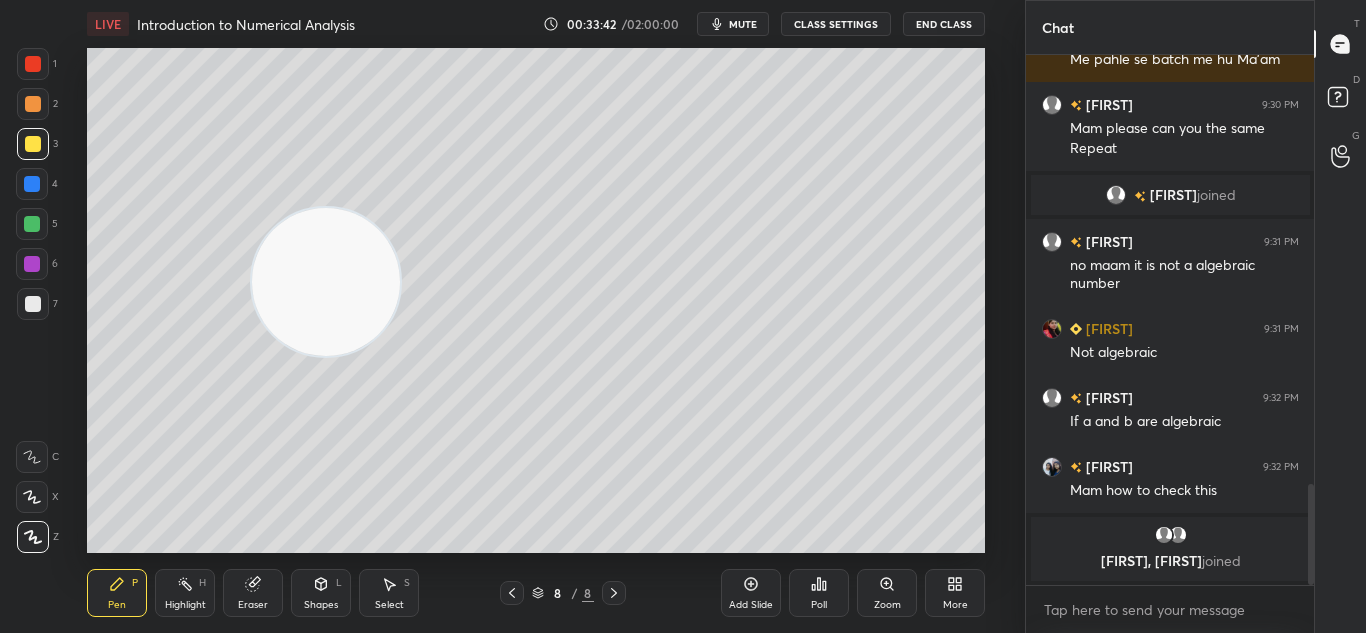 click on "Poll" at bounding box center (819, 593) 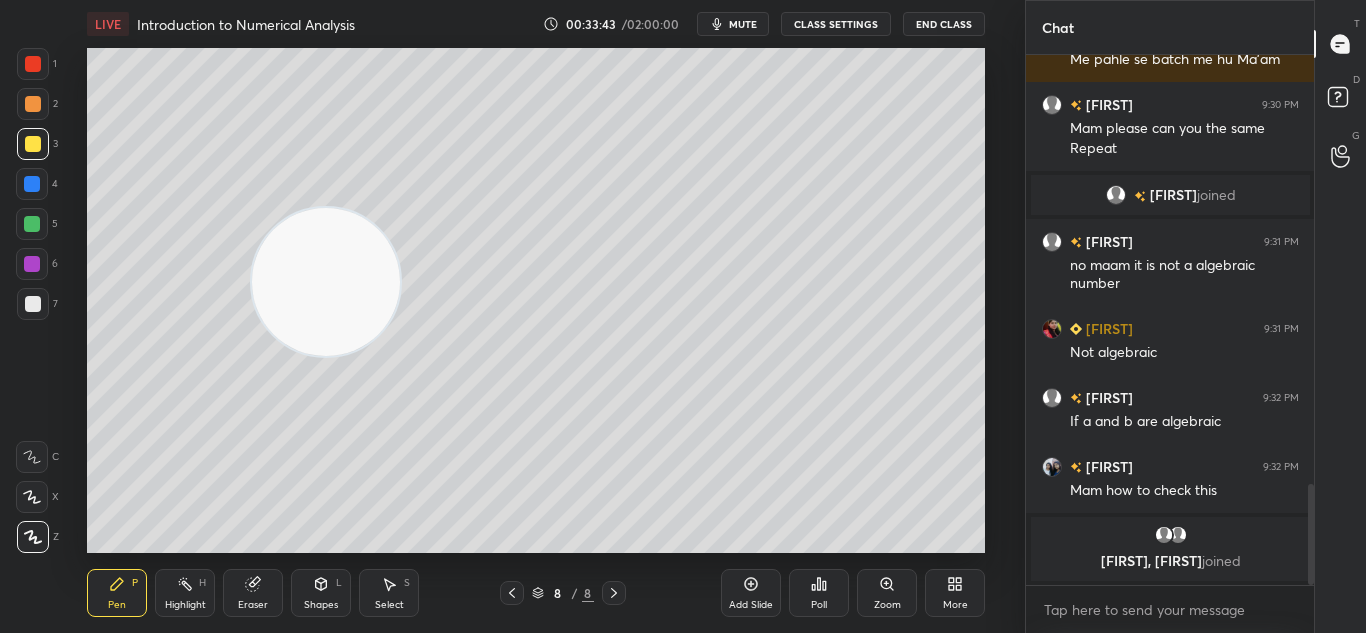 click on "Add Slide Poll Zoom More" at bounding box center (853, 593) 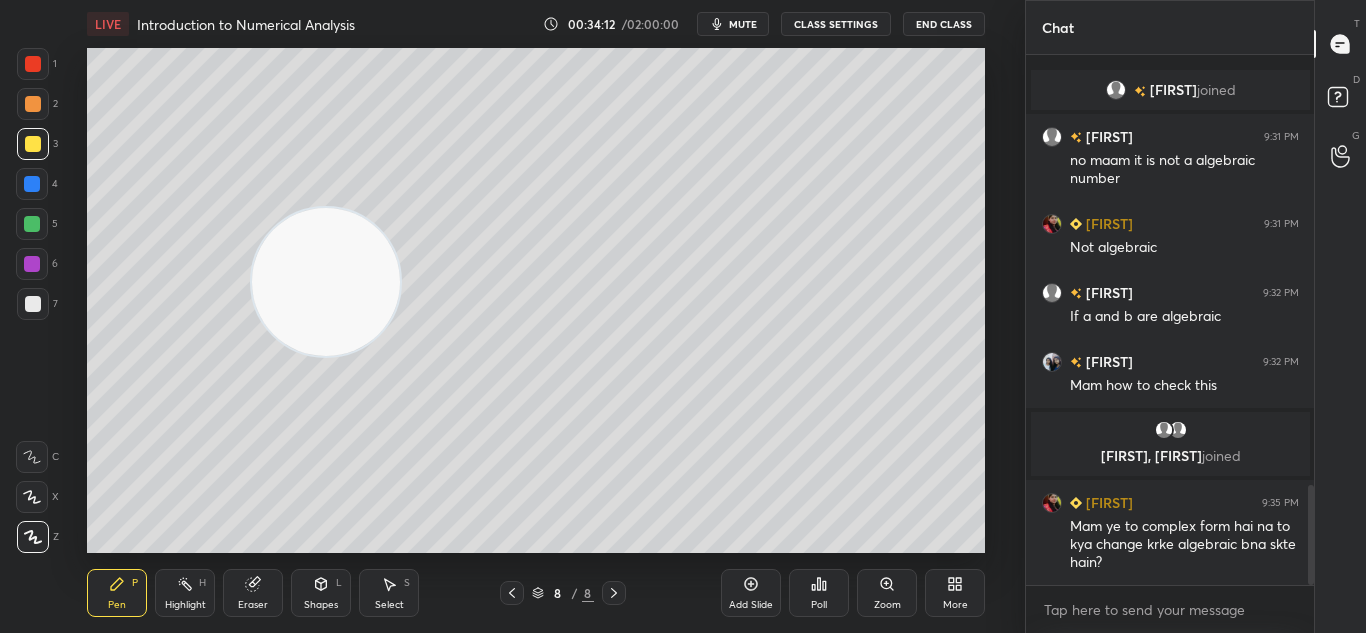 scroll, scrollTop: 2272, scrollLeft: 0, axis: vertical 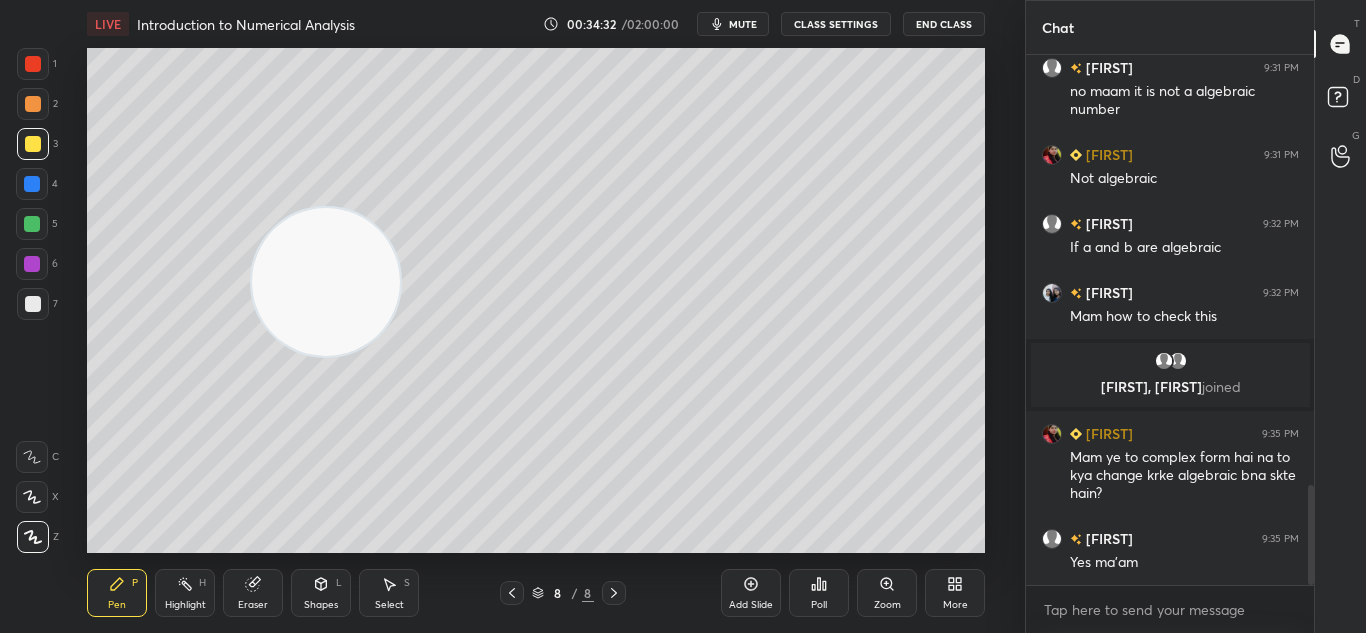 click 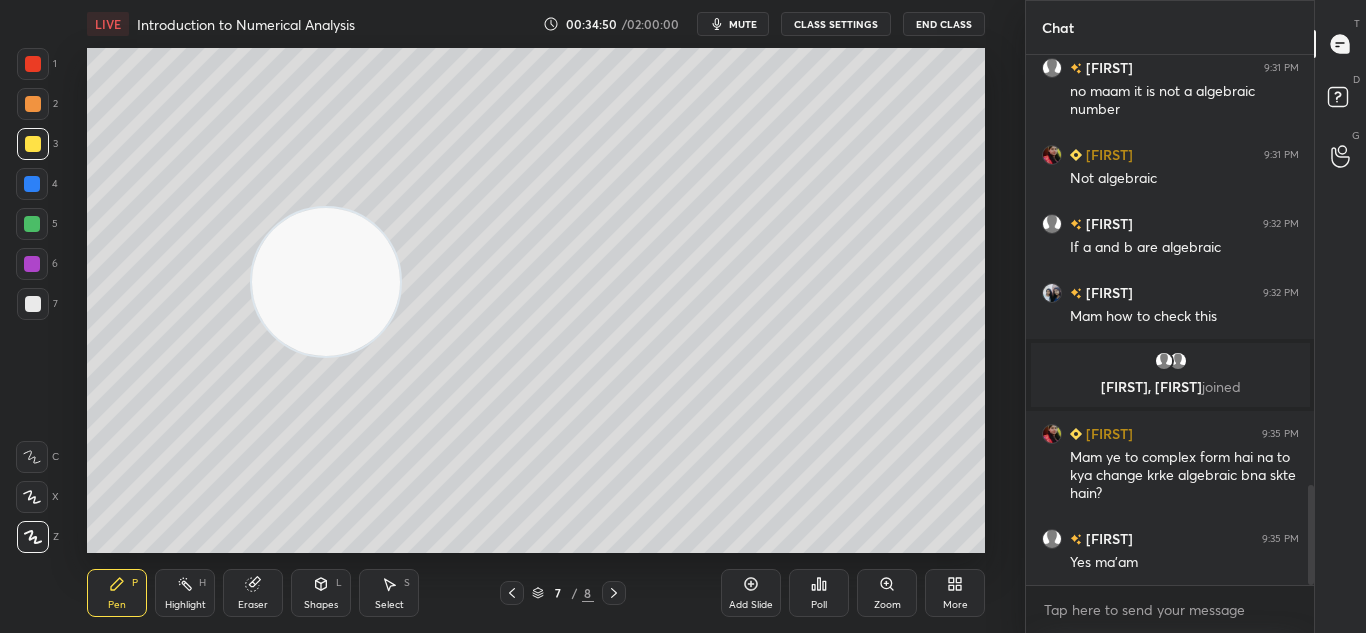 click at bounding box center [614, 593] 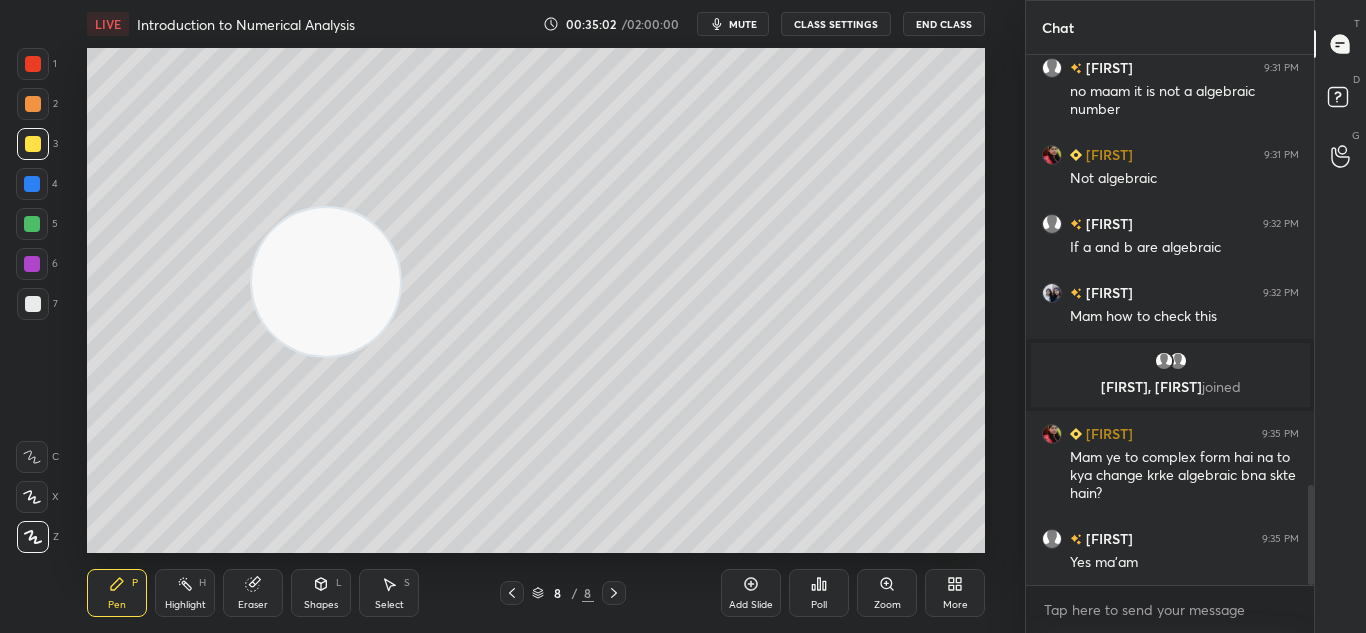 click on "Add Slide" at bounding box center [751, 593] 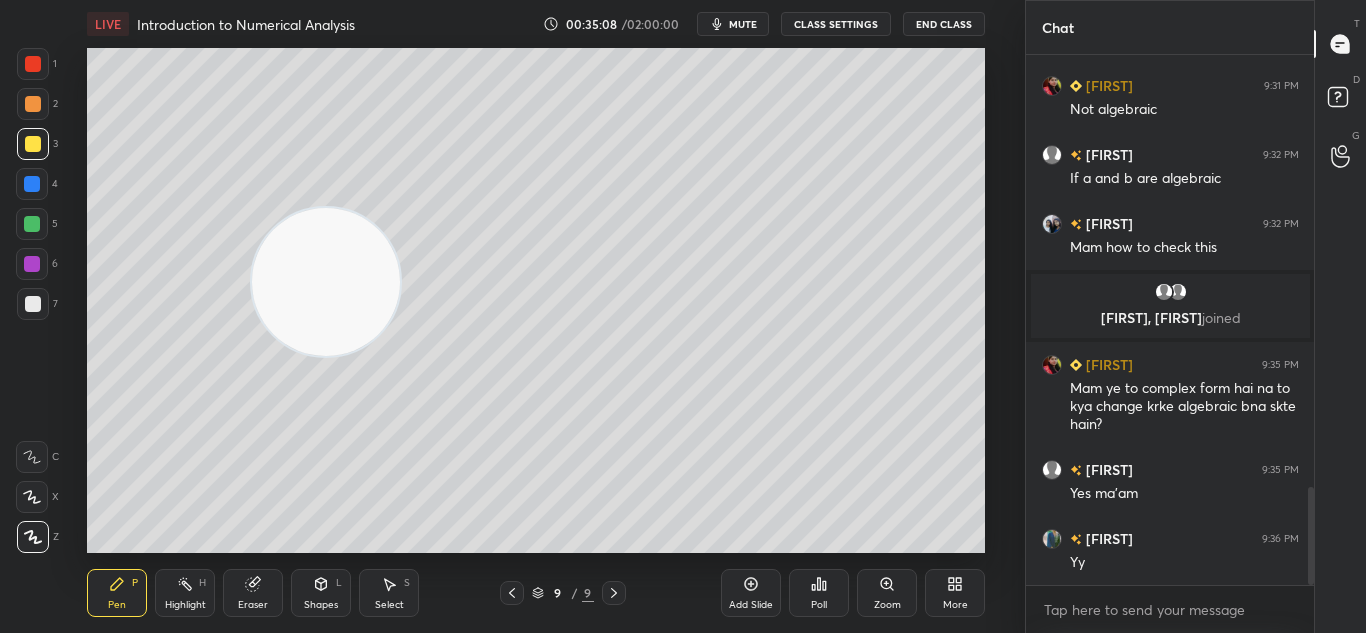 scroll, scrollTop: 2410, scrollLeft: 0, axis: vertical 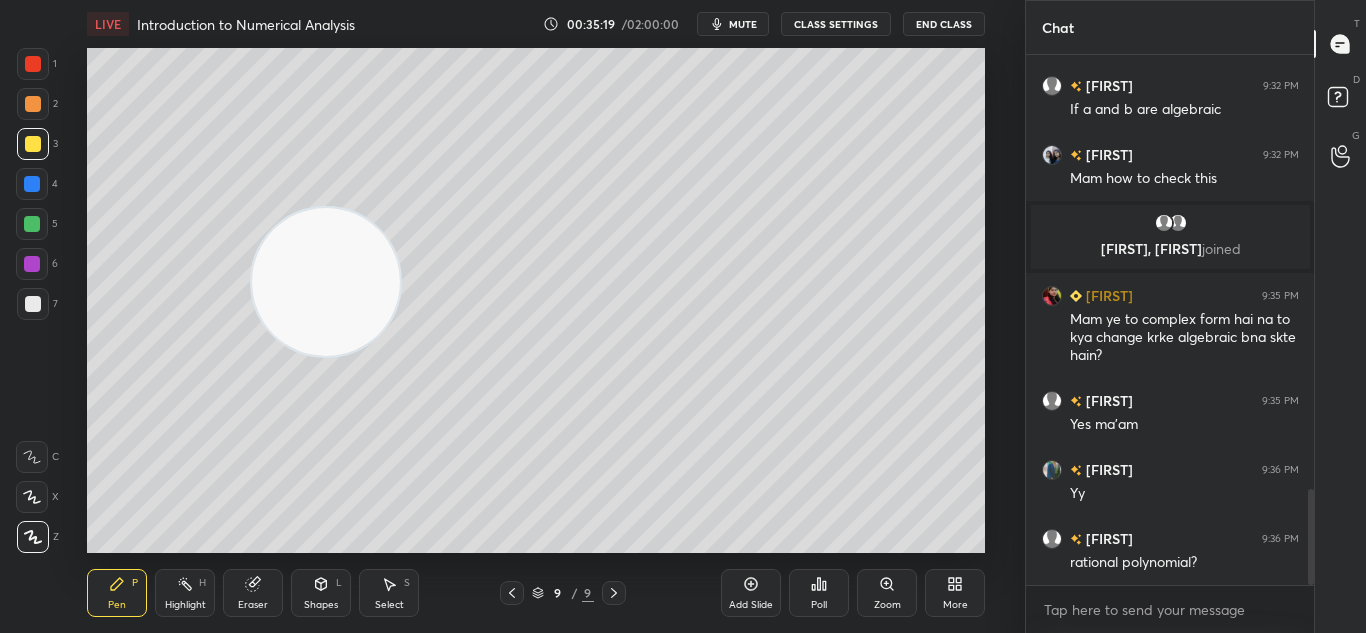 click on "Add Slide" at bounding box center [751, 605] 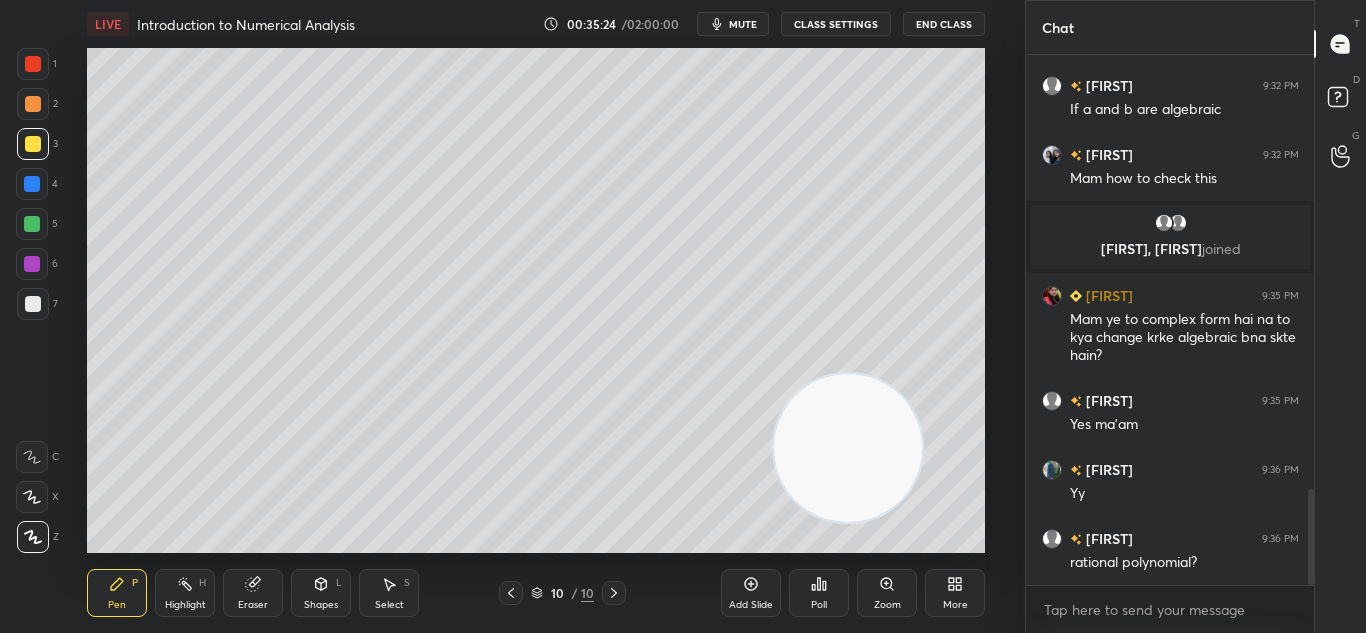 click on "Highlight" at bounding box center (185, 605) 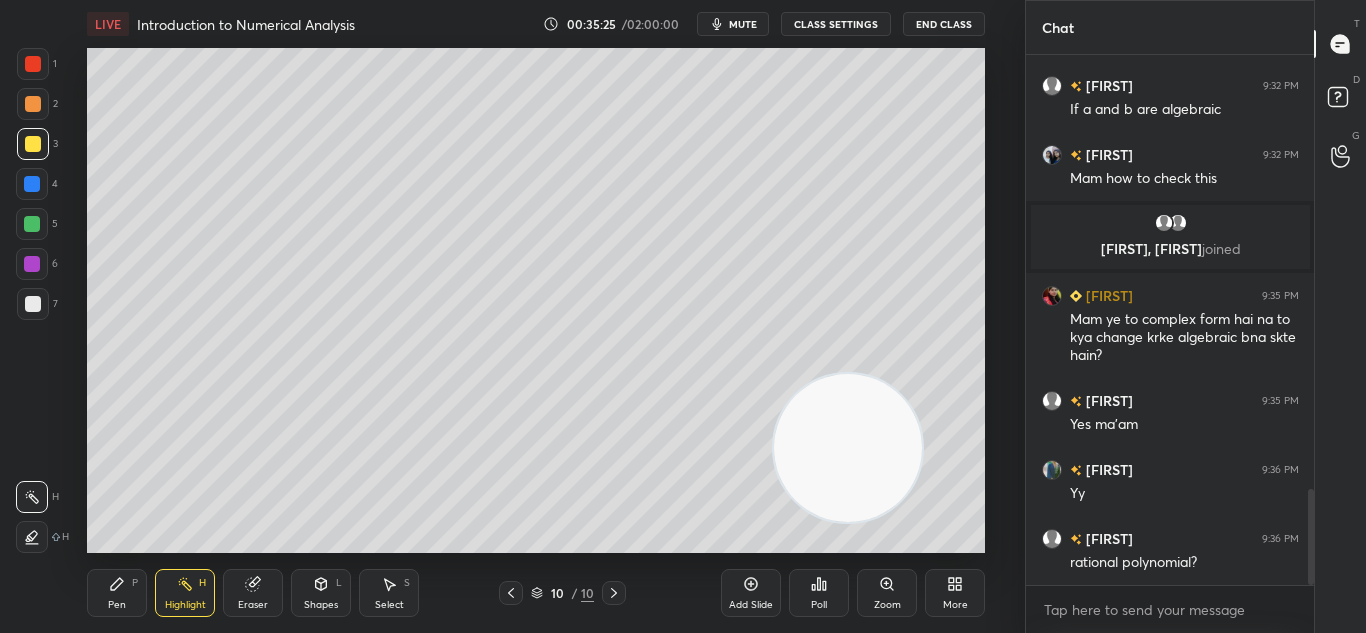click on "Eraser" at bounding box center (253, 605) 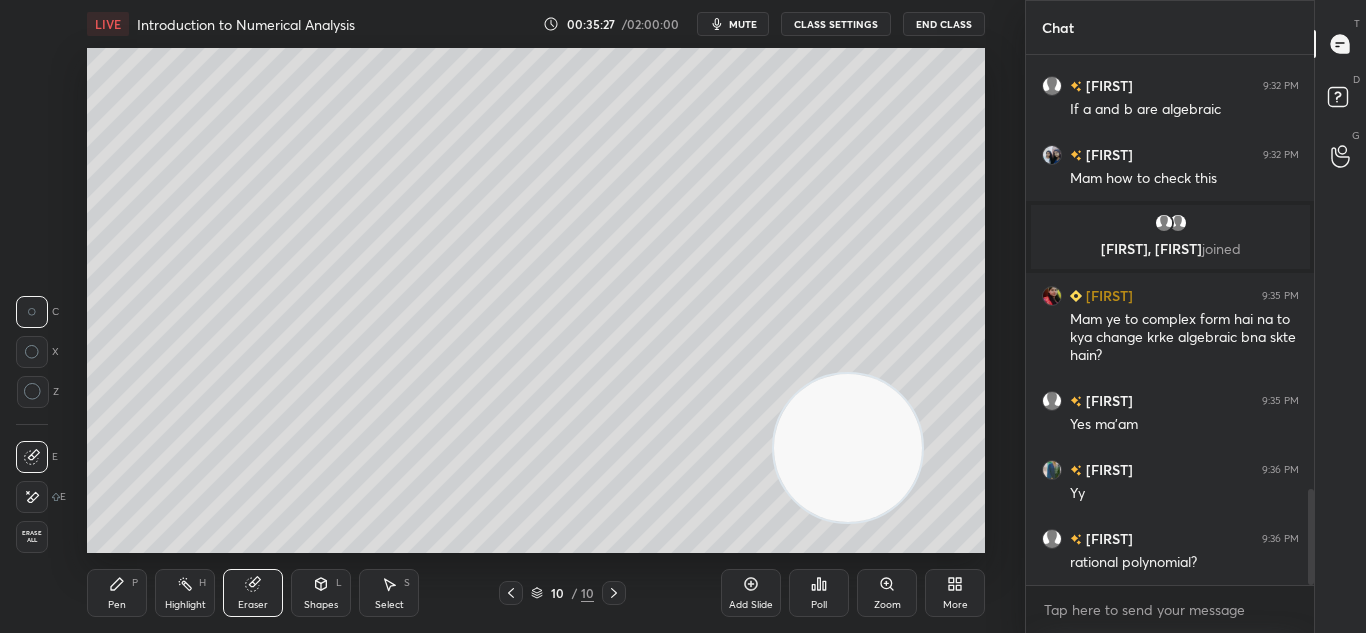 click on "Pen P" at bounding box center [117, 593] 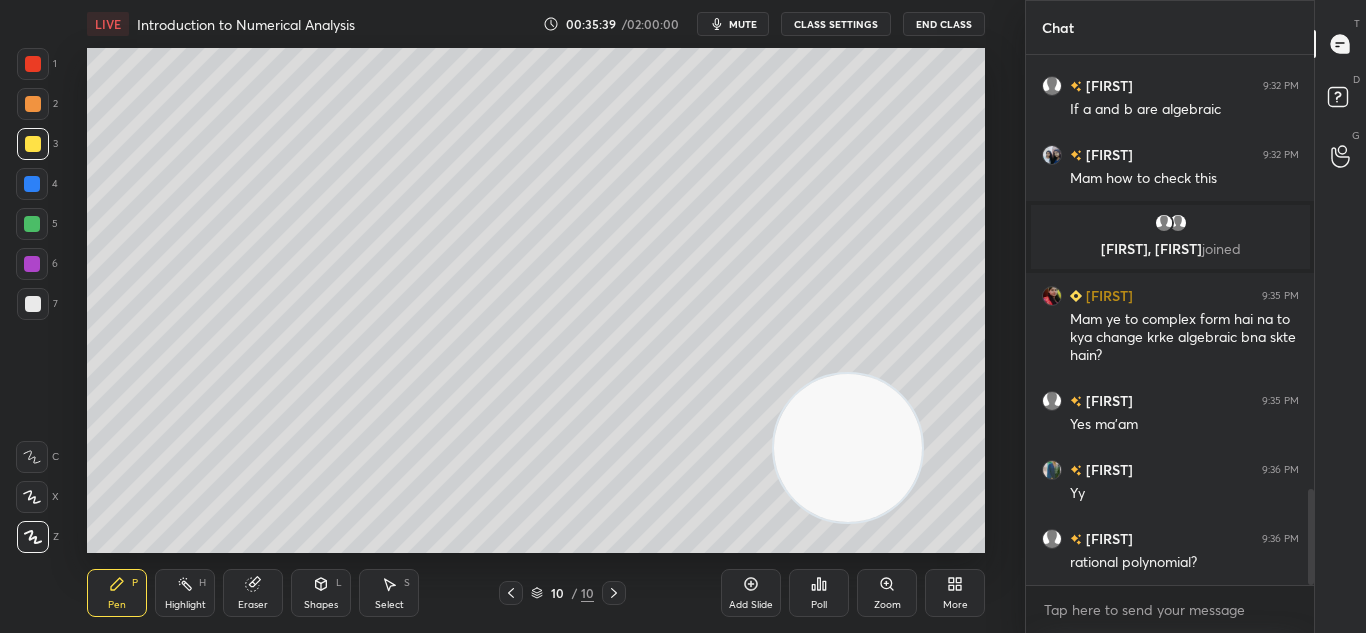 scroll, scrollTop: 2479, scrollLeft: 0, axis: vertical 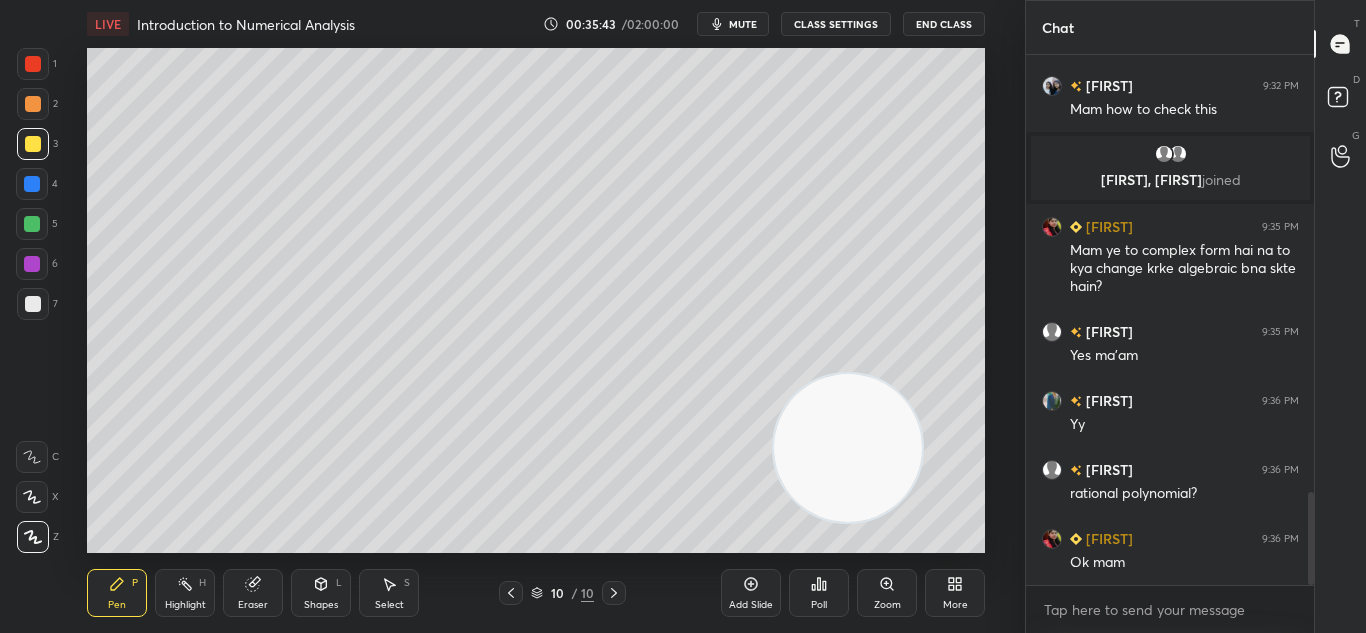 click on "Pen P Highlight H Eraser Shapes L Select S 10 / 10 Add Slide Poll Zoom More" at bounding box center (536, 593) 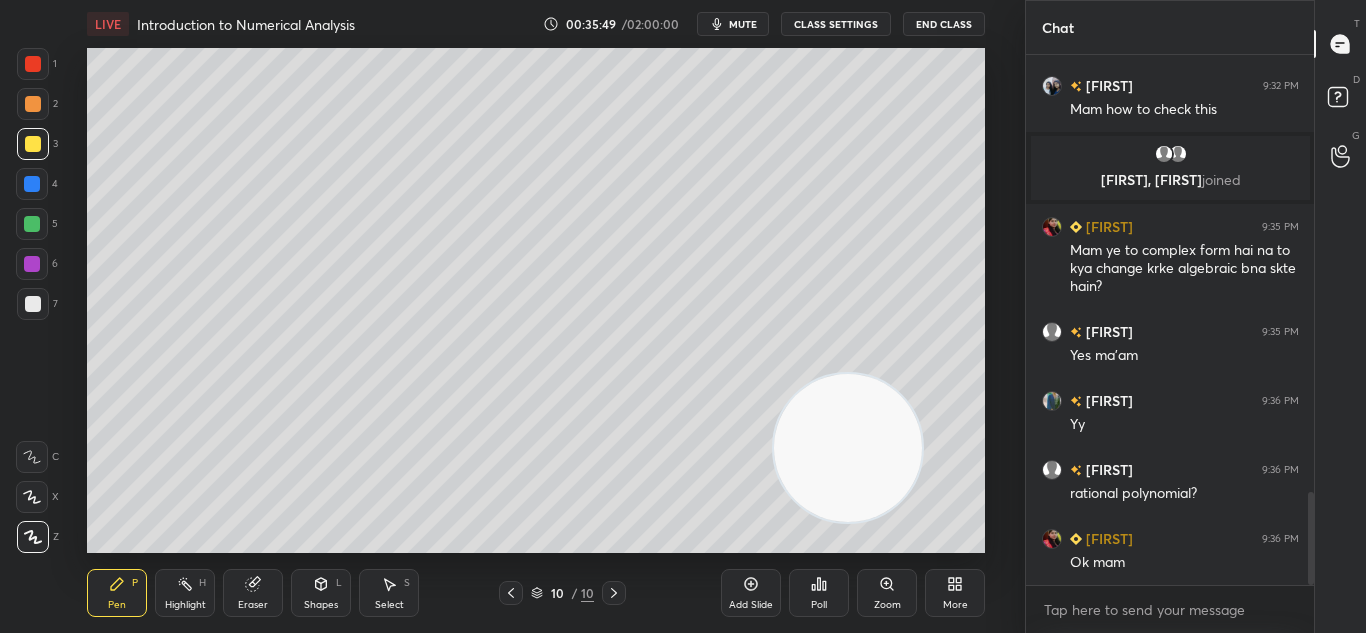 click 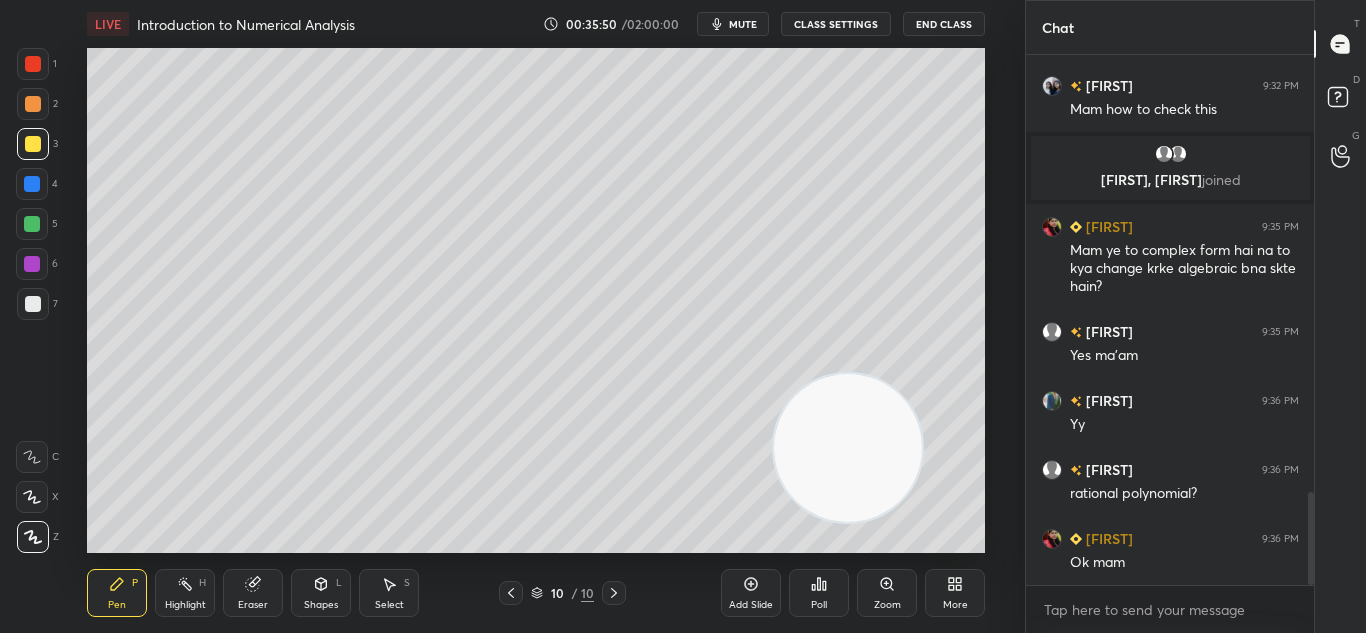 click at bounding box center [614, 593] 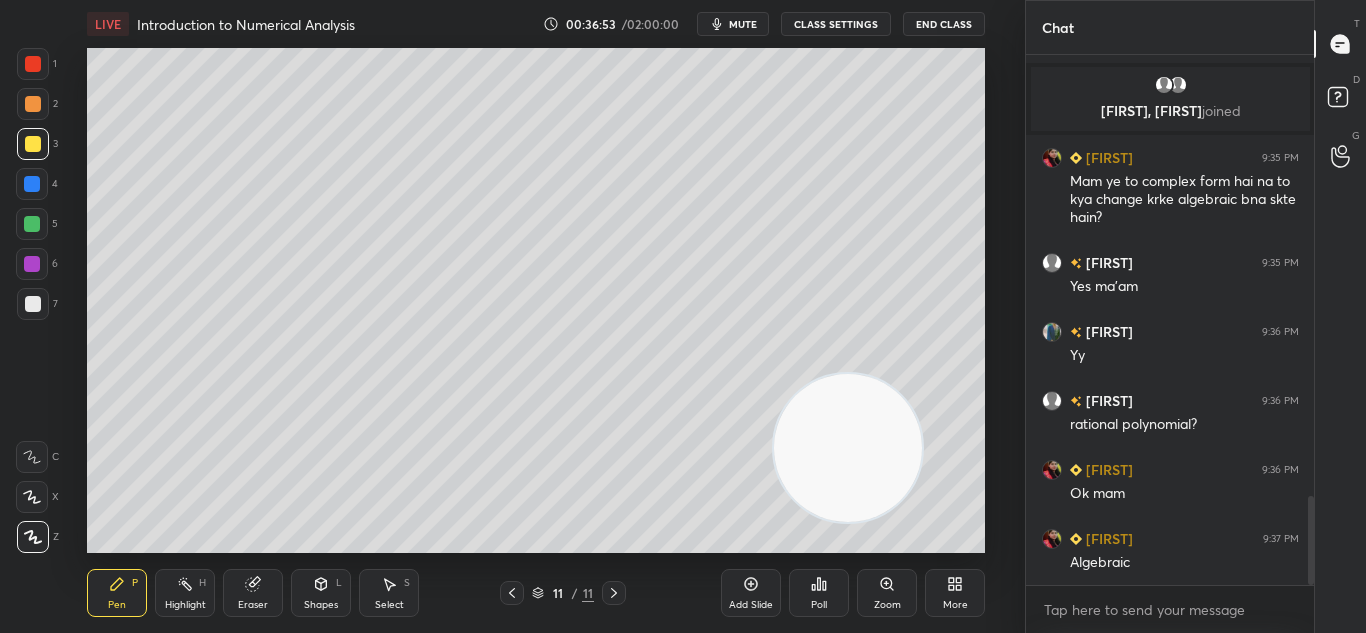 scroll, scrollTop: 2617, scrollLeft: 0, axis: vertical 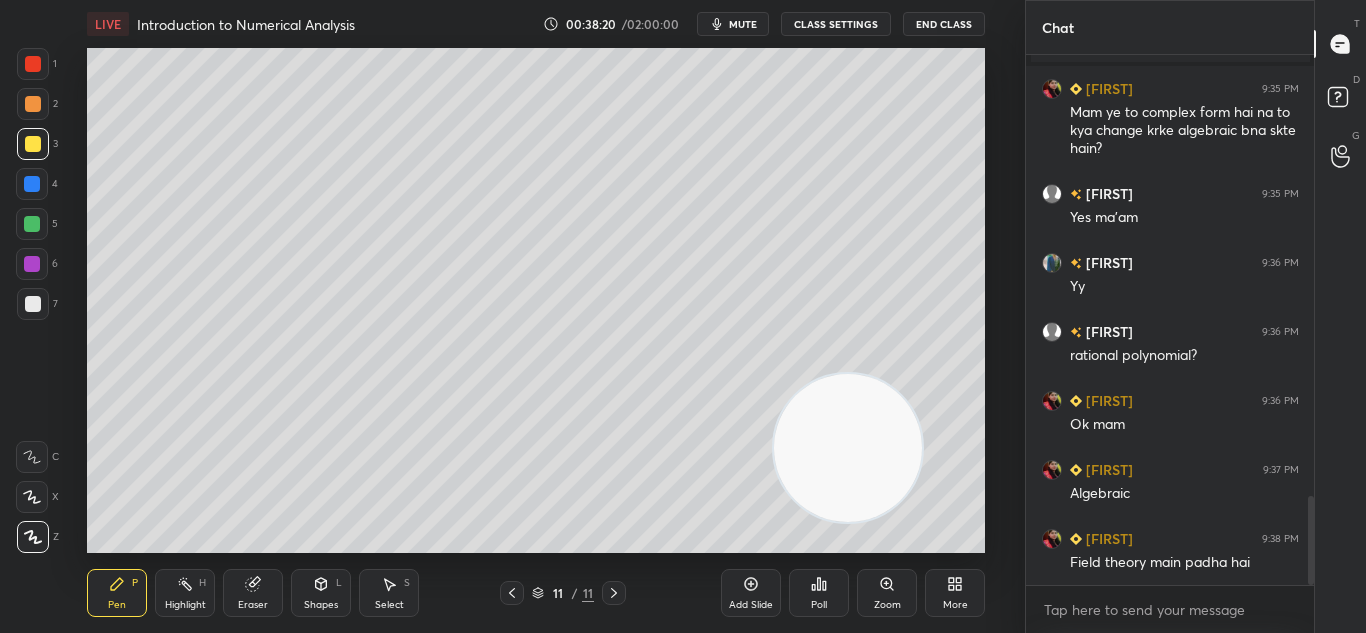 click on "Add Slide" at bounding box center [751, 593] 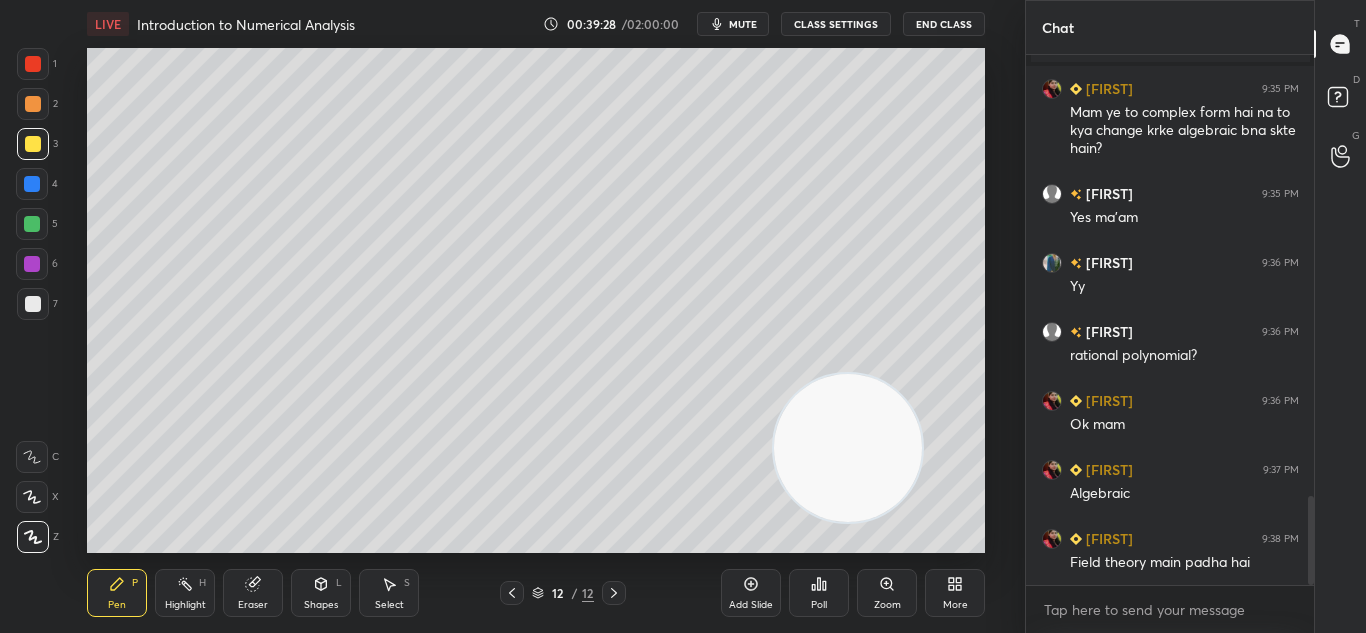 click on "Add Slide" at bounding box center [751, 605] 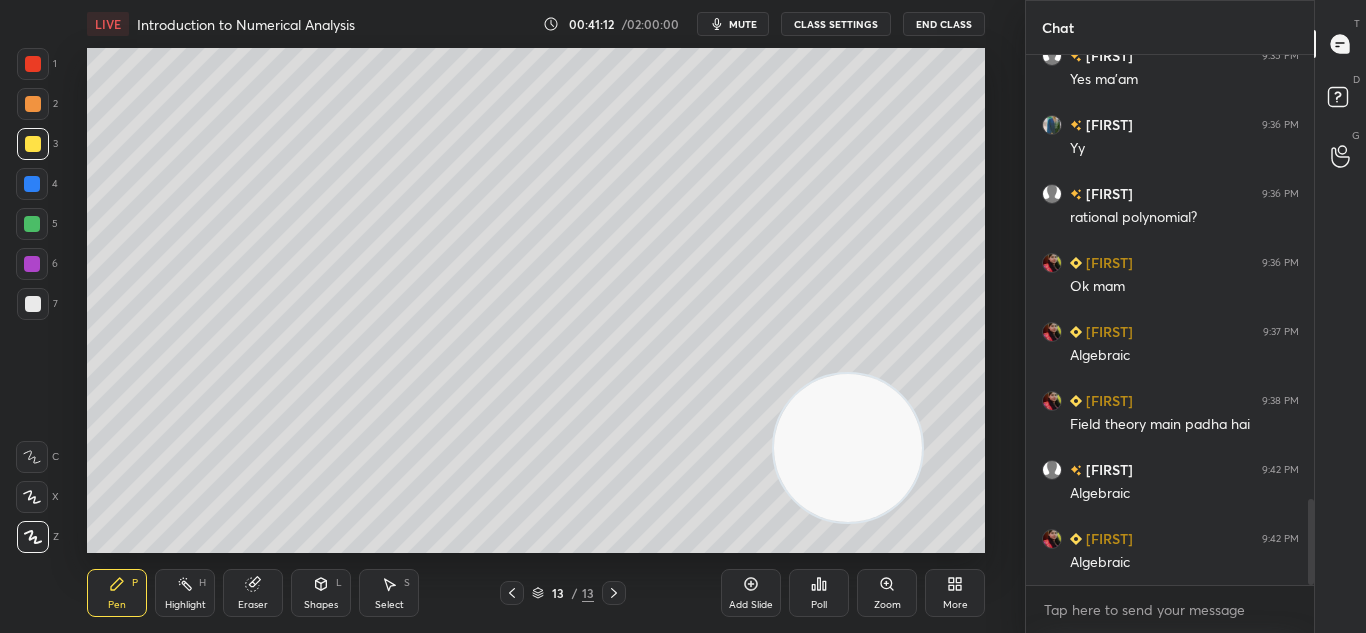scroll, scrollTop: 2824, scrollLeft: 0, axis: vertical 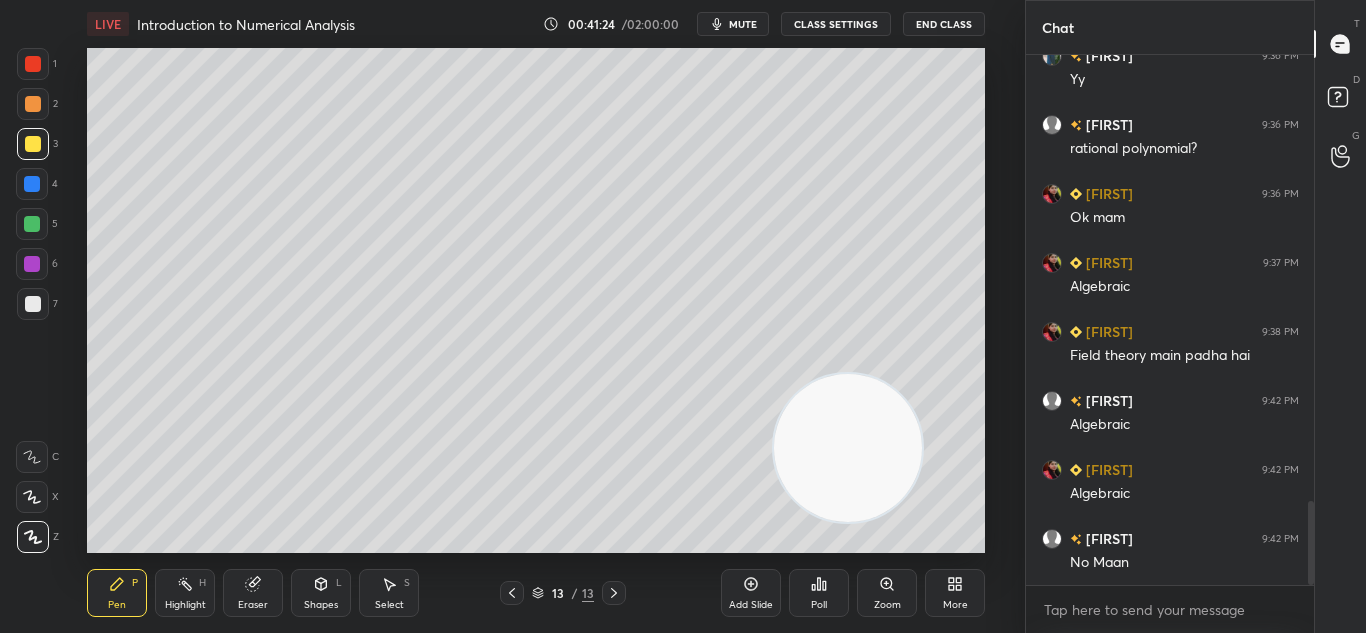 click on "Eraser" at bounding box center [253, 605] 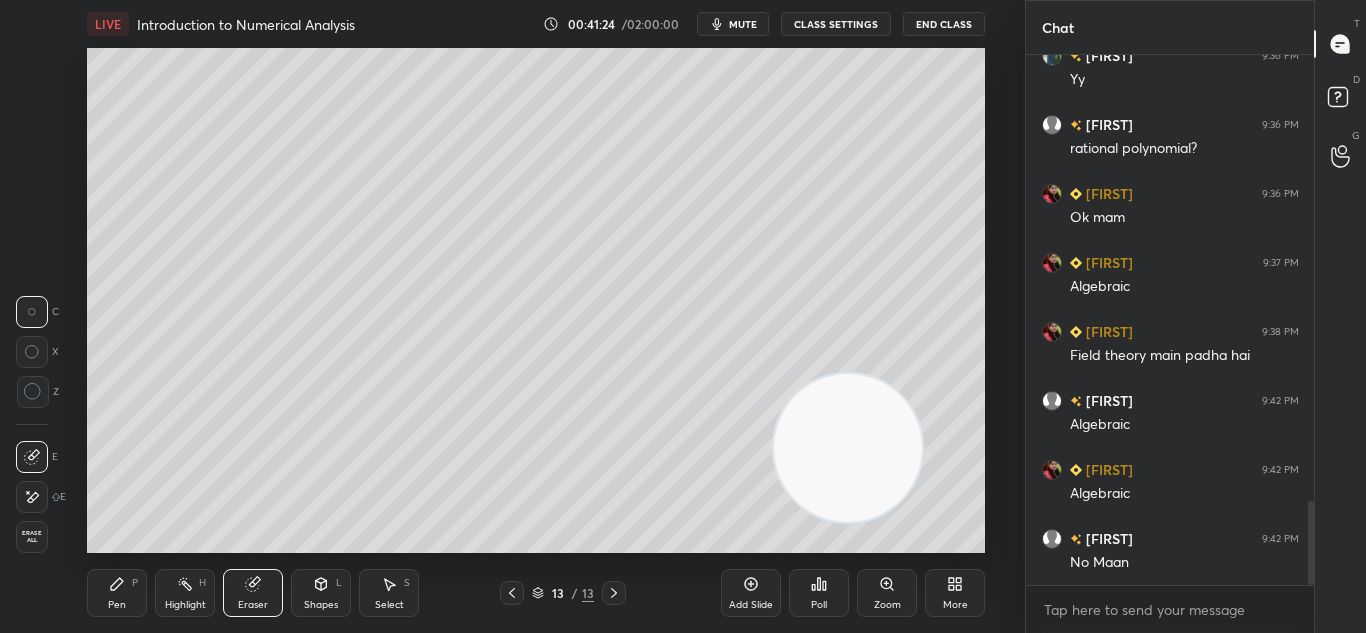 click on "Eraser" at bounding box center [253, 593] 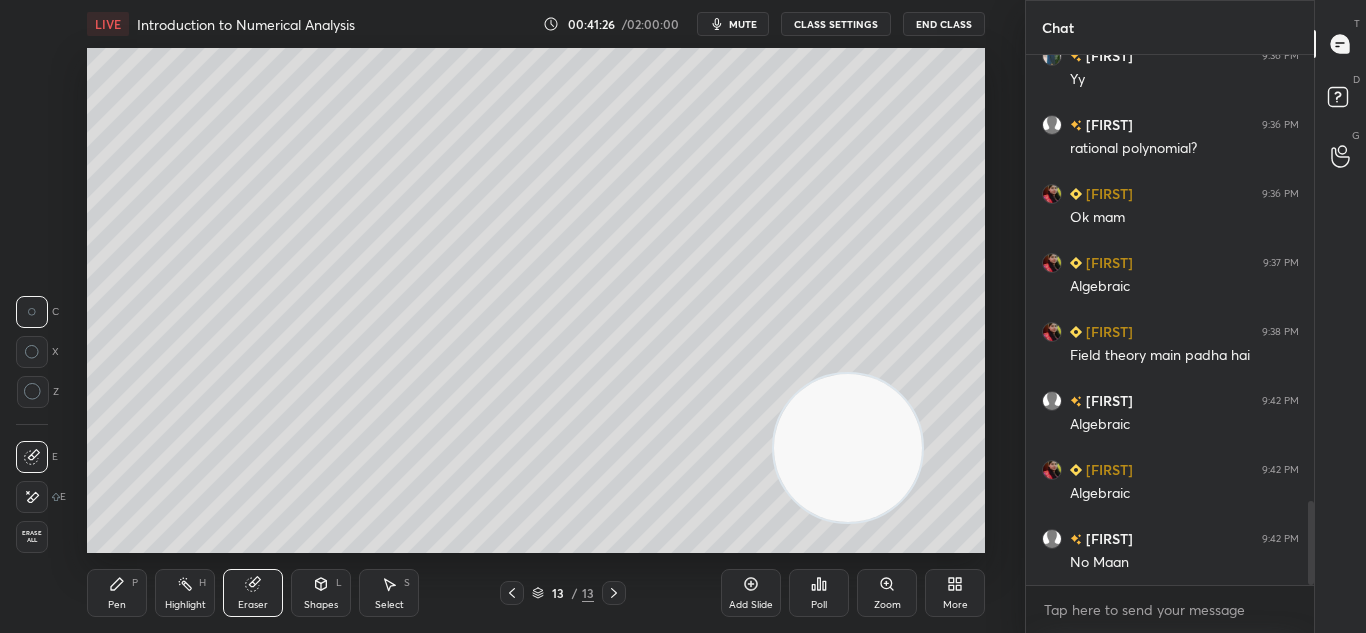 click on "Pen" at bounding box center (117, 605) 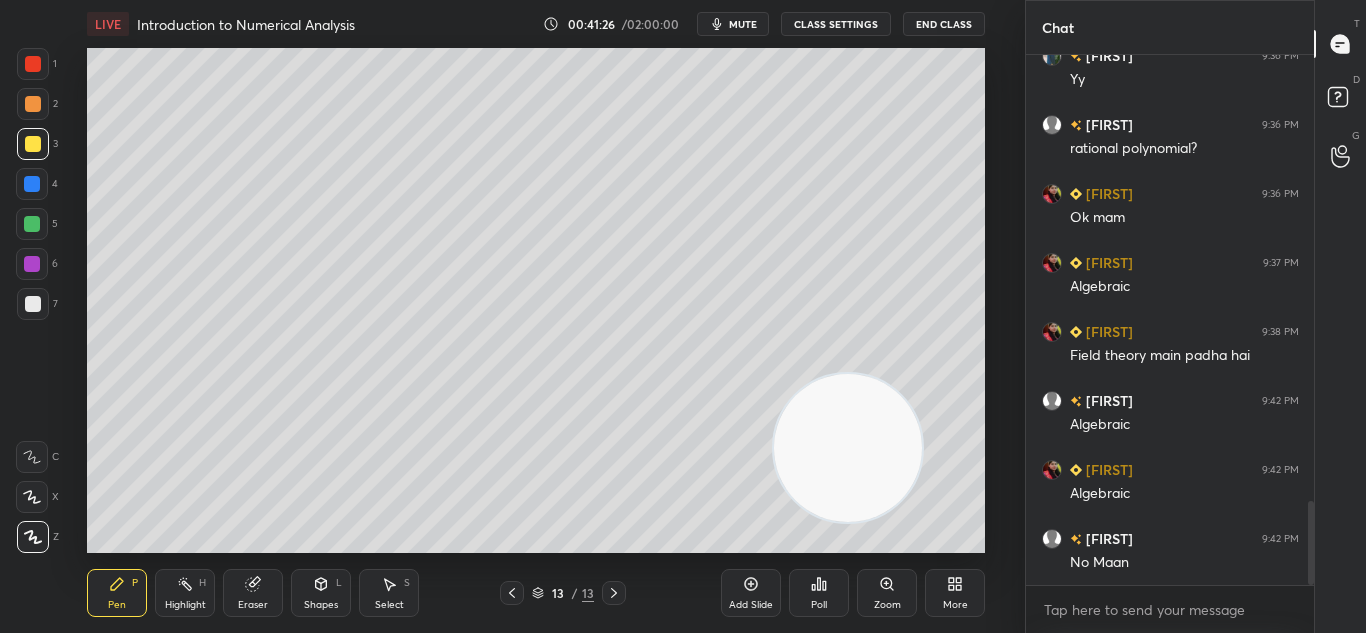 click on "Pen" at bounding box center (117, 605) 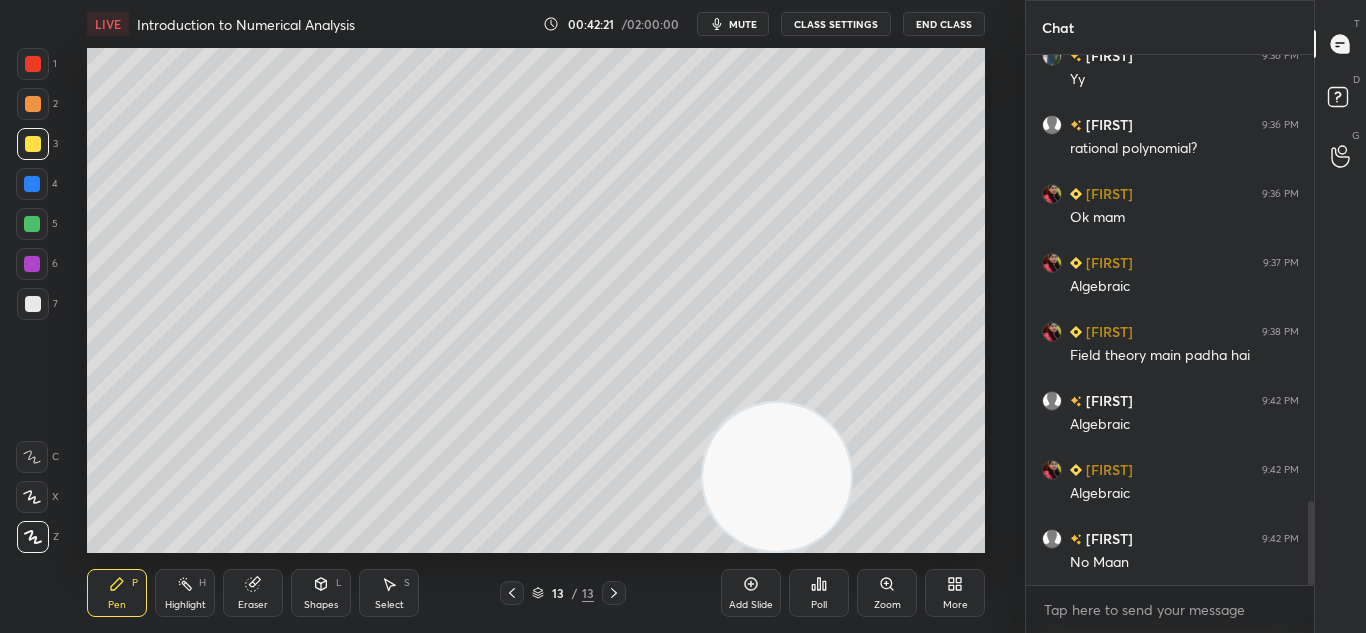 click on "Add Slide" at bounding box center [751, 605] 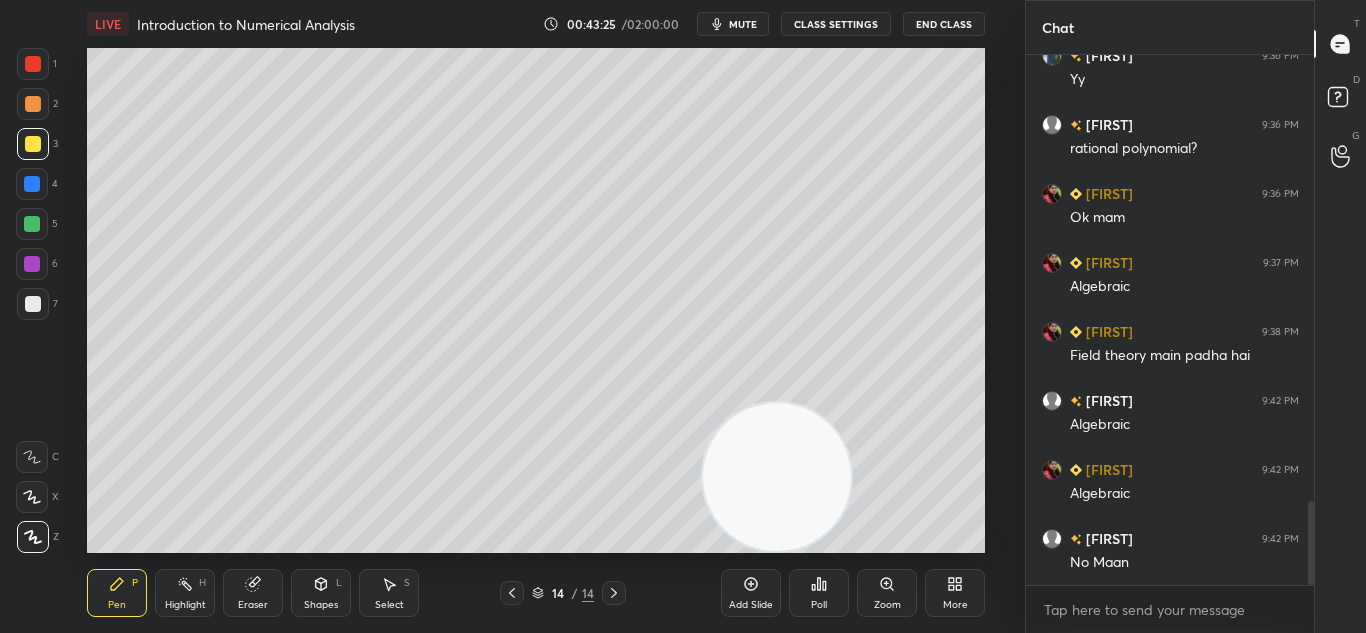 click on "Add Slide" at bounding box center (751, 605) 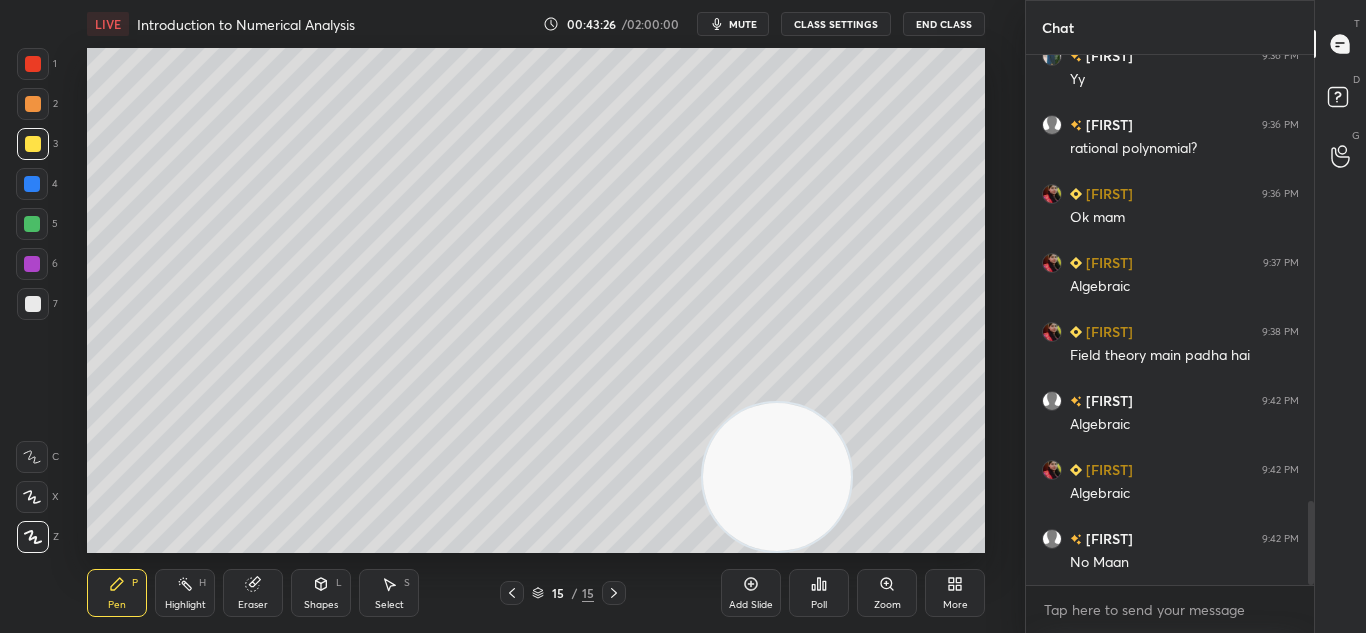 click on "Pen P Highlight H Eraser Shapes L Select S 15 / 15 Add Slide Poll Zoom More" at bounding box center (536, 593) 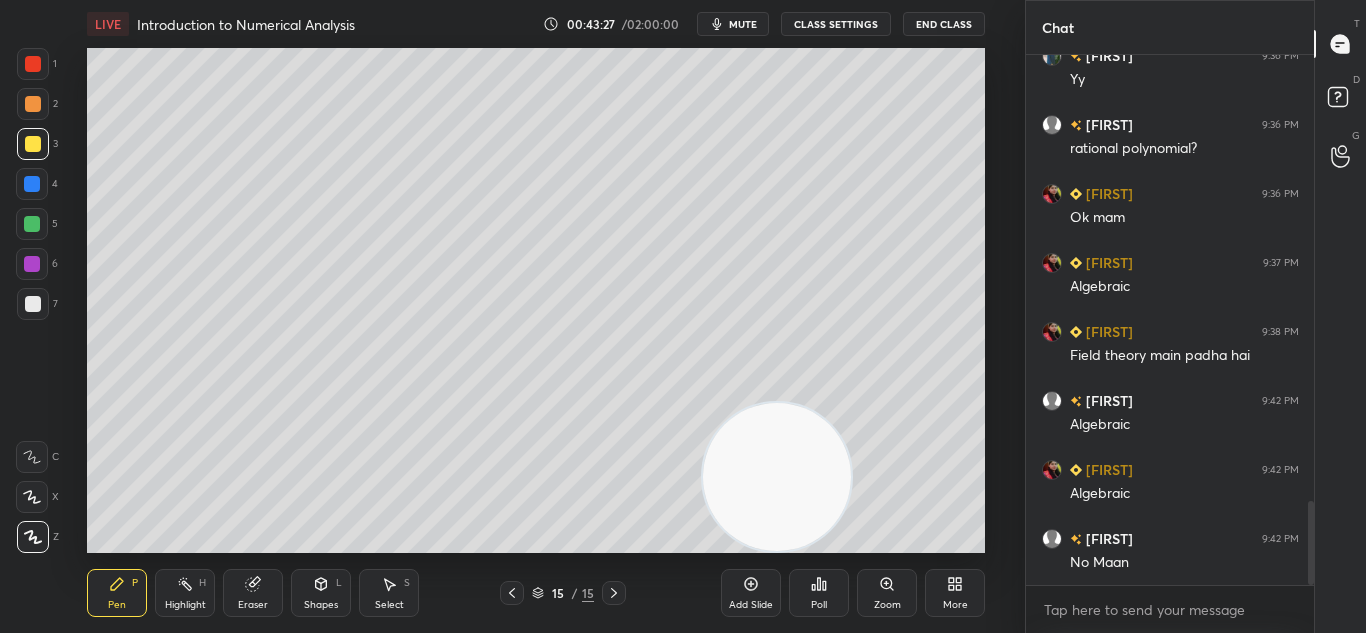 click 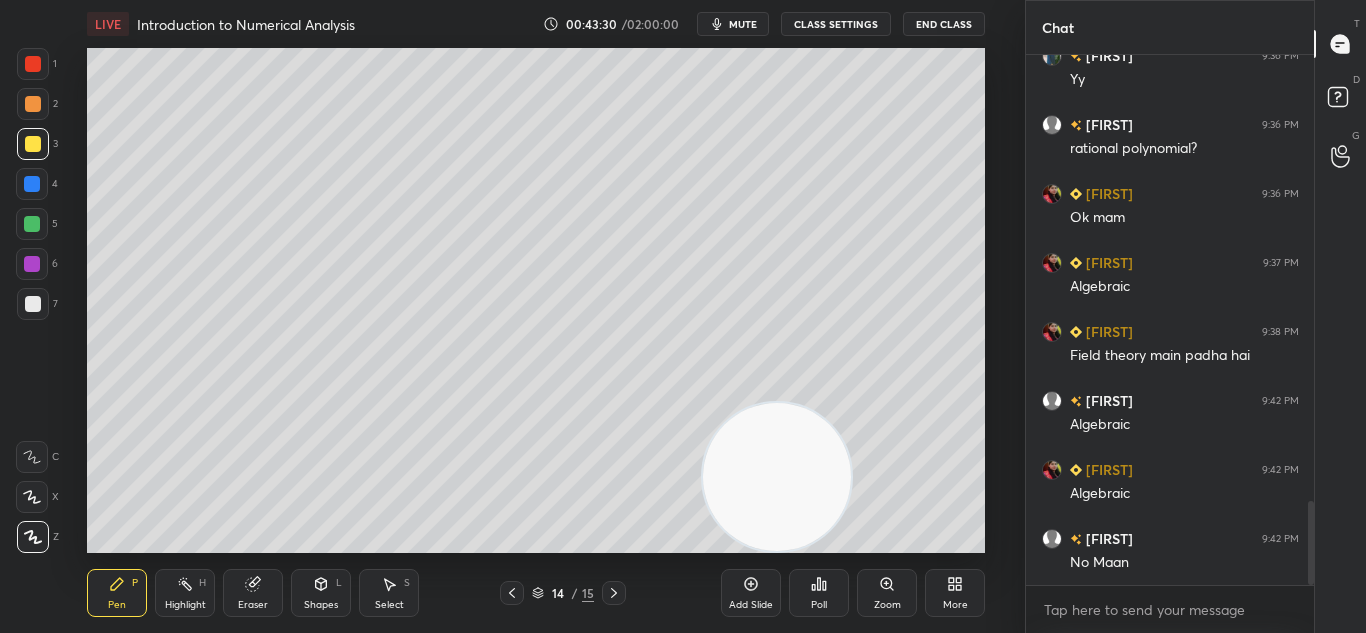 click 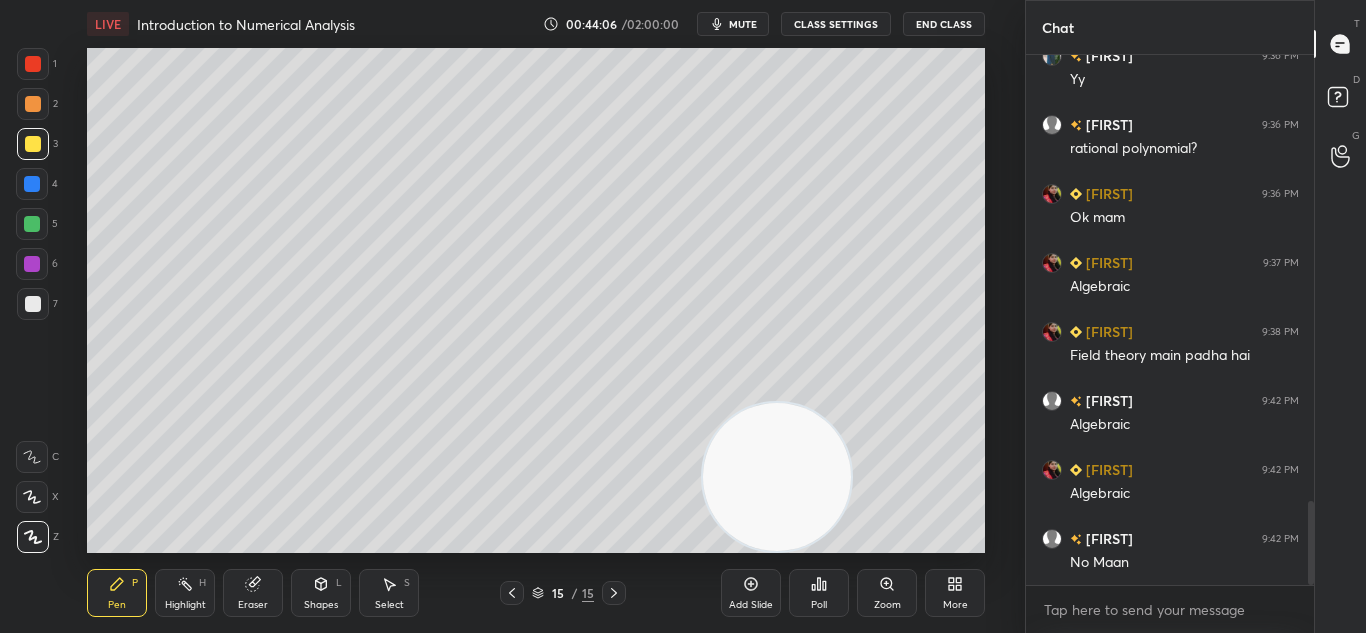 click at bounding box center (512, 593) 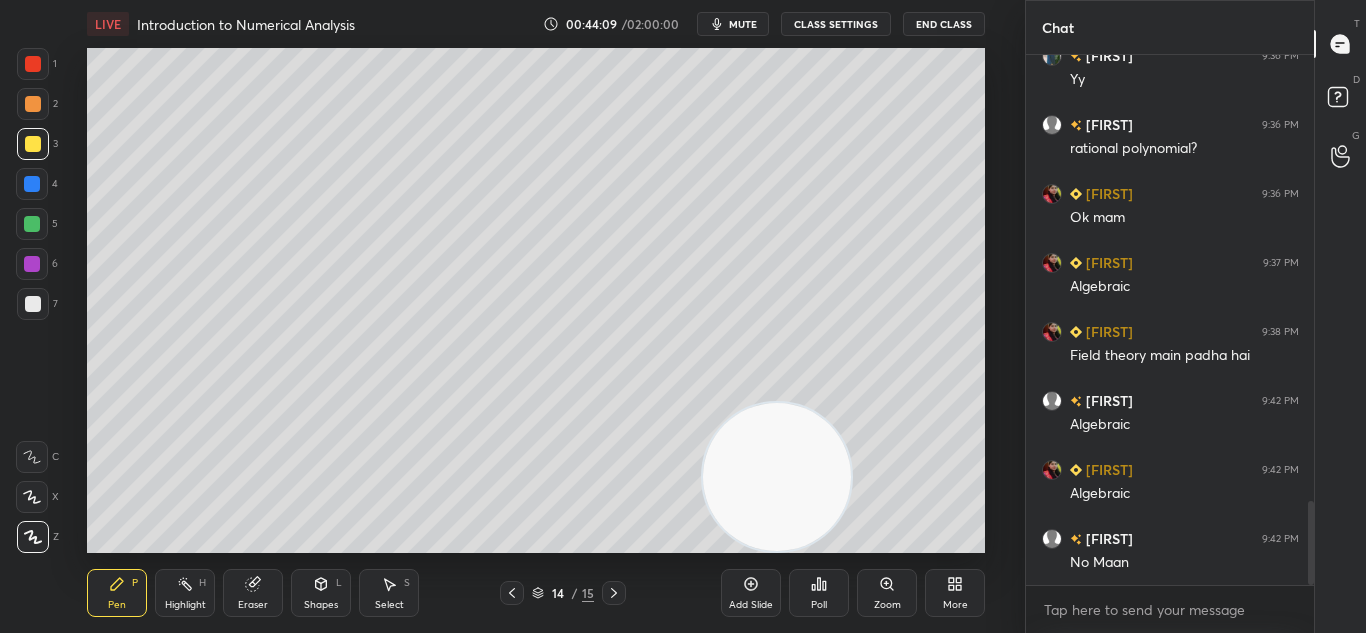 click at bounding box center [614, 593] 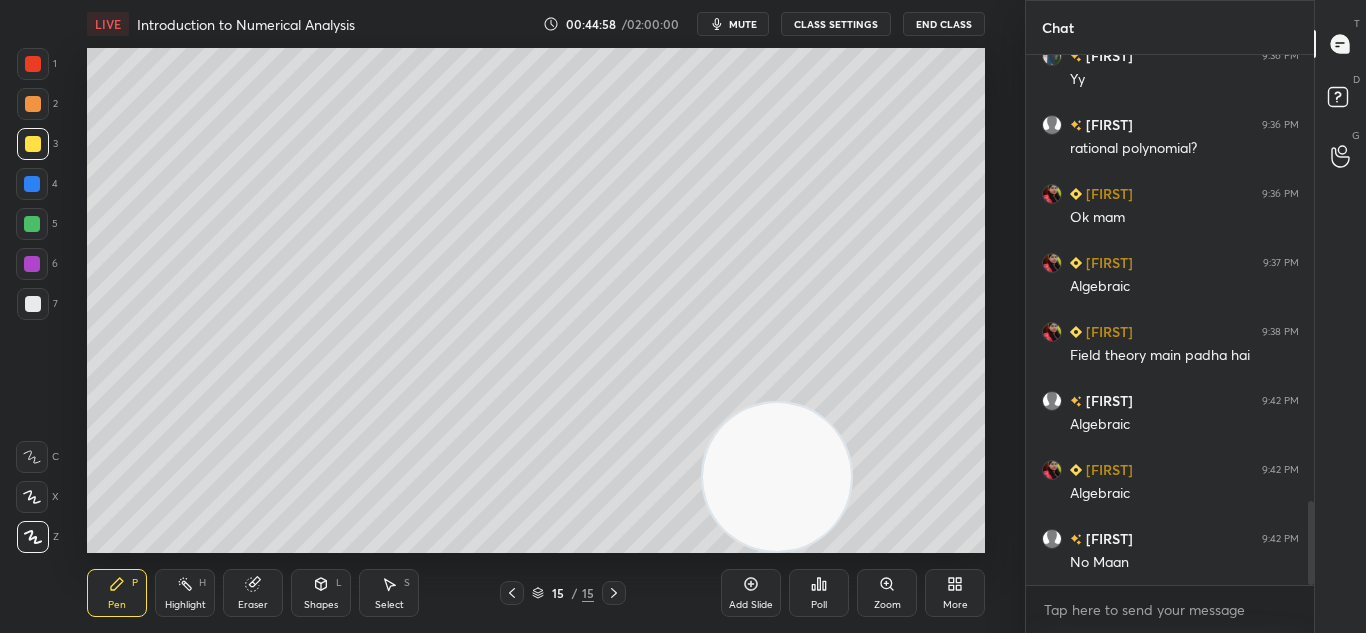 click on "Add Slide" at bounding box center (751, 593) 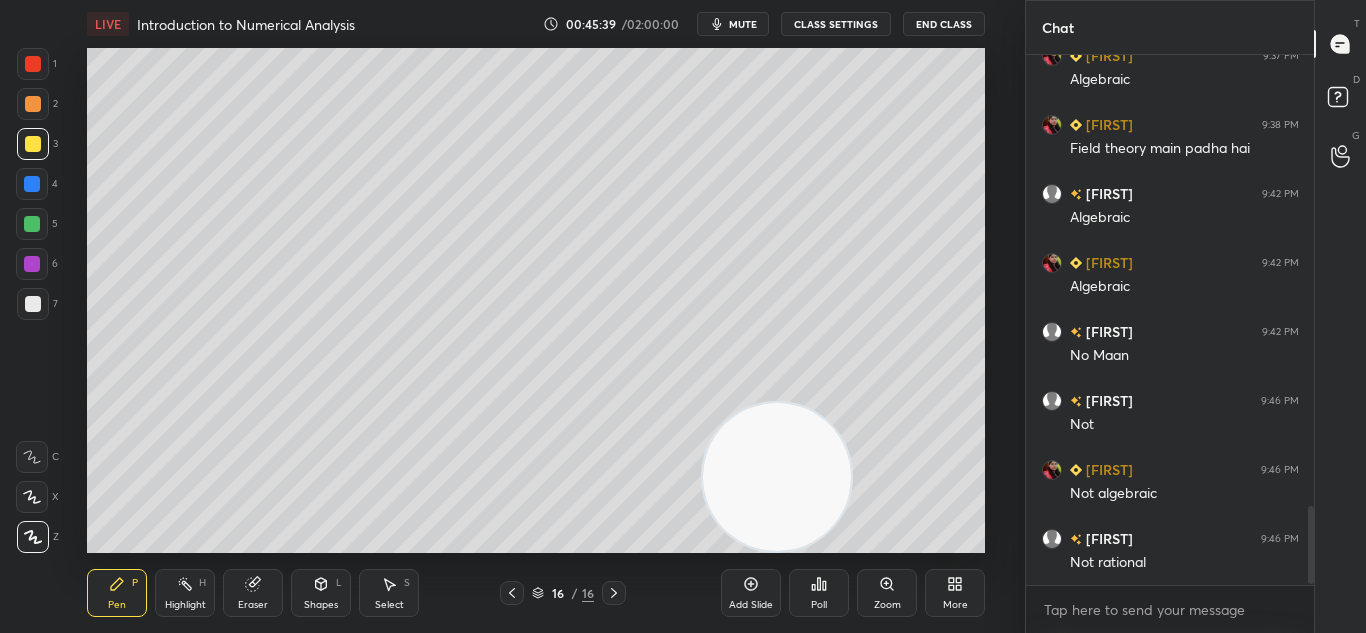 scroll, scrollTop: 3100, scrollLeft: 0, axis: vertical 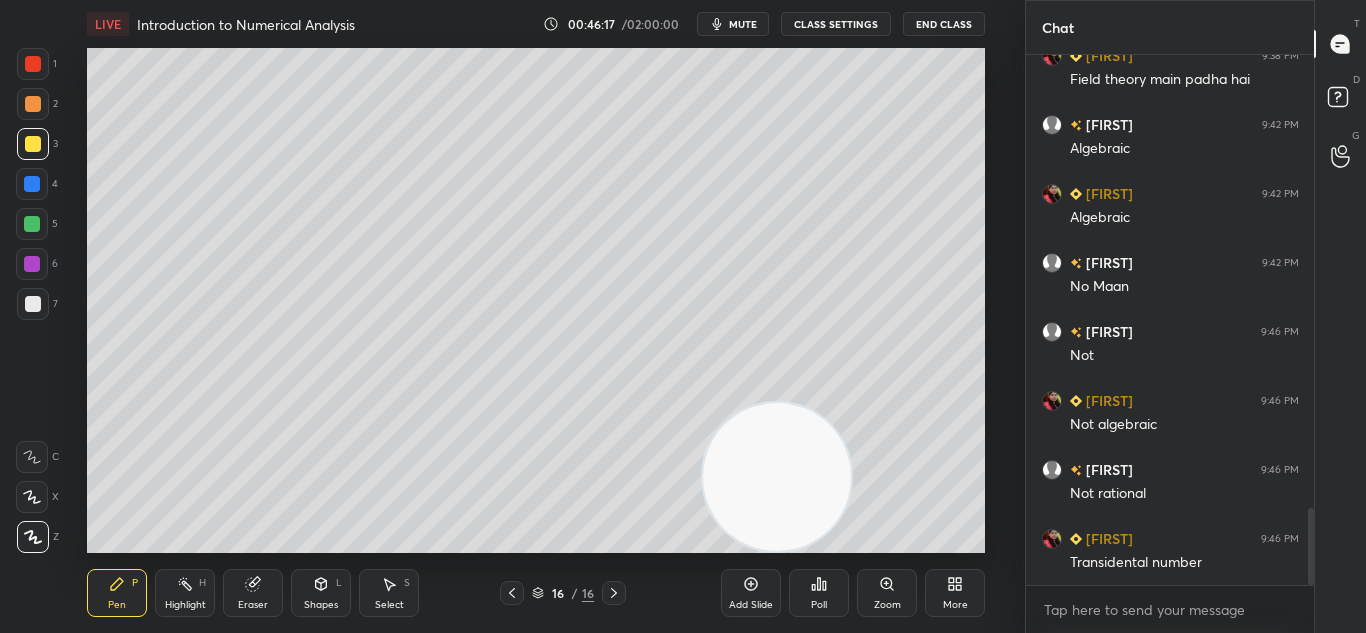 click on "Add Slide" at bounding box center [751, 593] 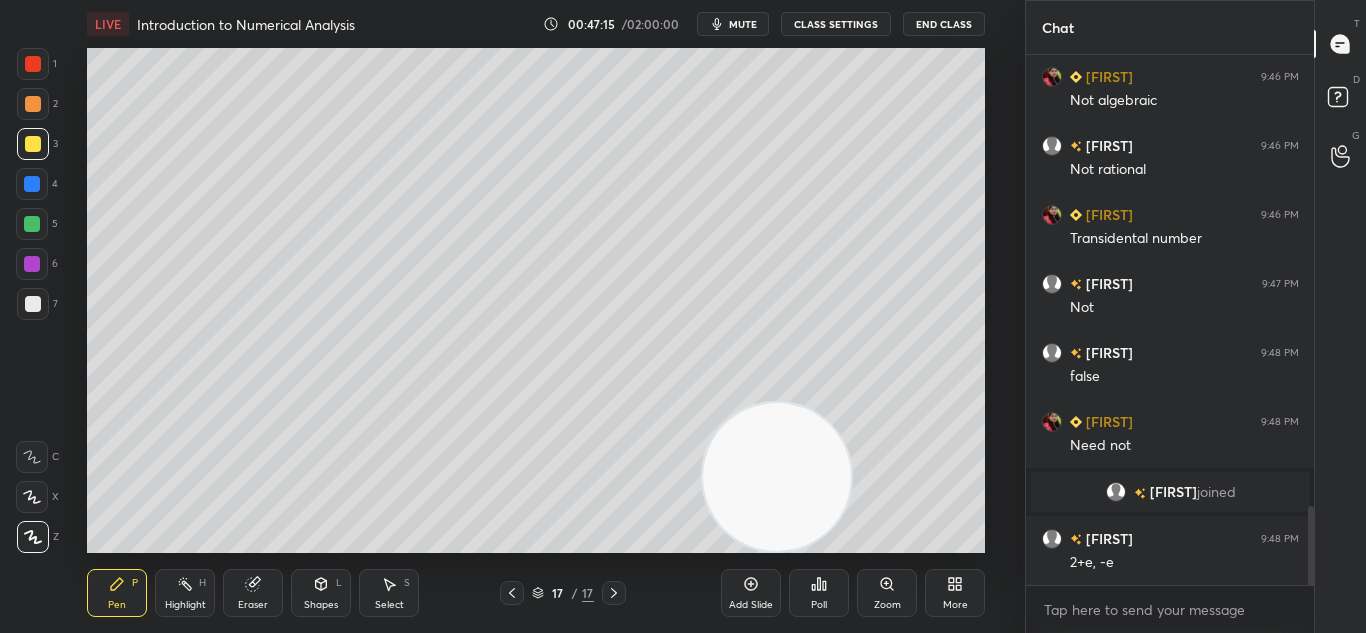 scroll, scrollTop: 3006, scrollLeft: 0, axis: vertical 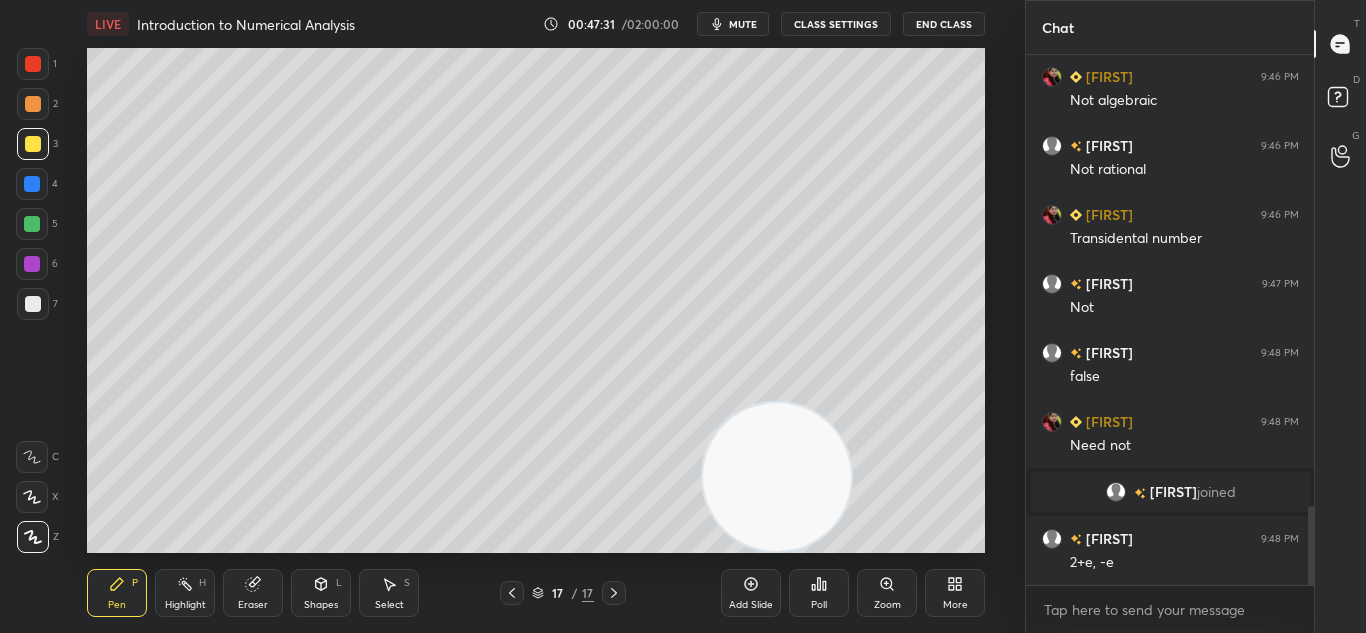 click on "Add Slide" at bounding box center (751, 605) 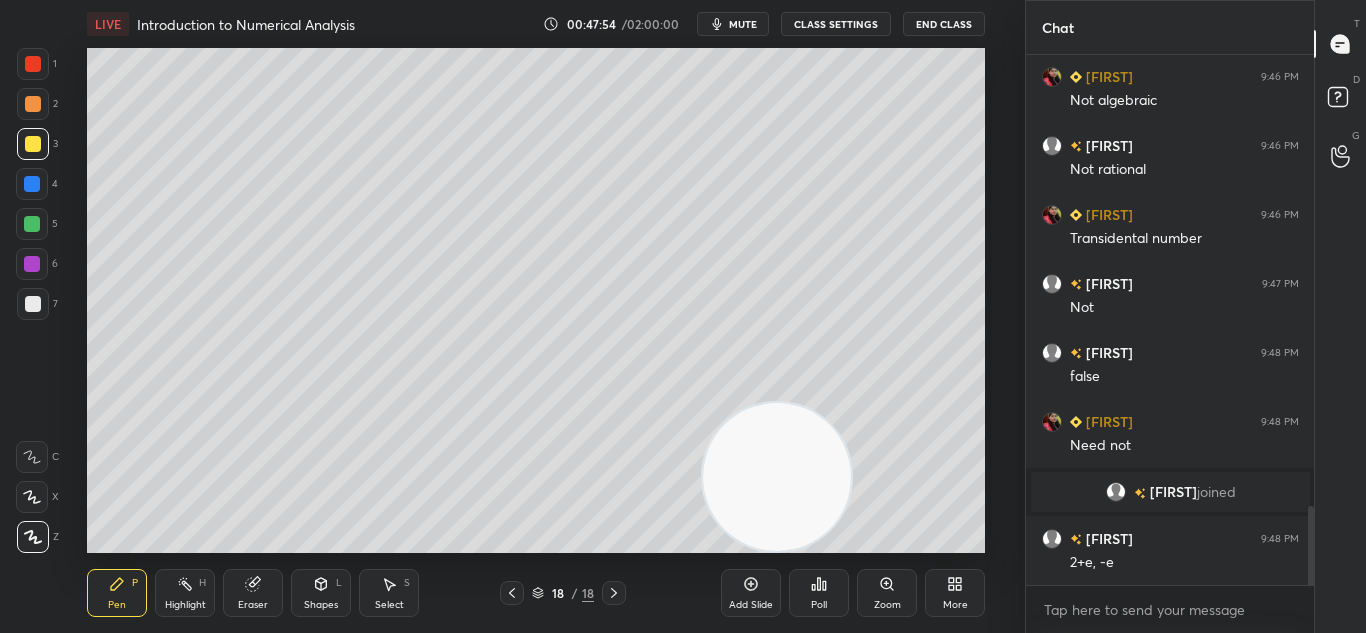 scroll, scrollTop: 3075, scrollLeft: 0, axis: vertical 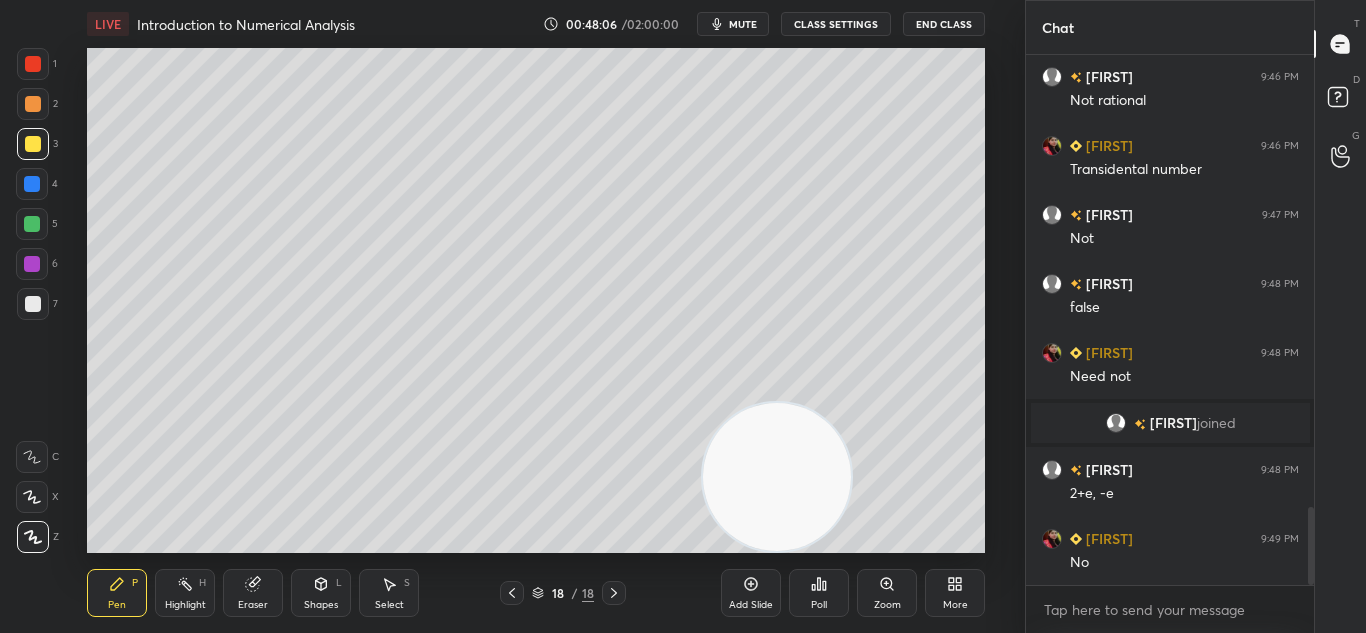 click on "Poll" at bounding box center [819, 605] 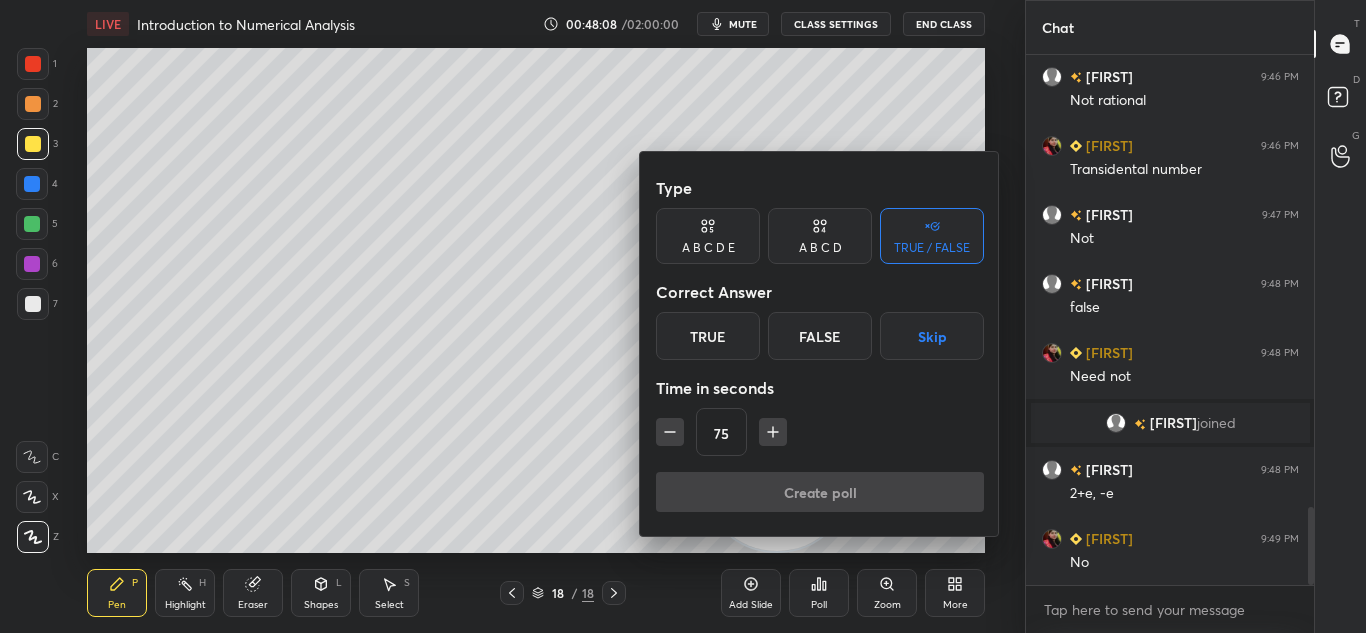 click on "True" at bounding box center (708, 336) 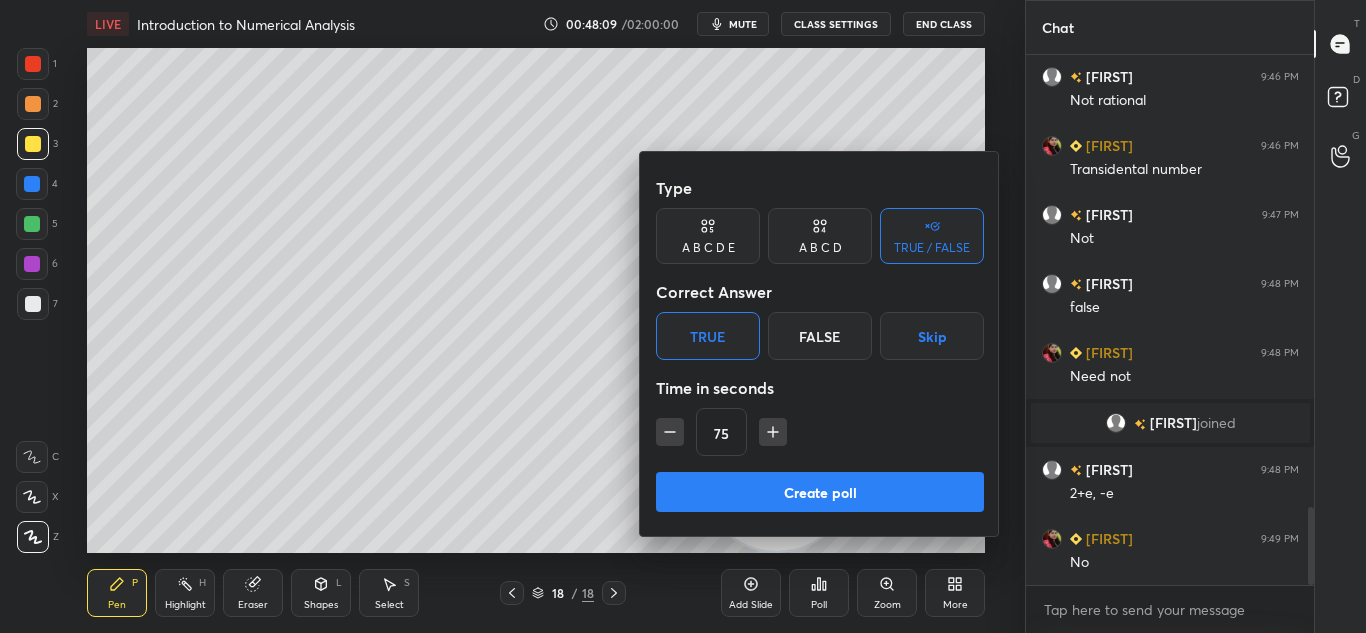 click on "Create poll" at bounding box center (820, 492) 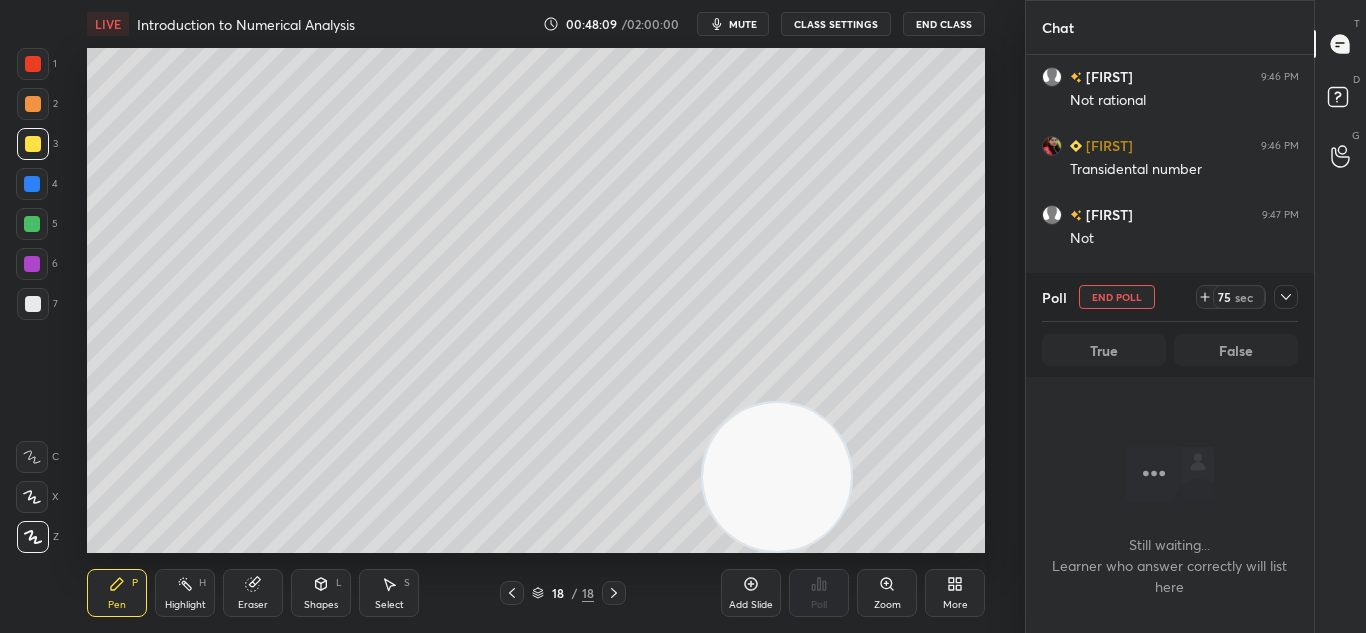 scroll, scrollTop: 257, scrollLeft: 282, axis: both 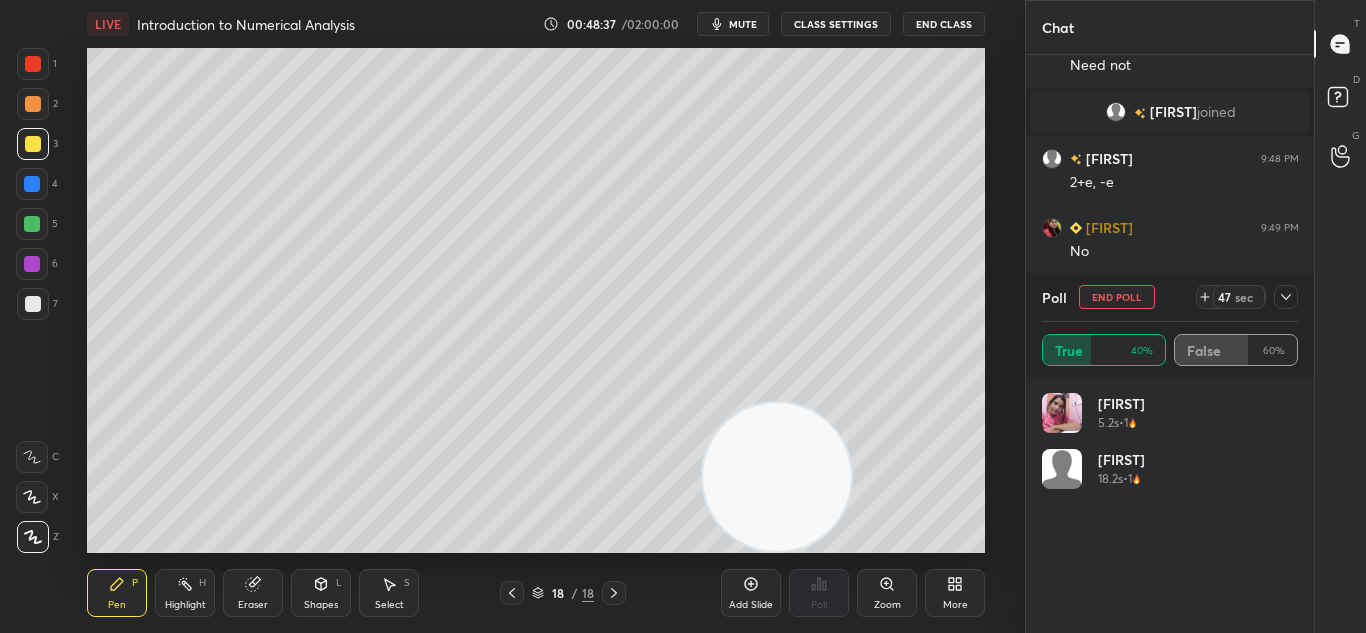 click on "Poll End Poll 47  sec True 40% False 60%" at bounding box center (1170, 325) 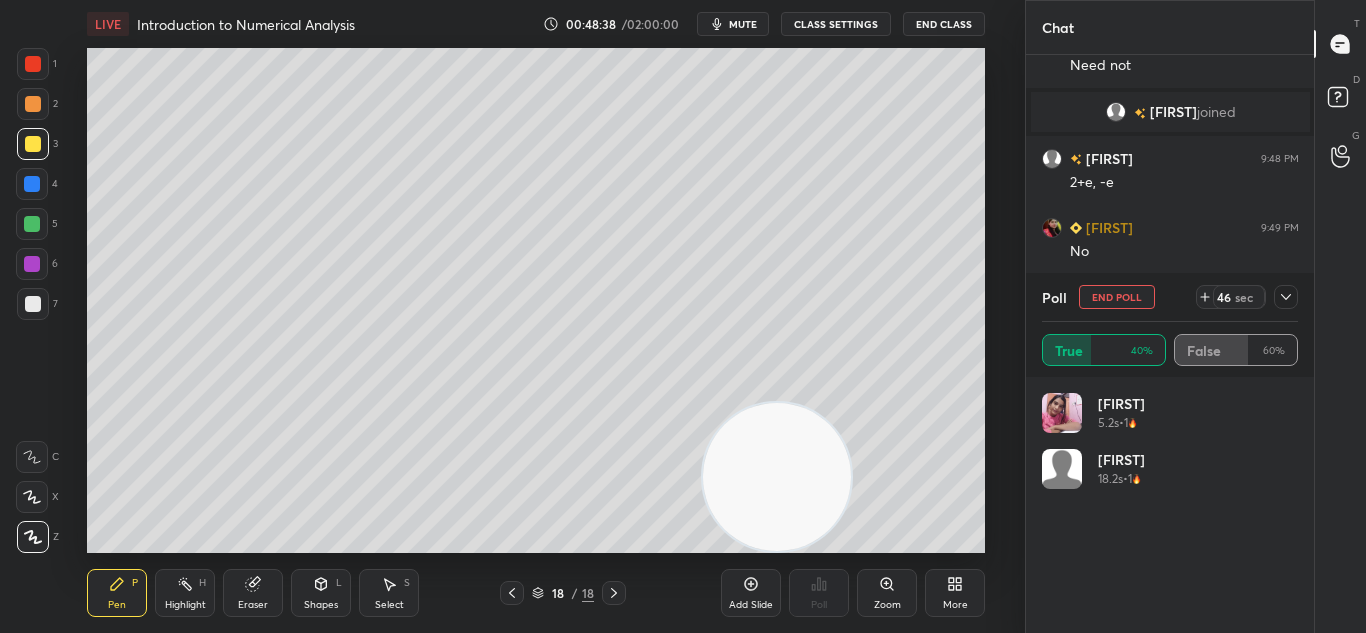 click on "Poll End Poll 46  sec True 40% False 60%" at bounding box center [1170, 325] 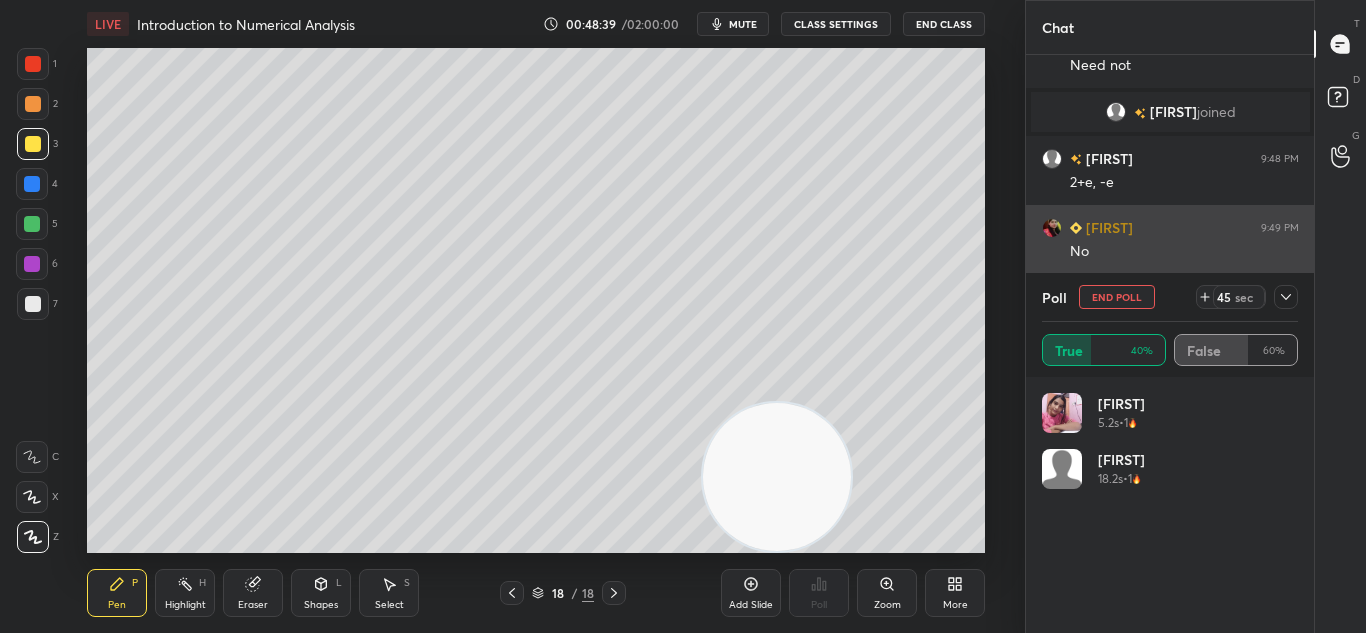 click on "[FIRST] 9:49 PM" at bounding box center [1170, 227] 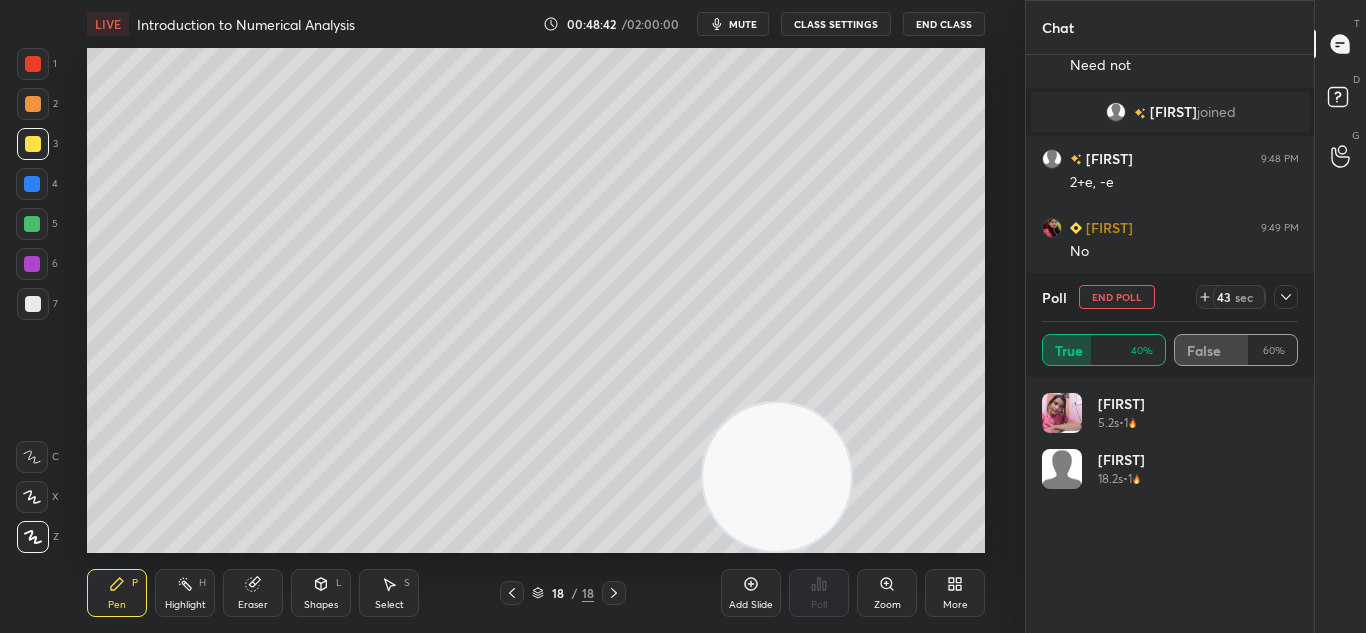 click on "Poll End Poll 43  sec True 40% False 60%" at bounding box center (1170, 325) 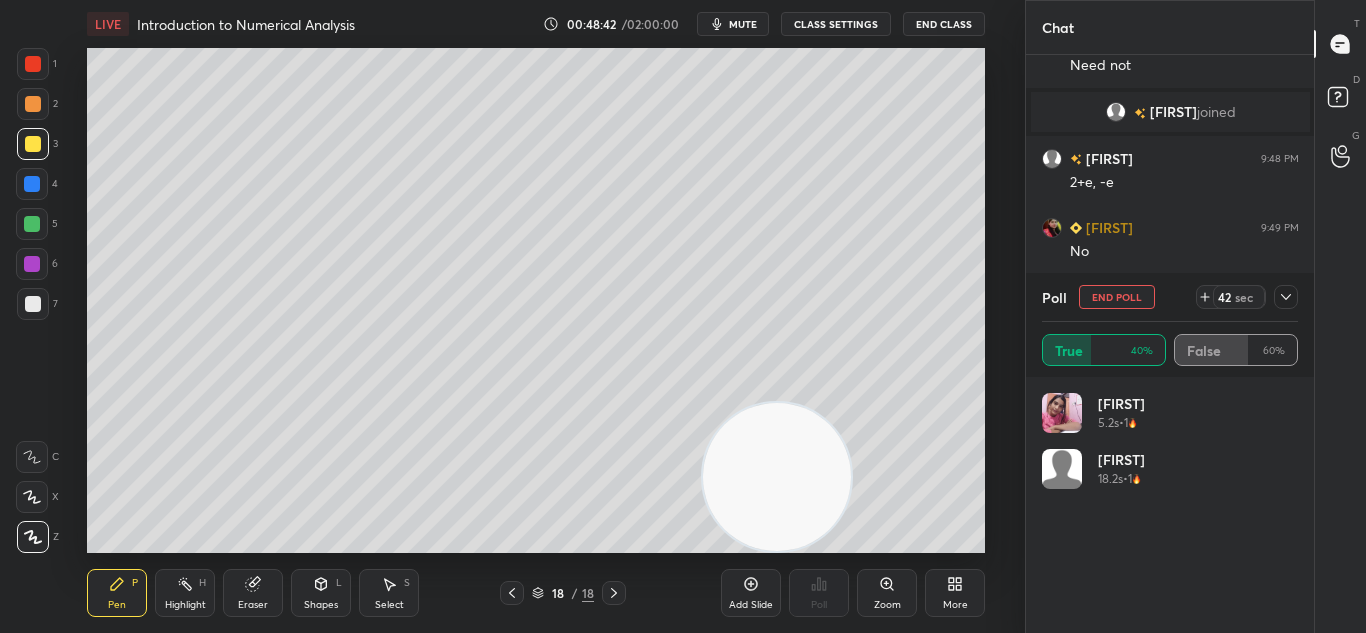 click at bounding box center (1286, 297) 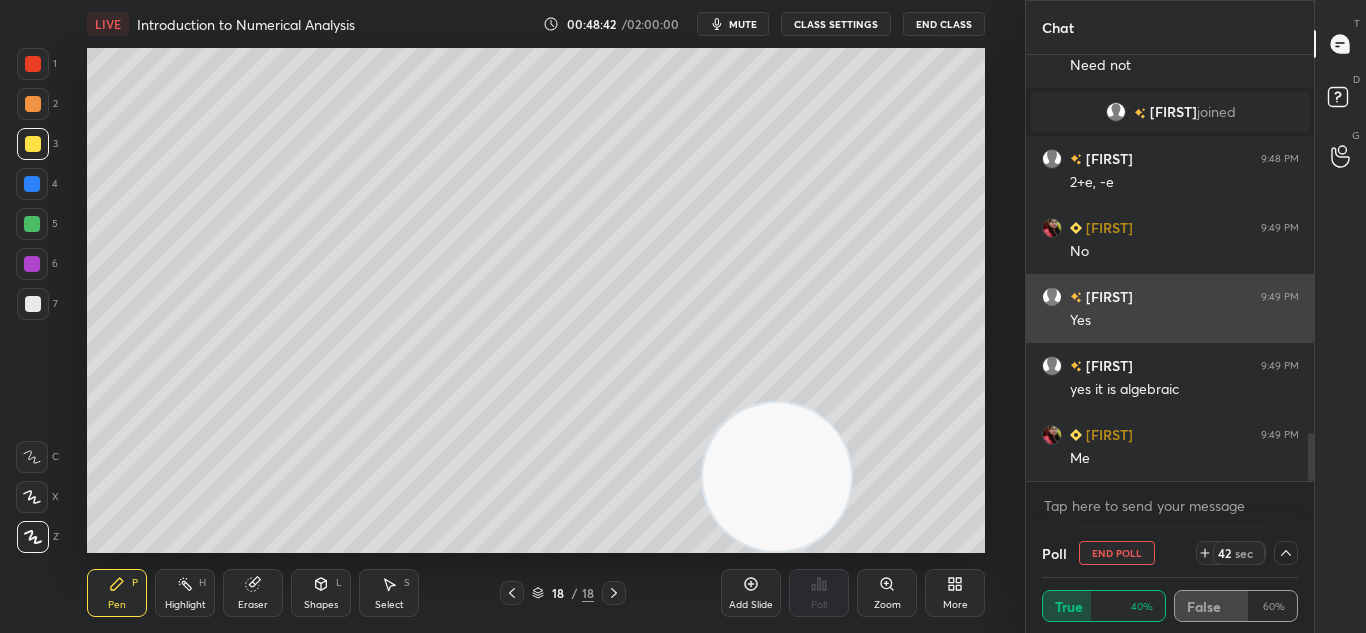 scroll, scrollTop: 0, scrollLeft: 0, axis: both 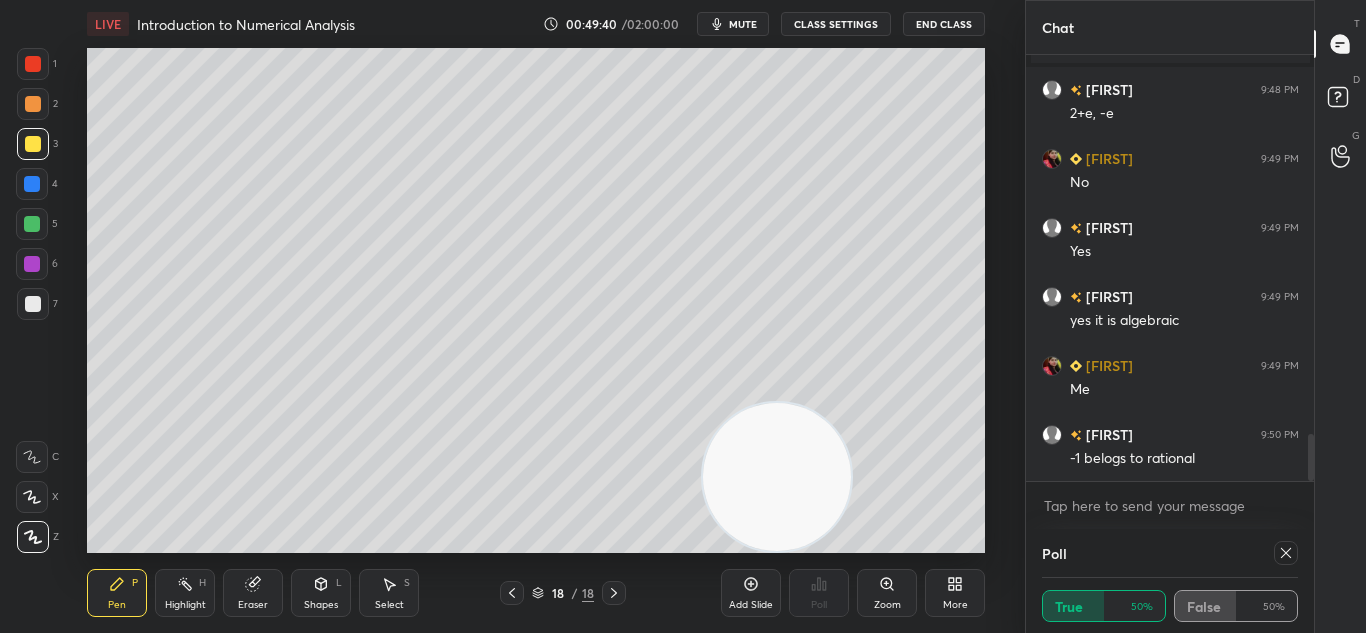click on "Add Slide" at bounding box center [751, 593] 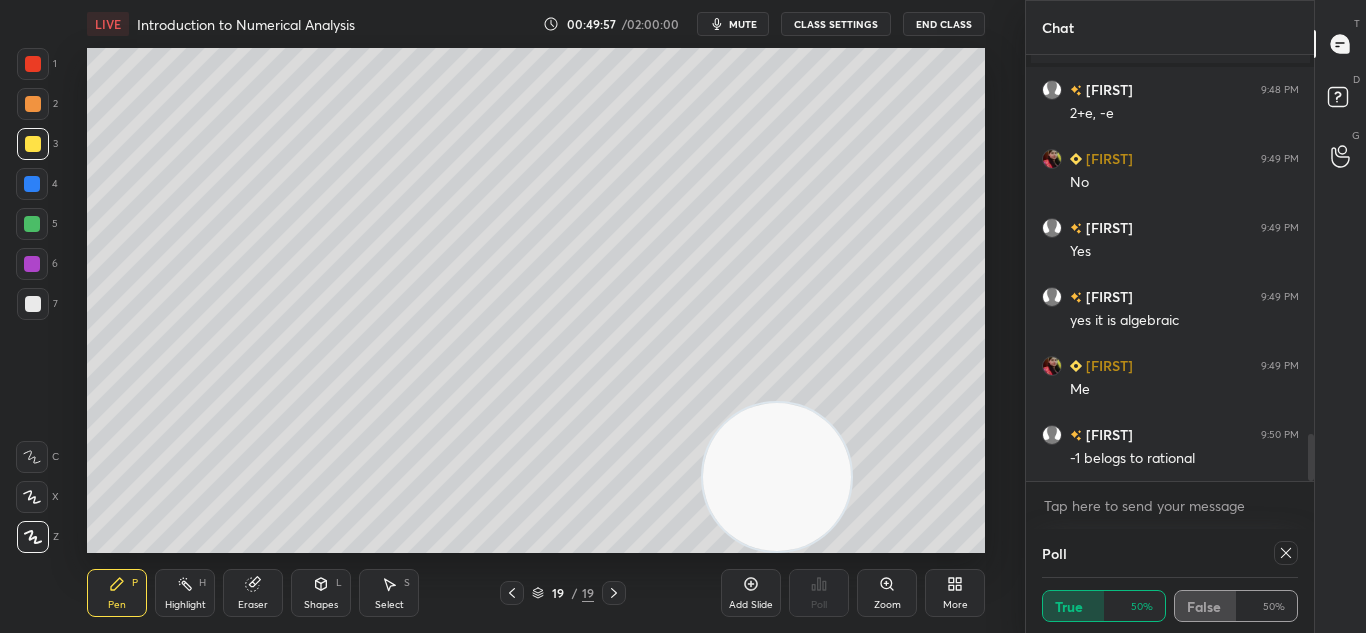 click on "Poll True 50% False 50%" at bounding box center [1170, 581] 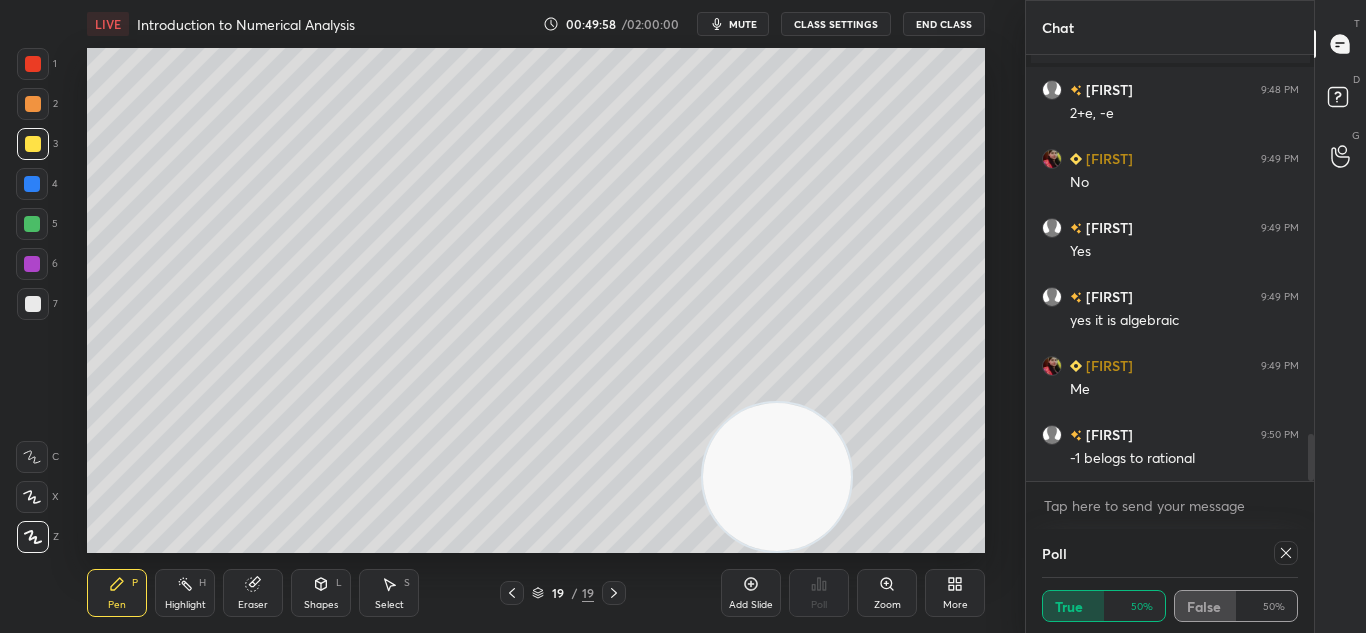click on "Poll True 50% False 50%" at bounding box center [1170, 581] 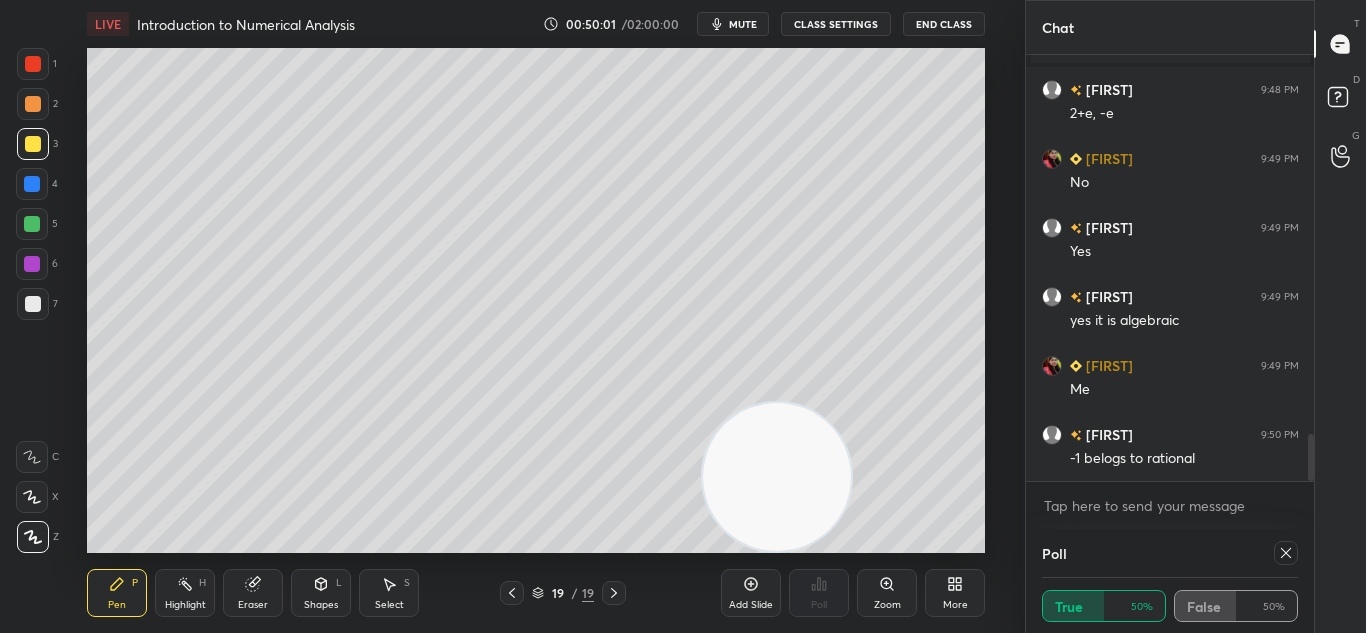 click on "Poll" at bounding box center [1170, 553] 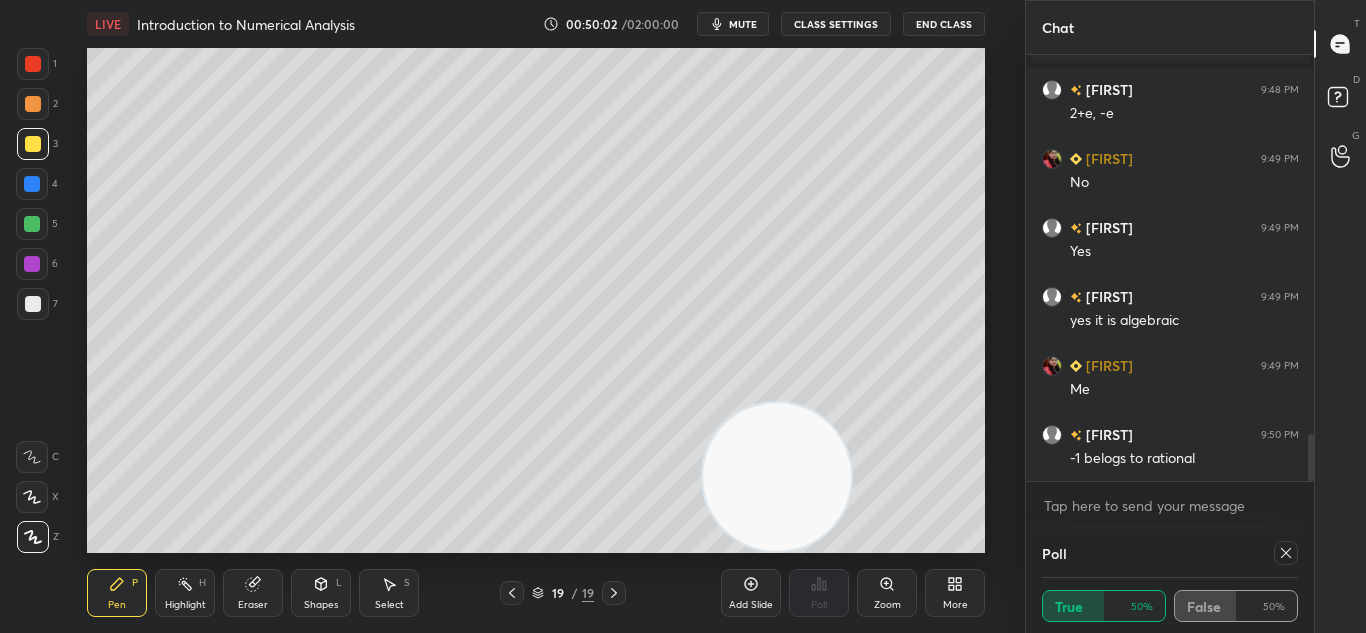 click 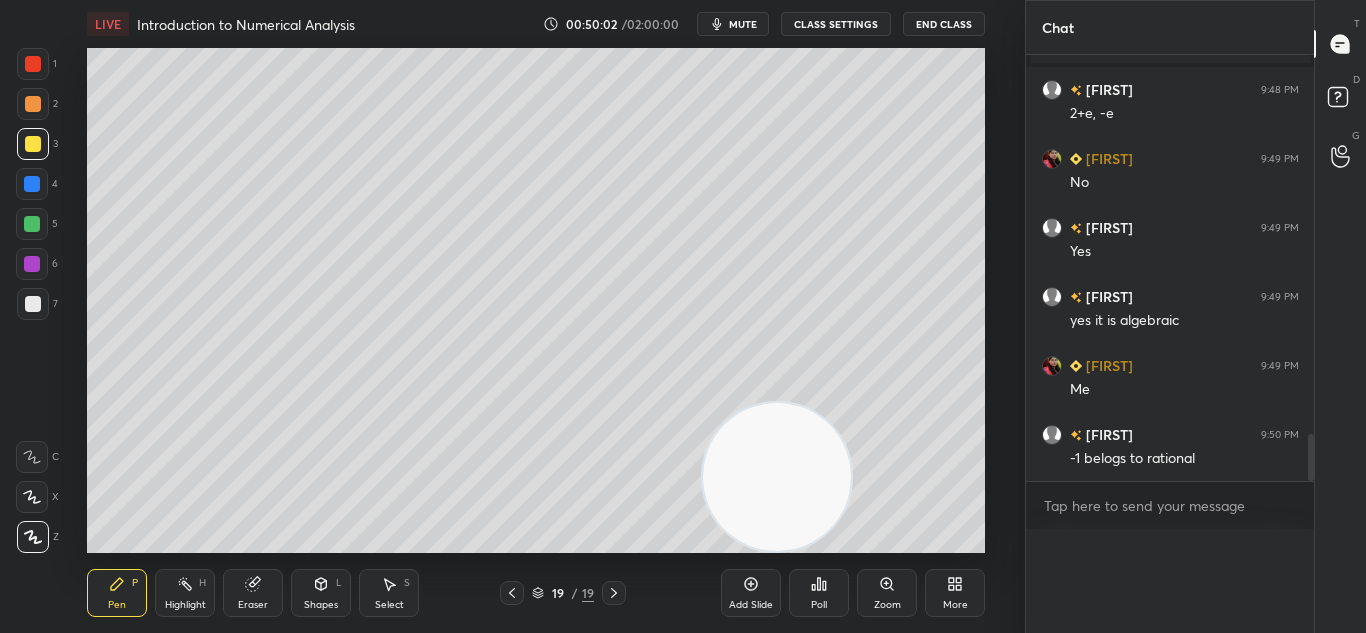 scroll, scrollTop: 7, scrollLeft: 7, axis: both 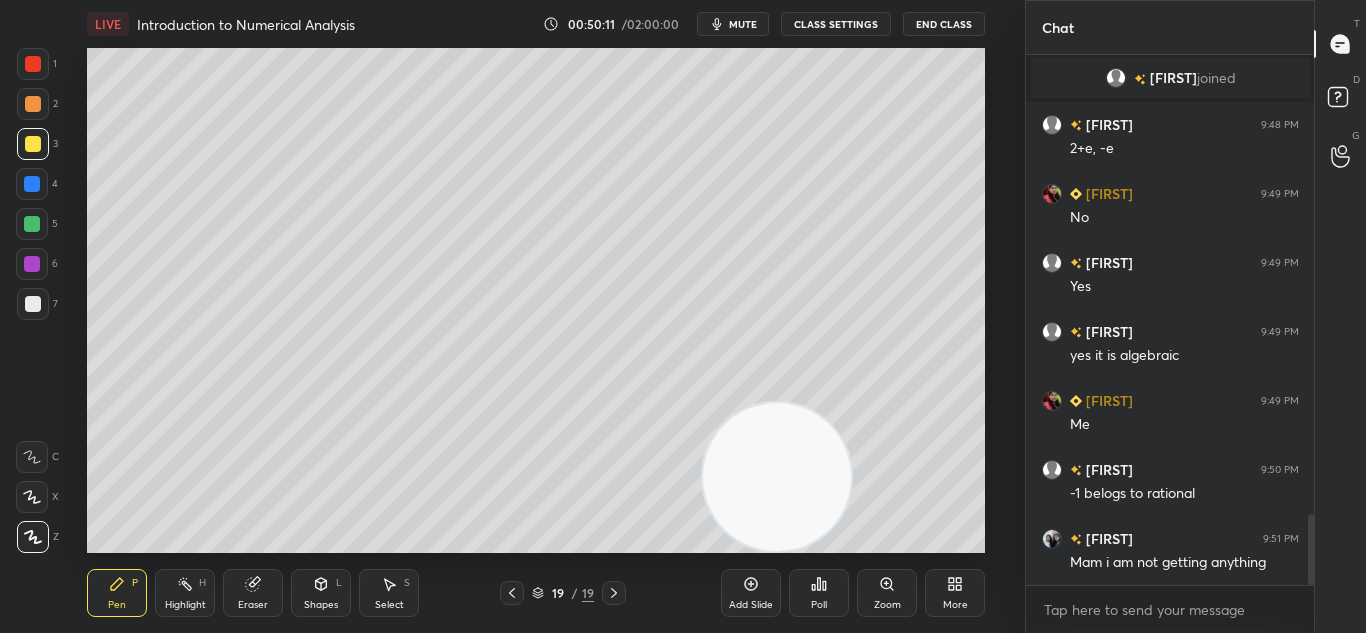 click at bounding box center [512, 593] 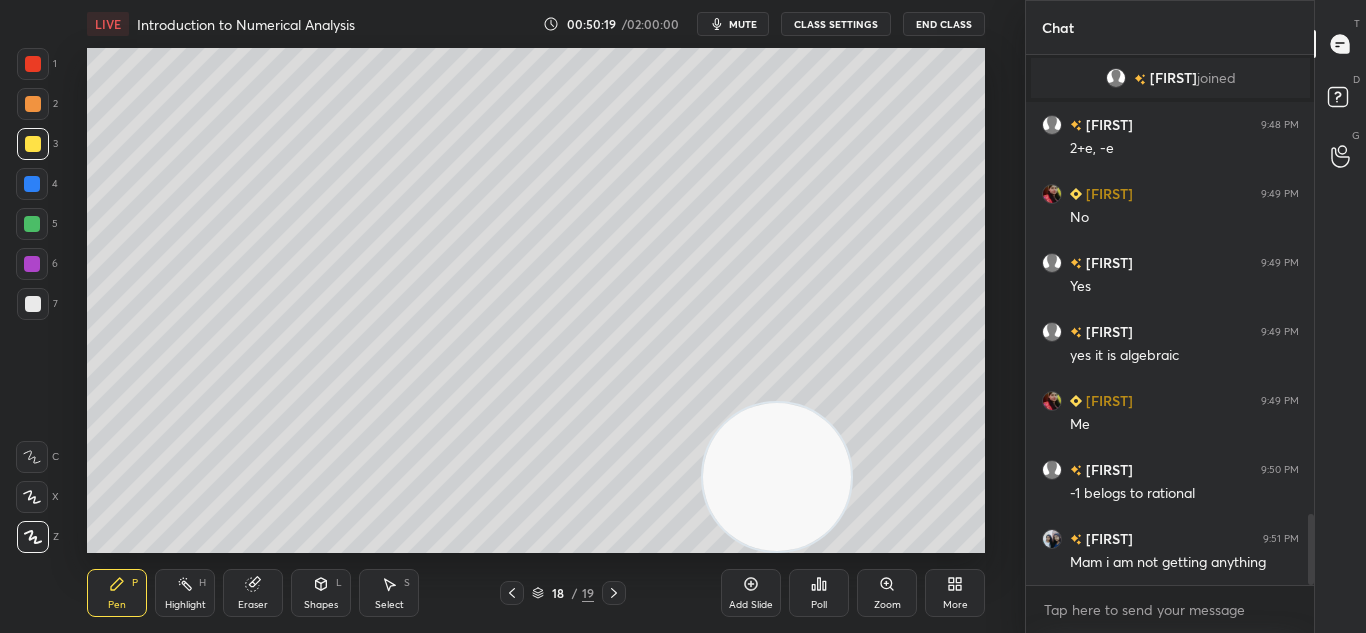 click 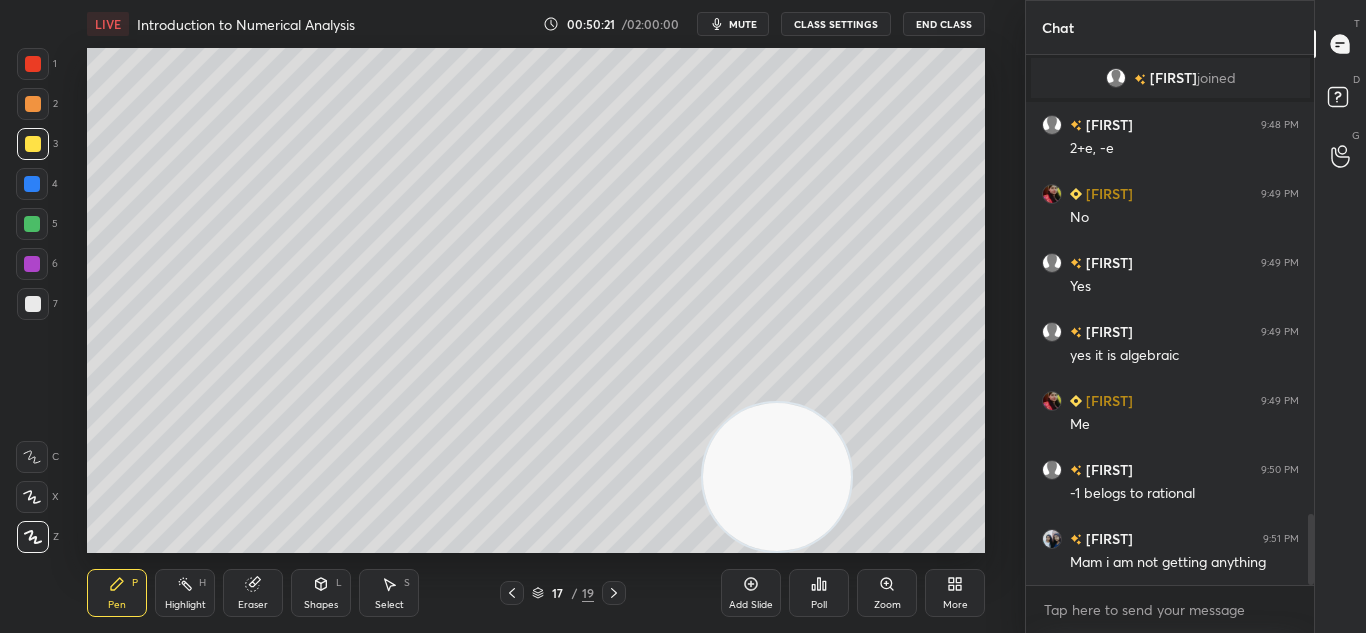 click 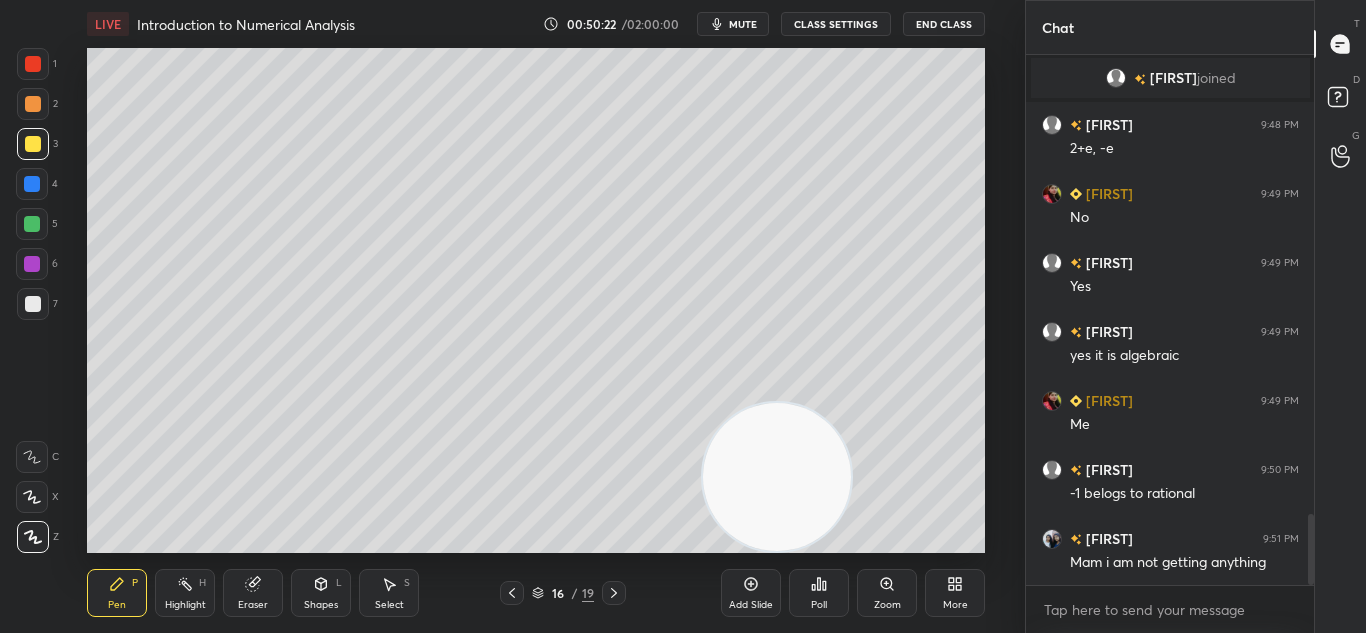 click 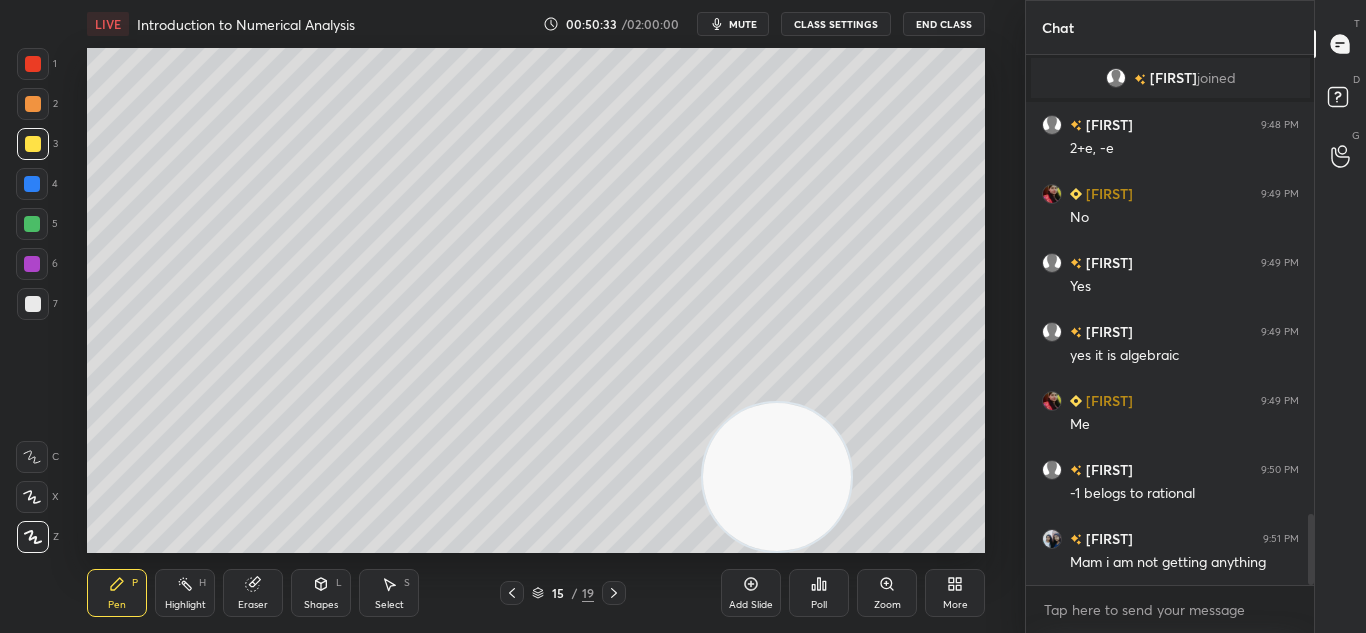 click 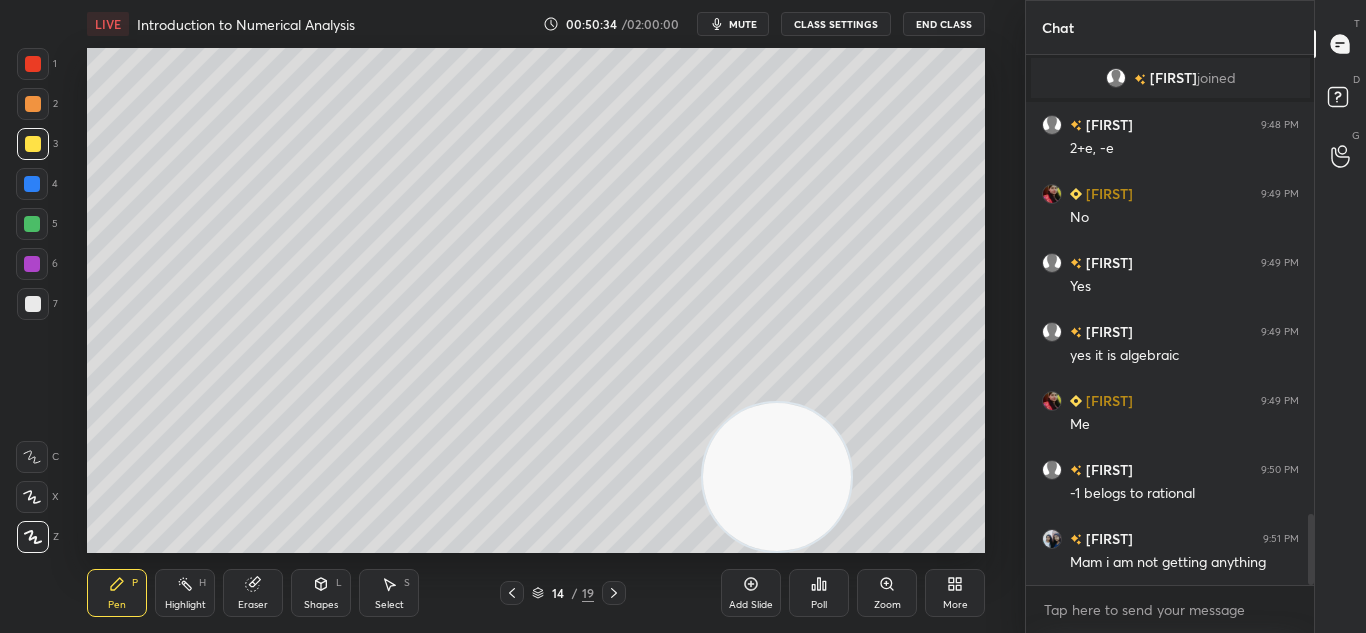 click at bounding box center [512, 593] 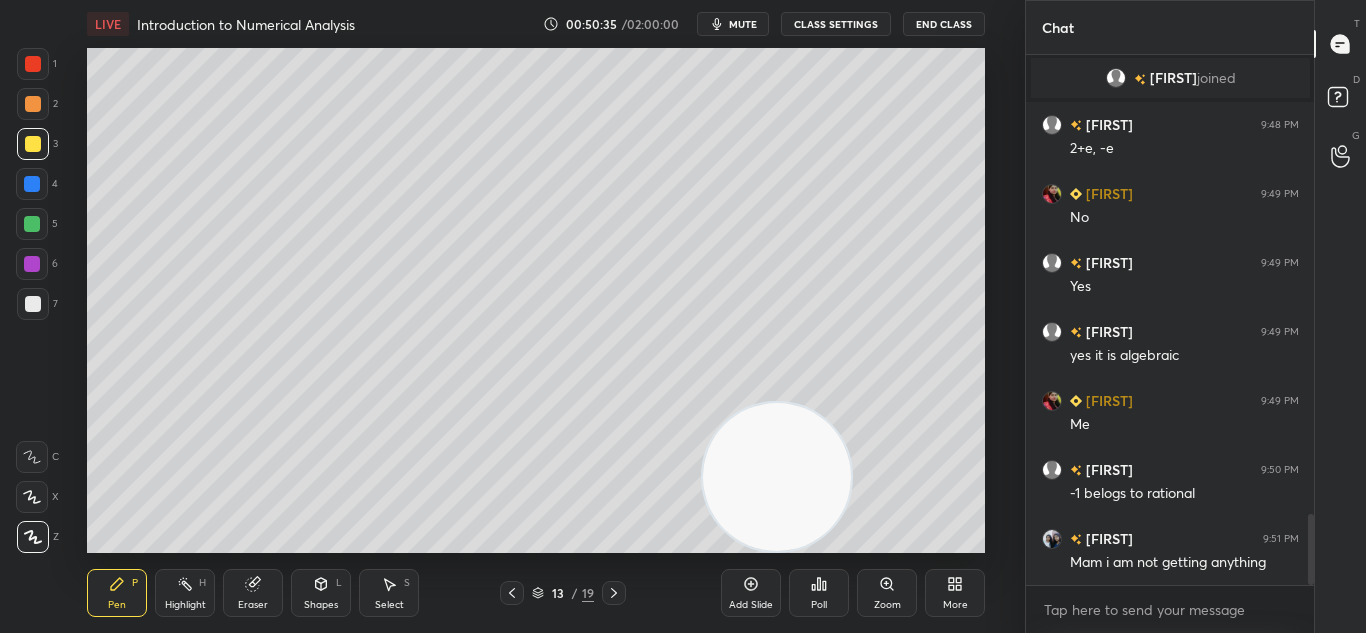 click 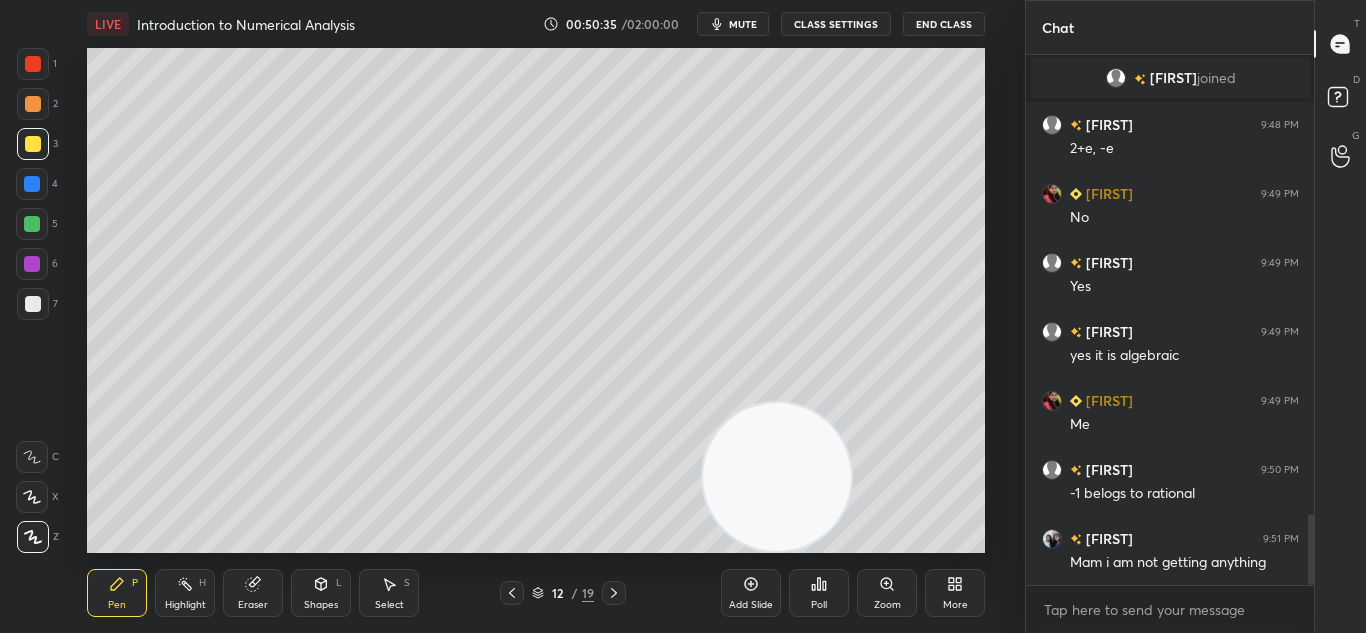 click at bounding box center (512, 593) 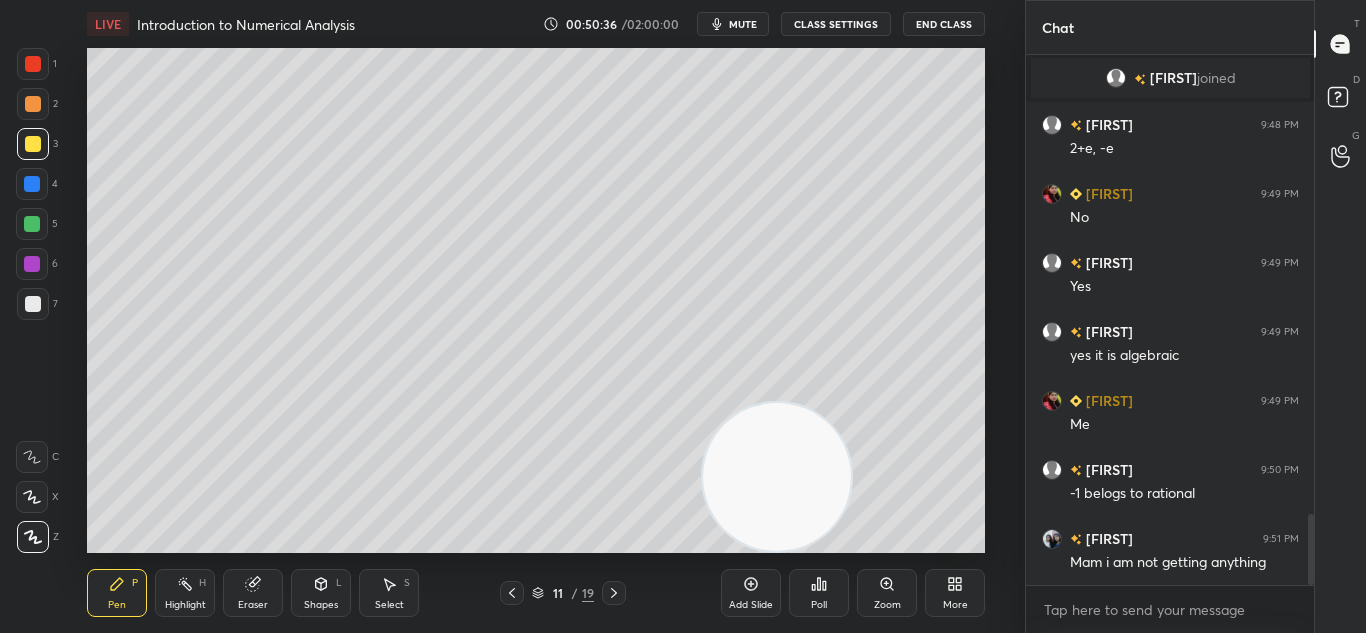 click on "11 / 19" at bounding box center (563, 593) 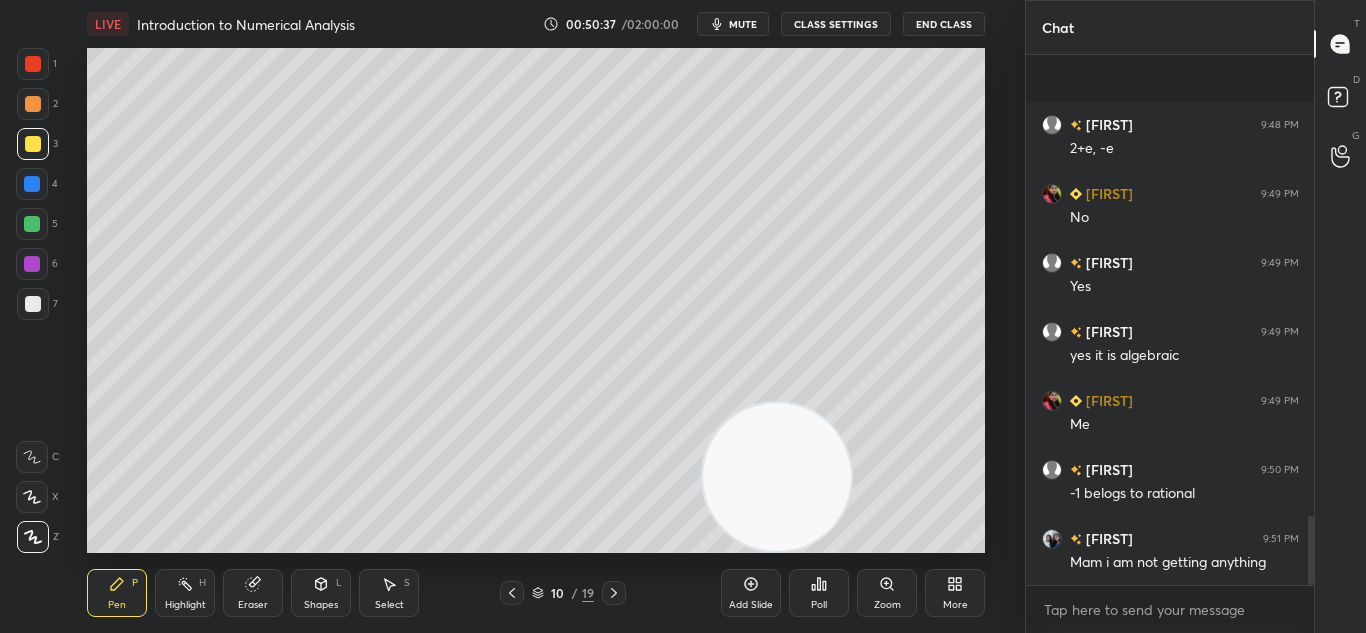 scroll, scrollTop: 3543, scrollLeft: 0, axis: vertical 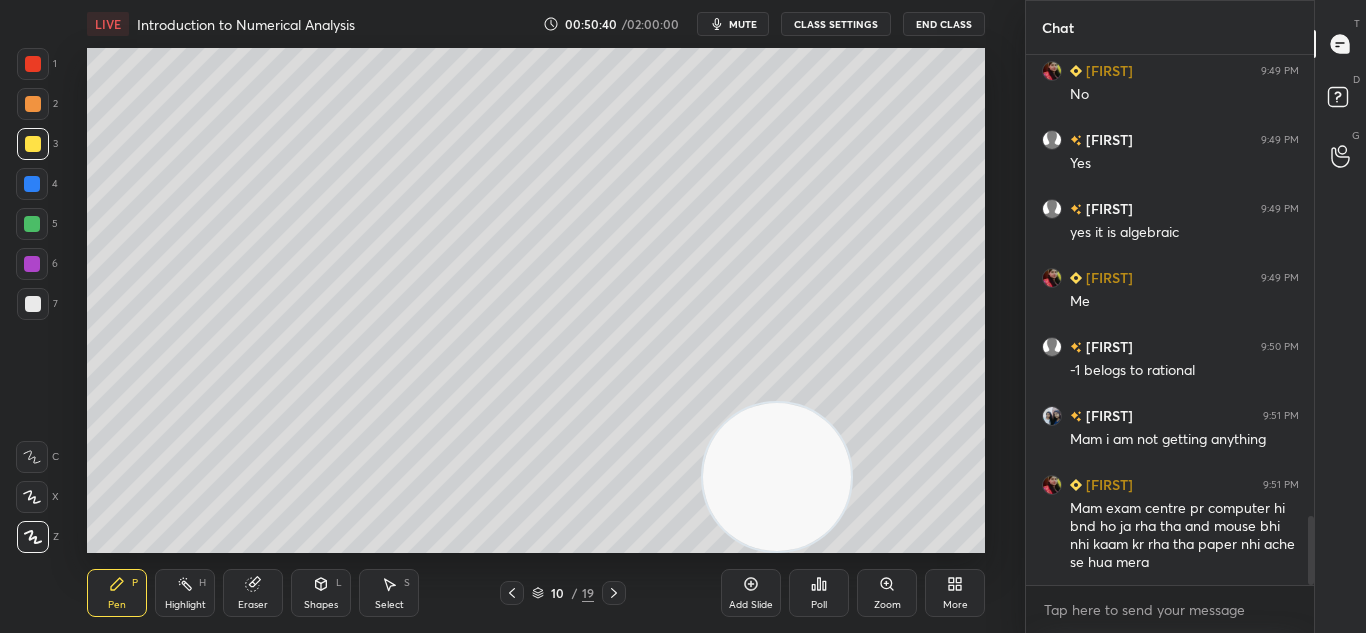 click at bounding box center [512, 593] 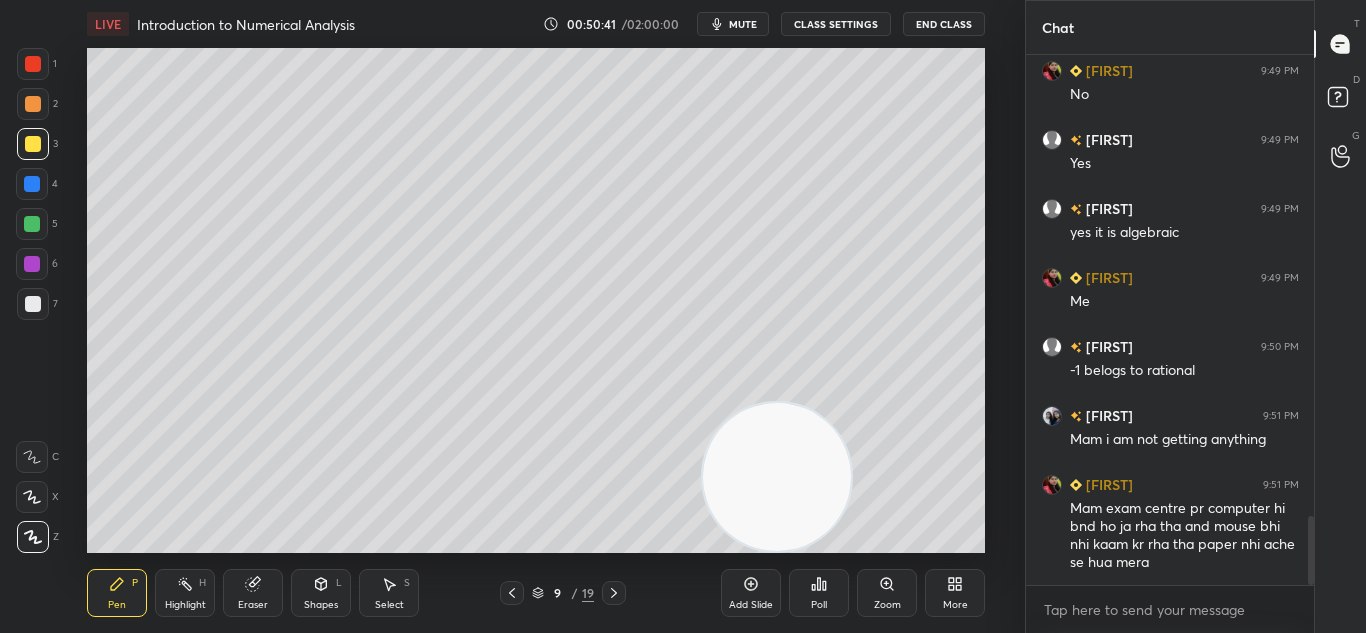 click 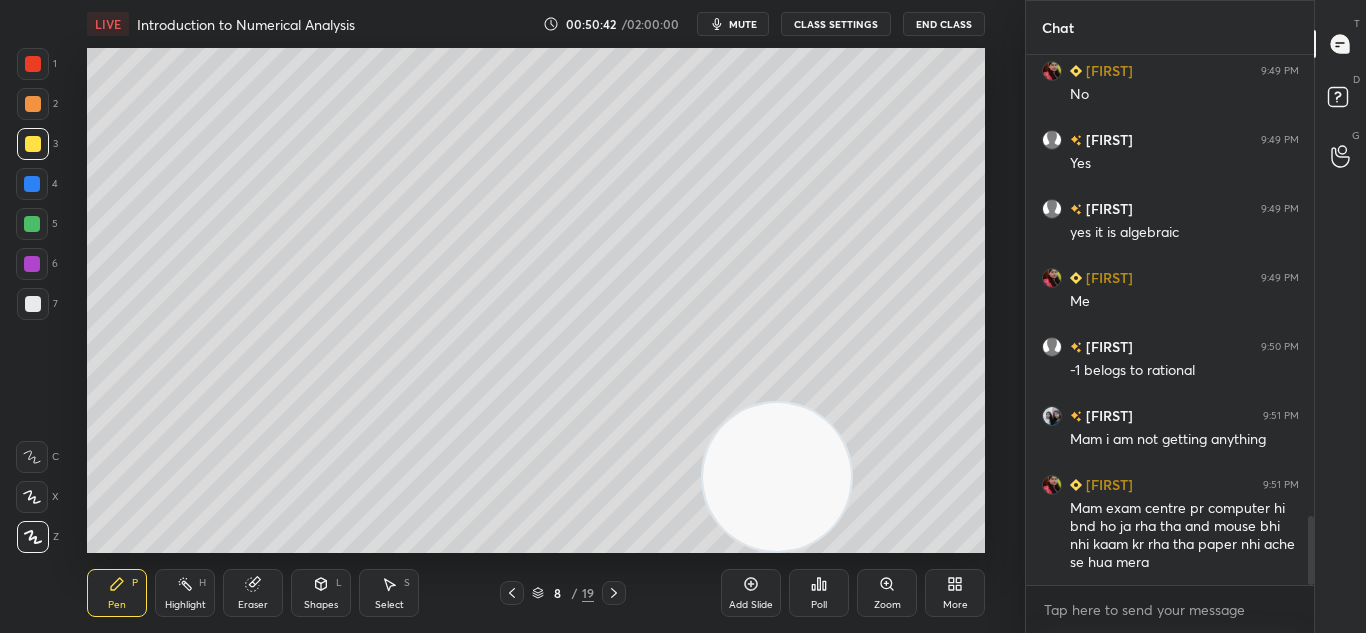 click 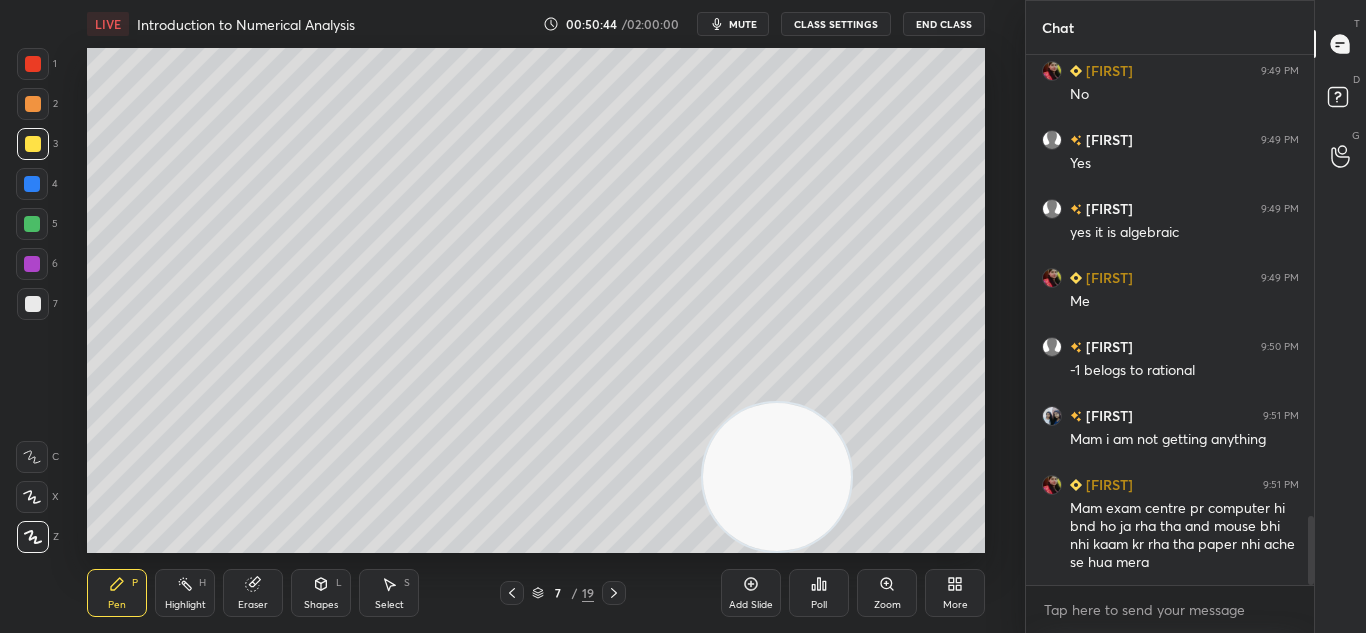 click at bounding box center [614, 593] 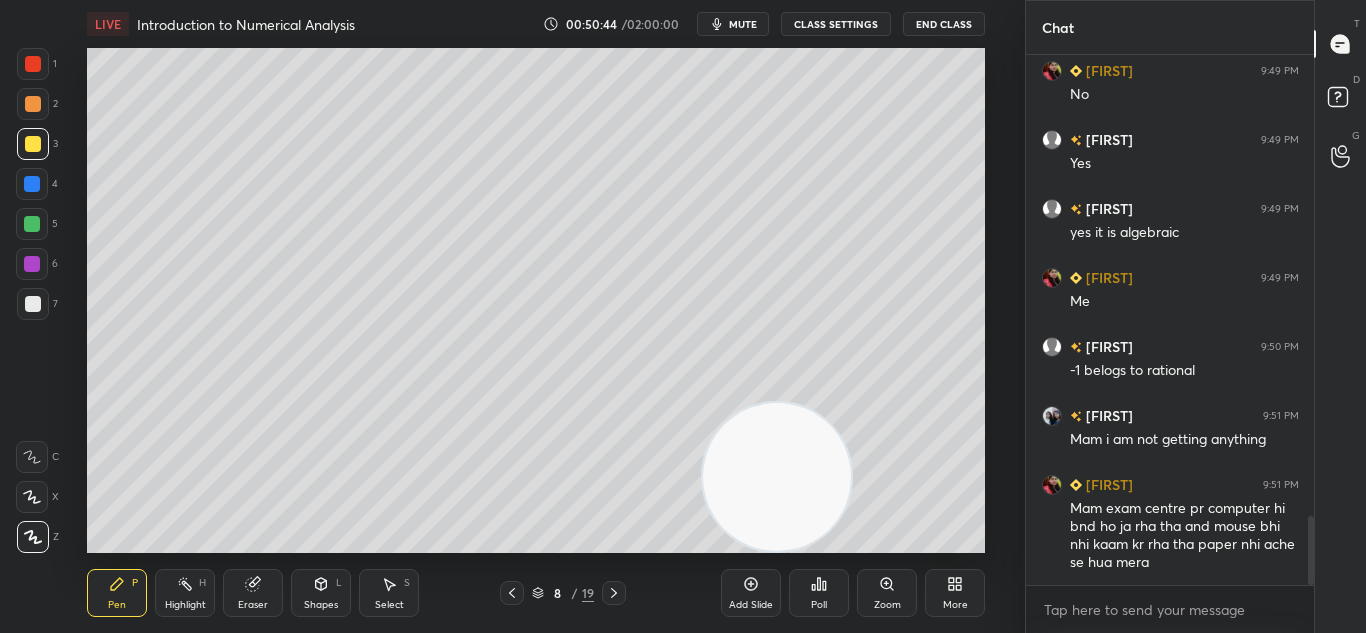 click 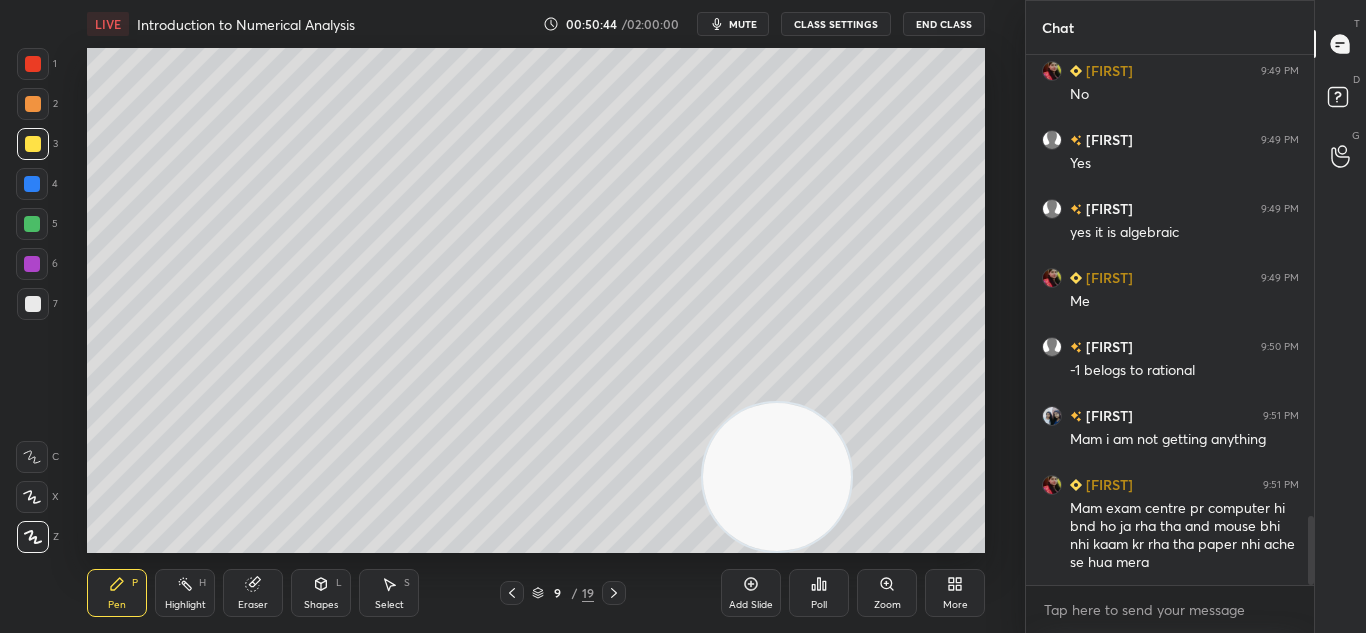 click 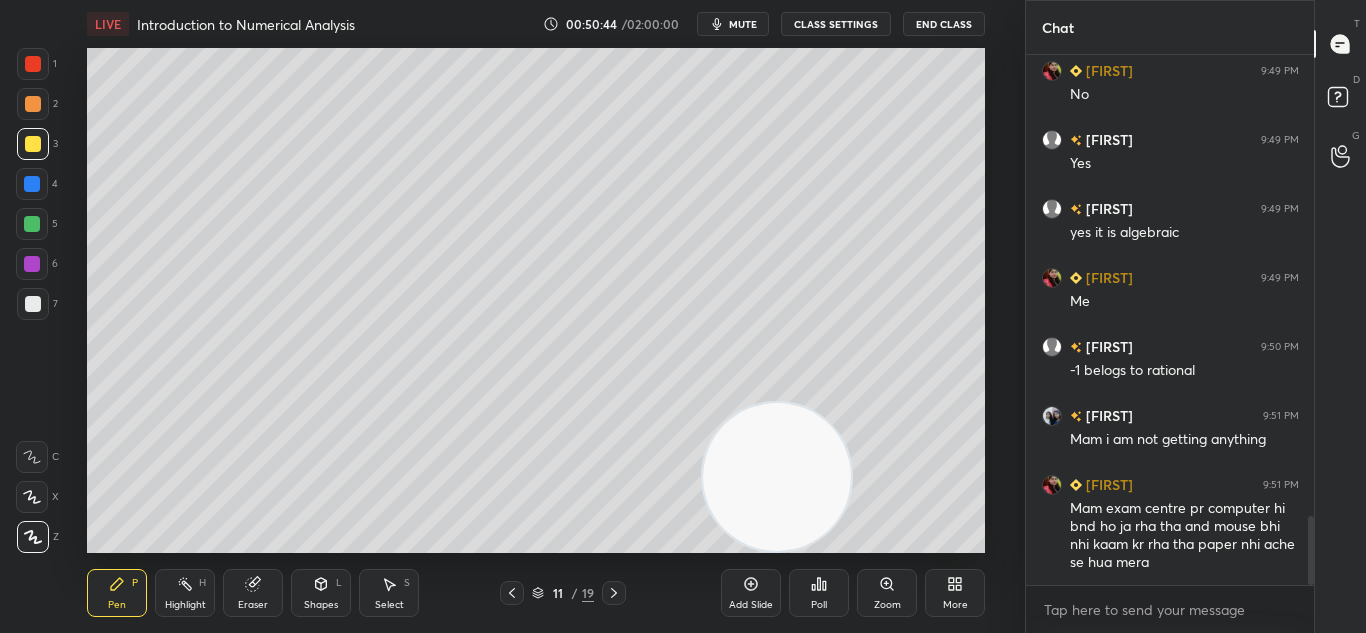 click at bounding box center (614, 593) 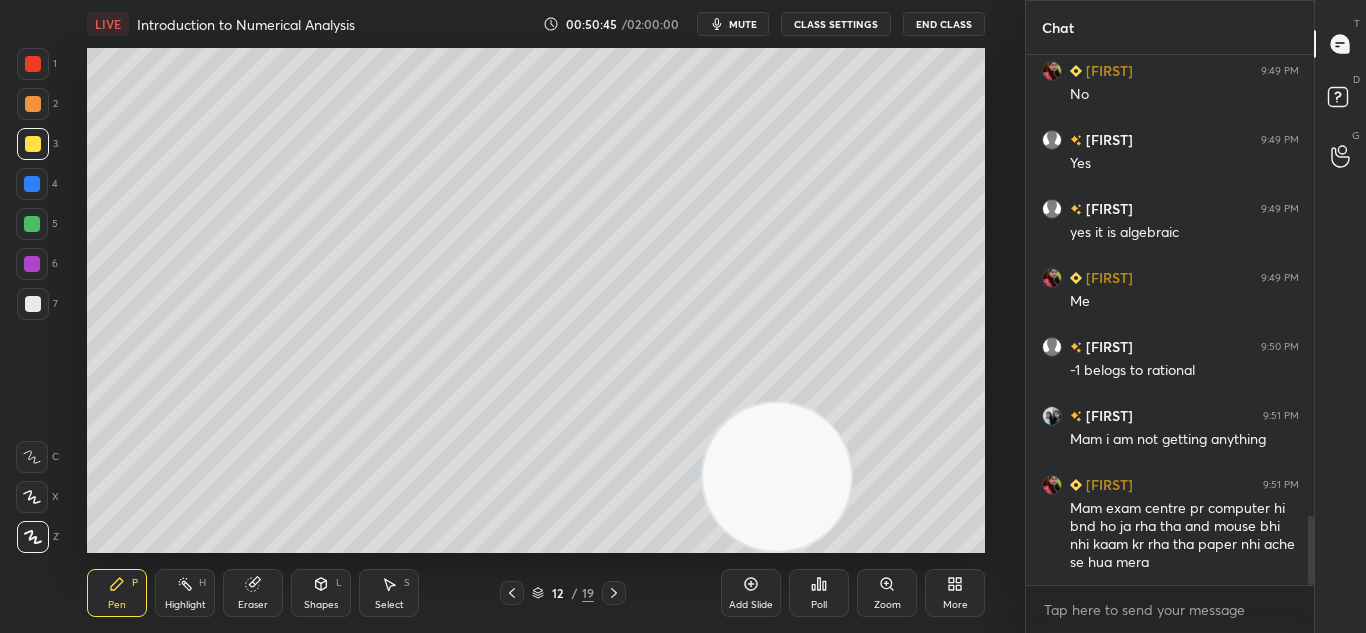 click at bounding box center (614, 593) 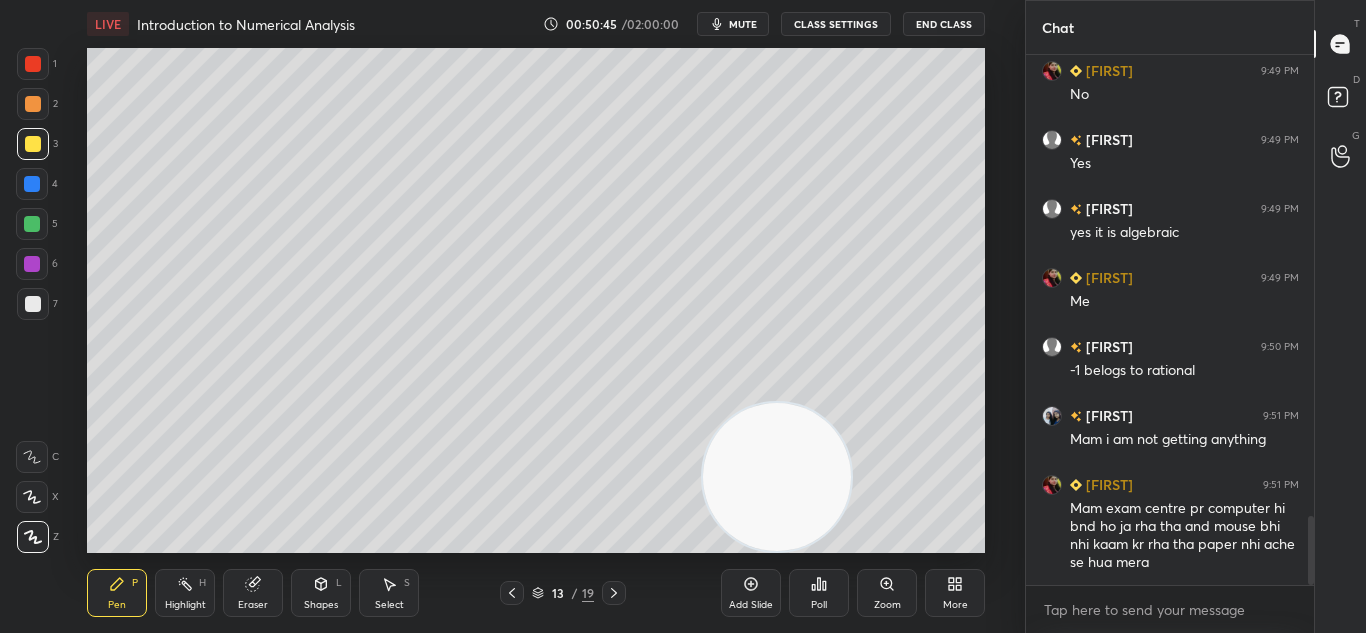 click at bounding box center (614, 593) 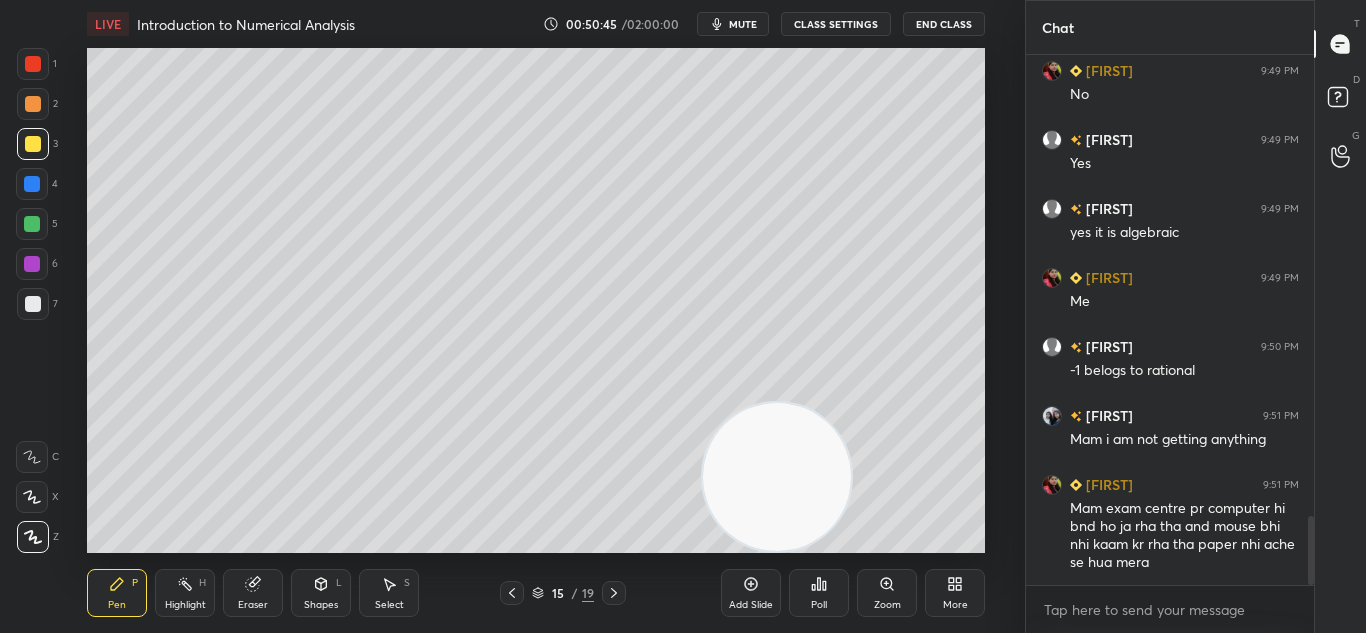 click at bounding box center (614, 593) 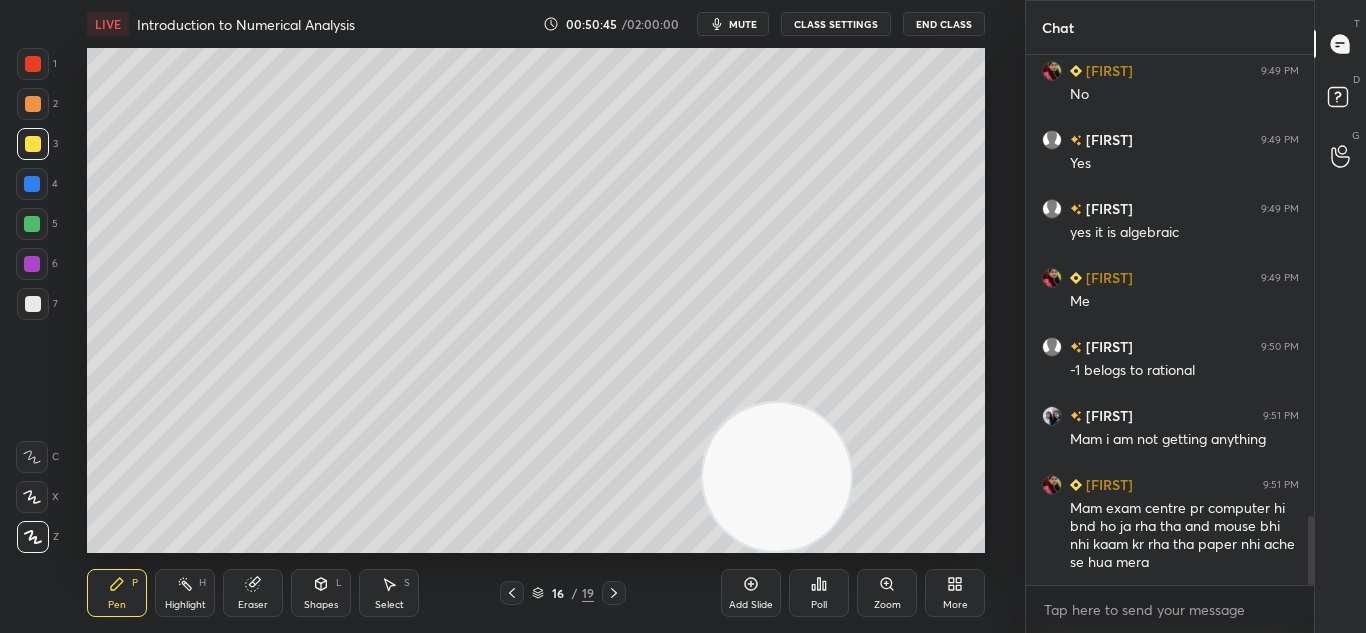 click at bounding box center (614, 593) 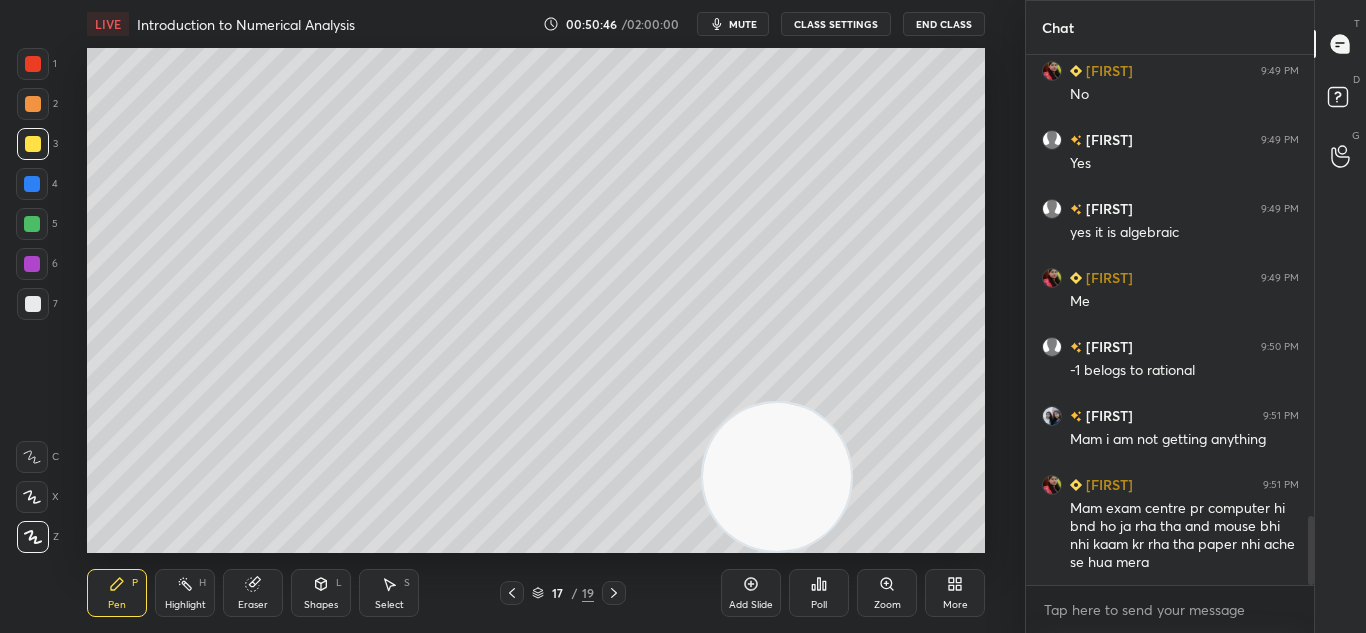 click at bounding box center (614, 593) 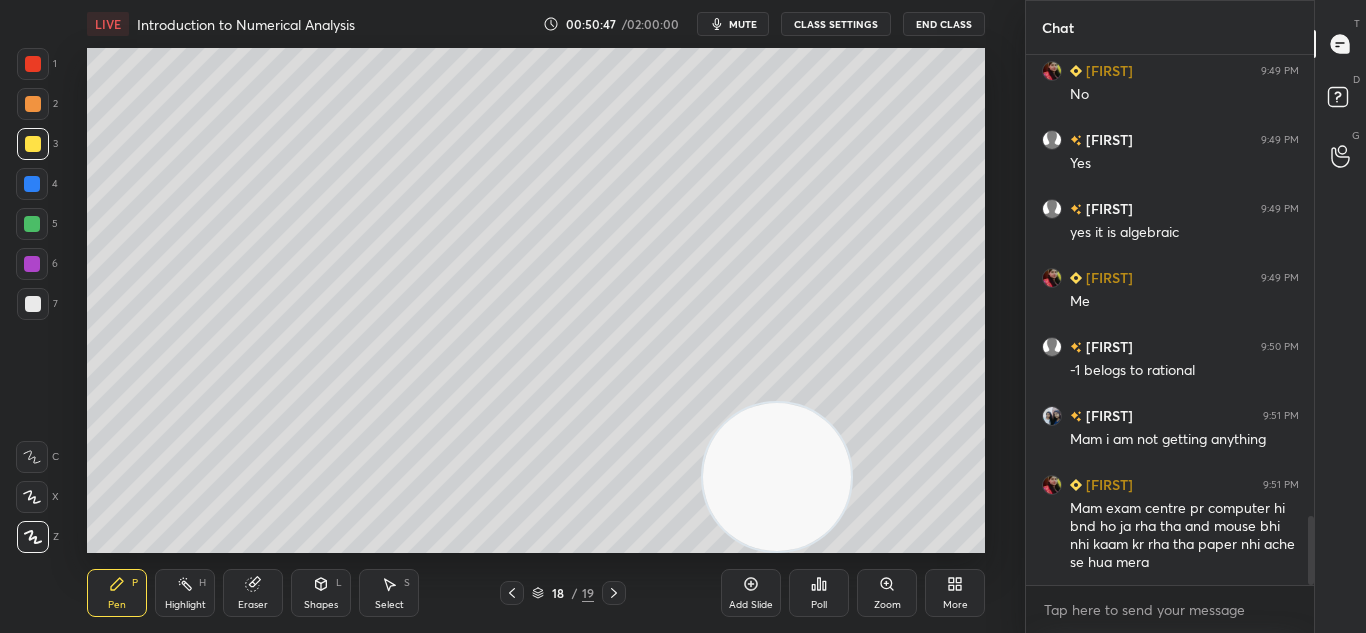 click 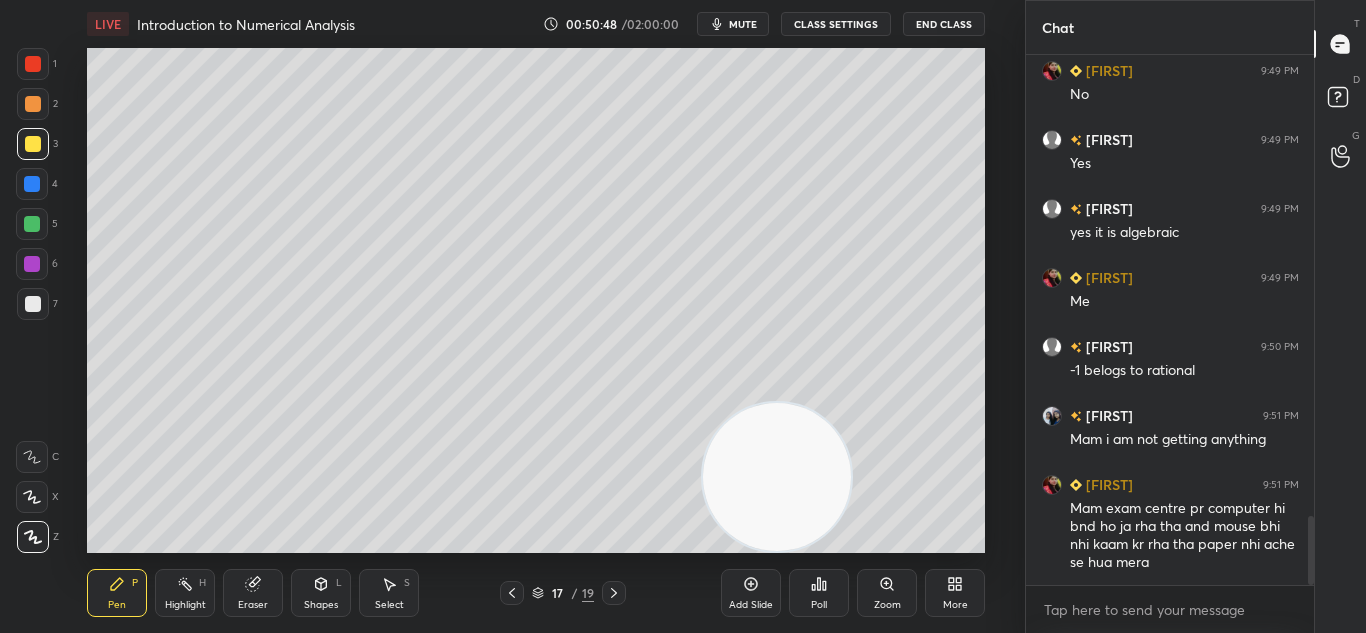 click 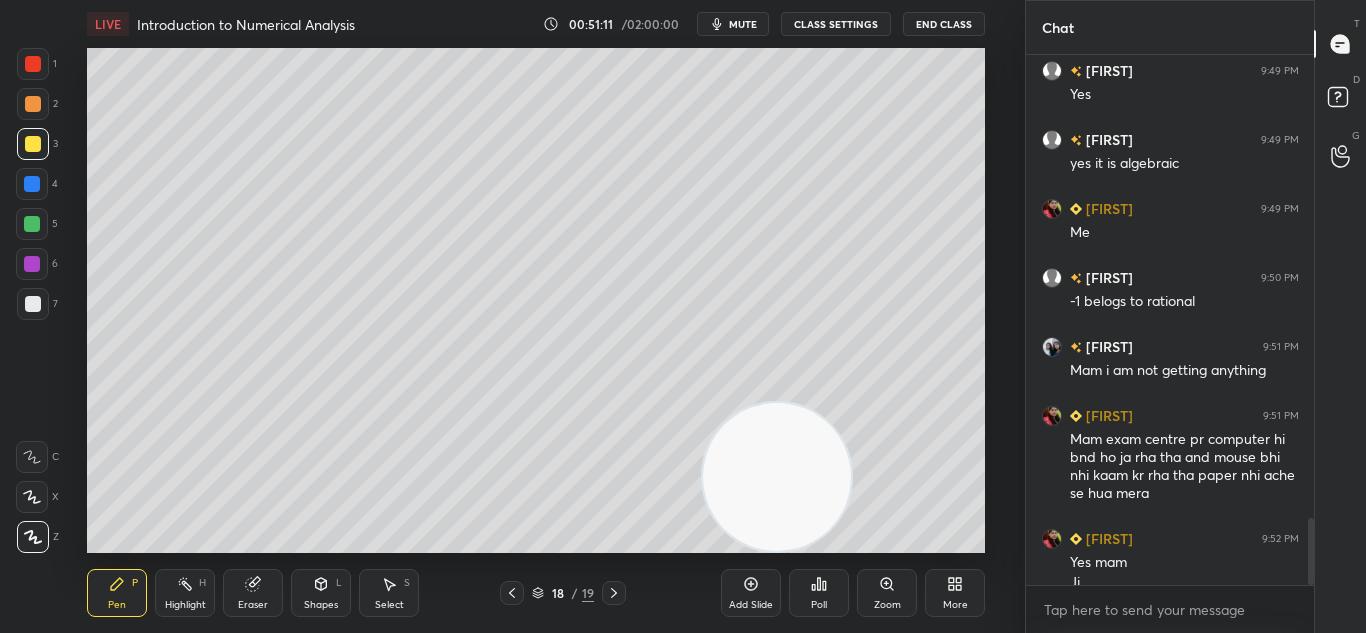 scroll, scrollTop: 3632, scrollLeft: 0, axis: vertical 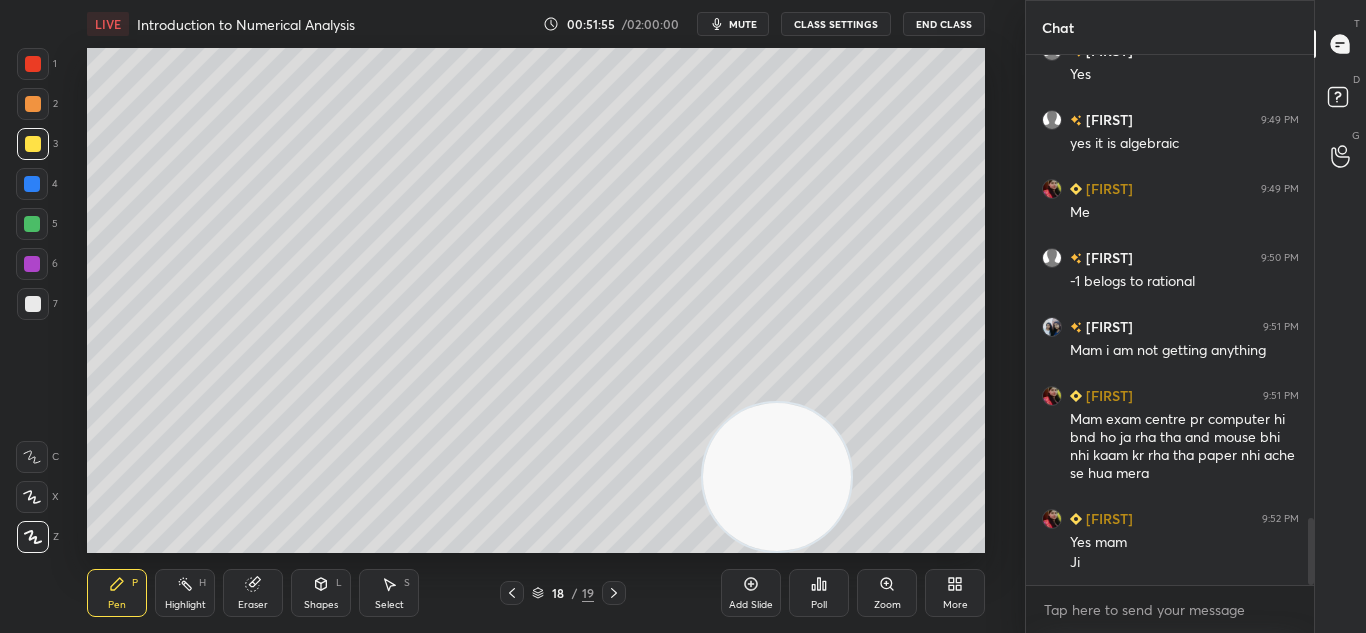 click 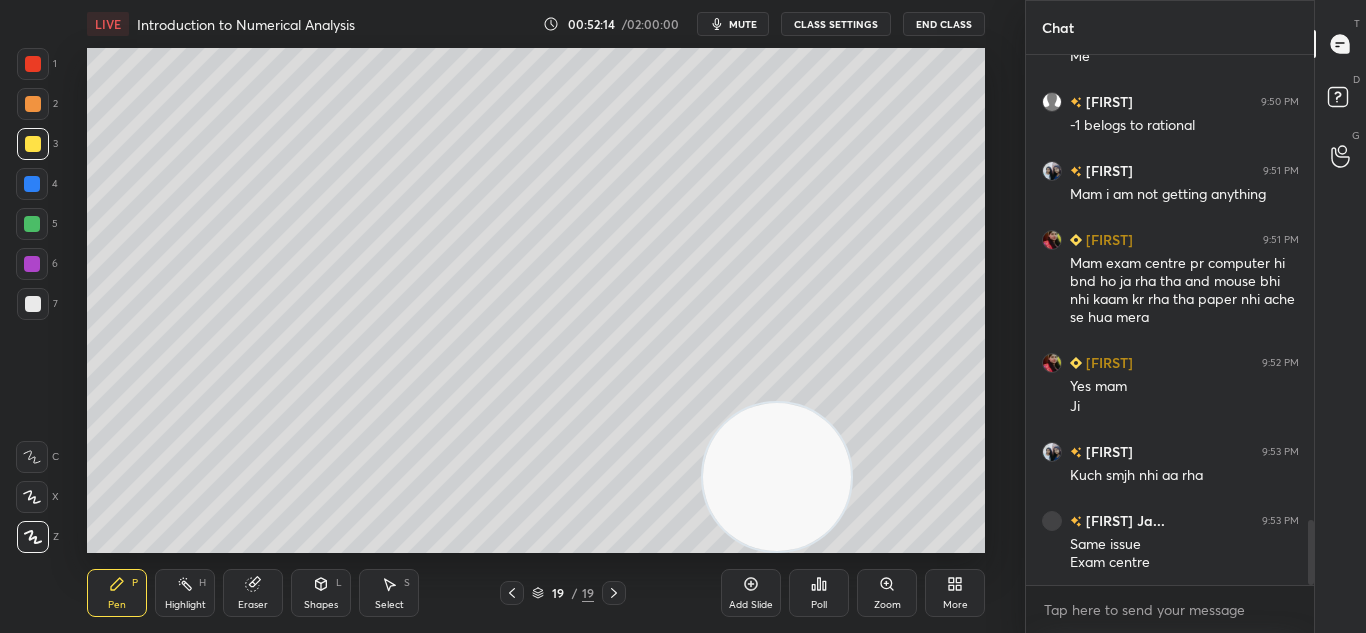 scroll, scrollTop: 3857, scrollLeft: 0, axis: vertical 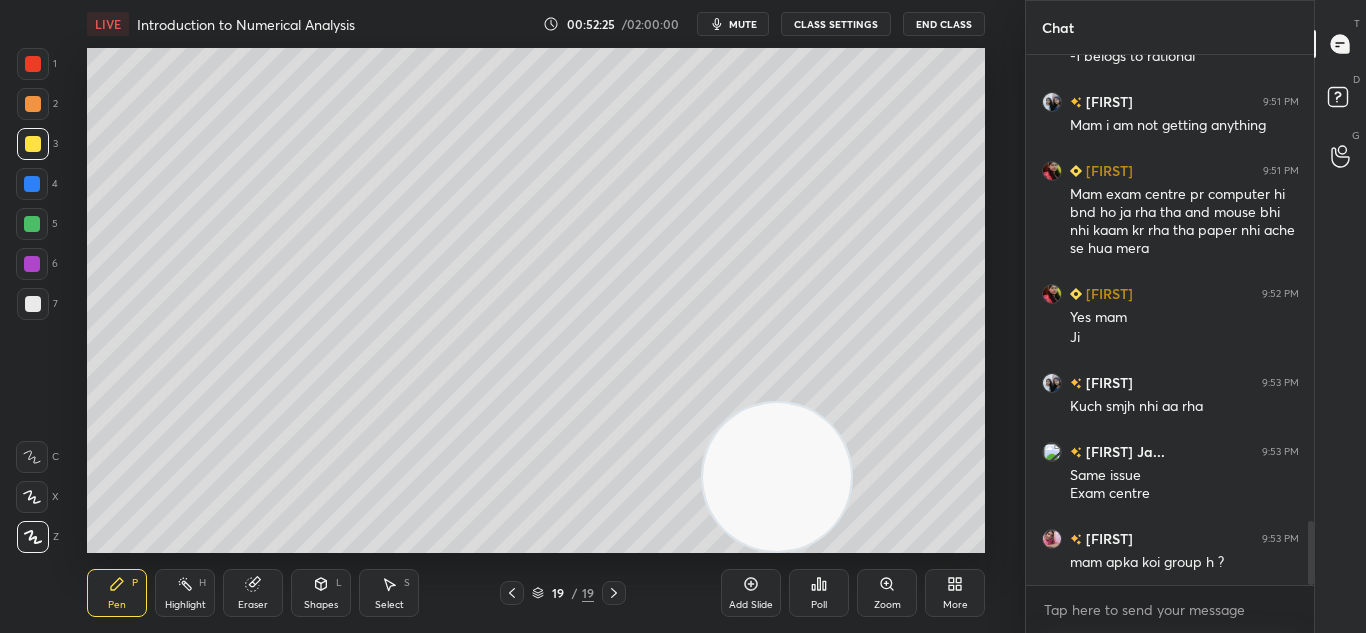 click on "Add Slide" at bounding box center [751, 605] 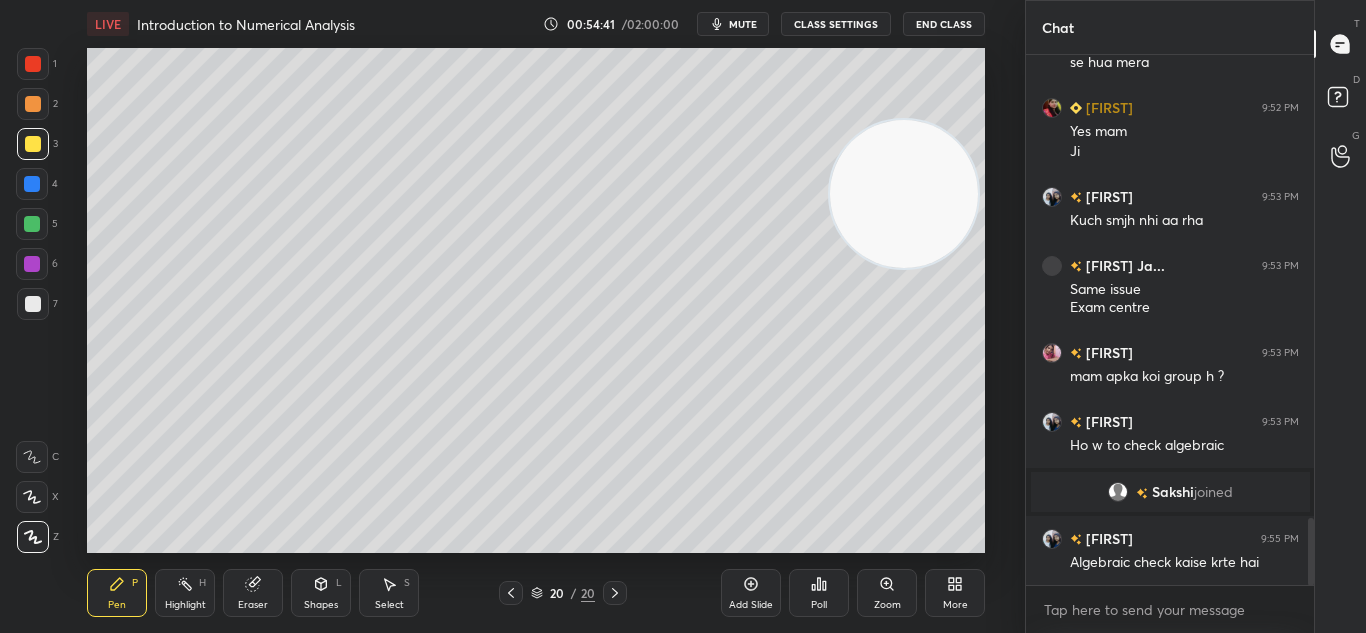 scroll, scrollTop: 3719, scrollLeft: 0, axis: vertical 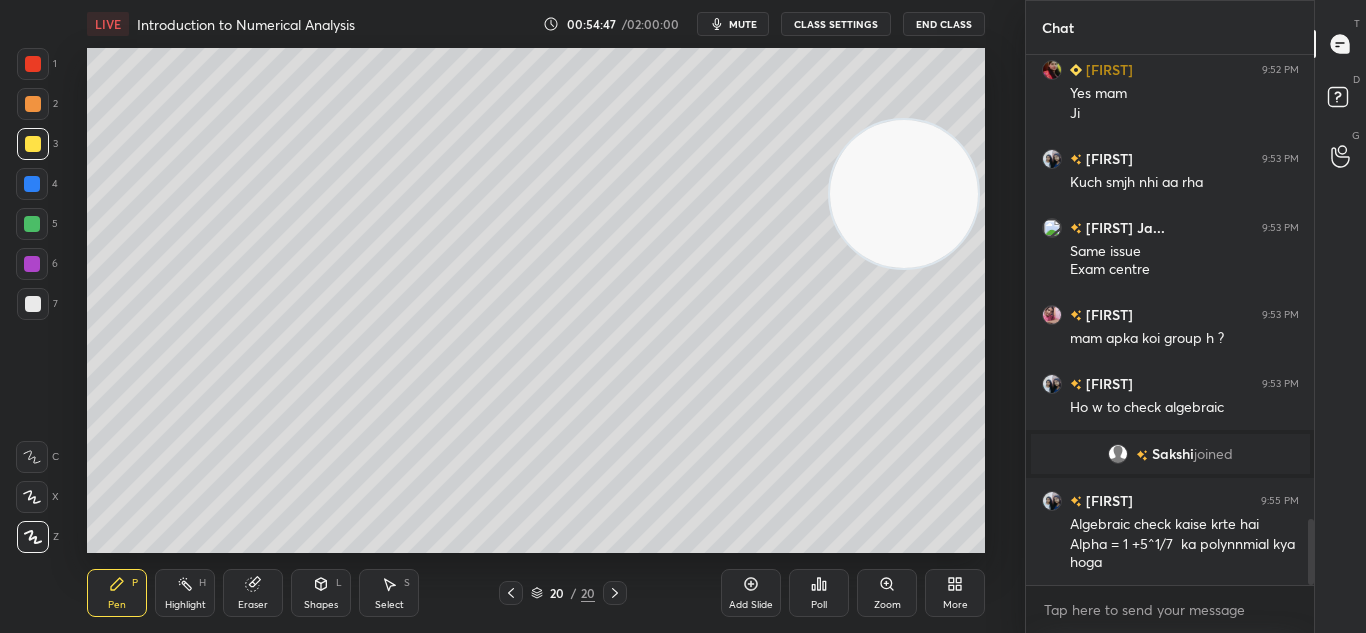 click 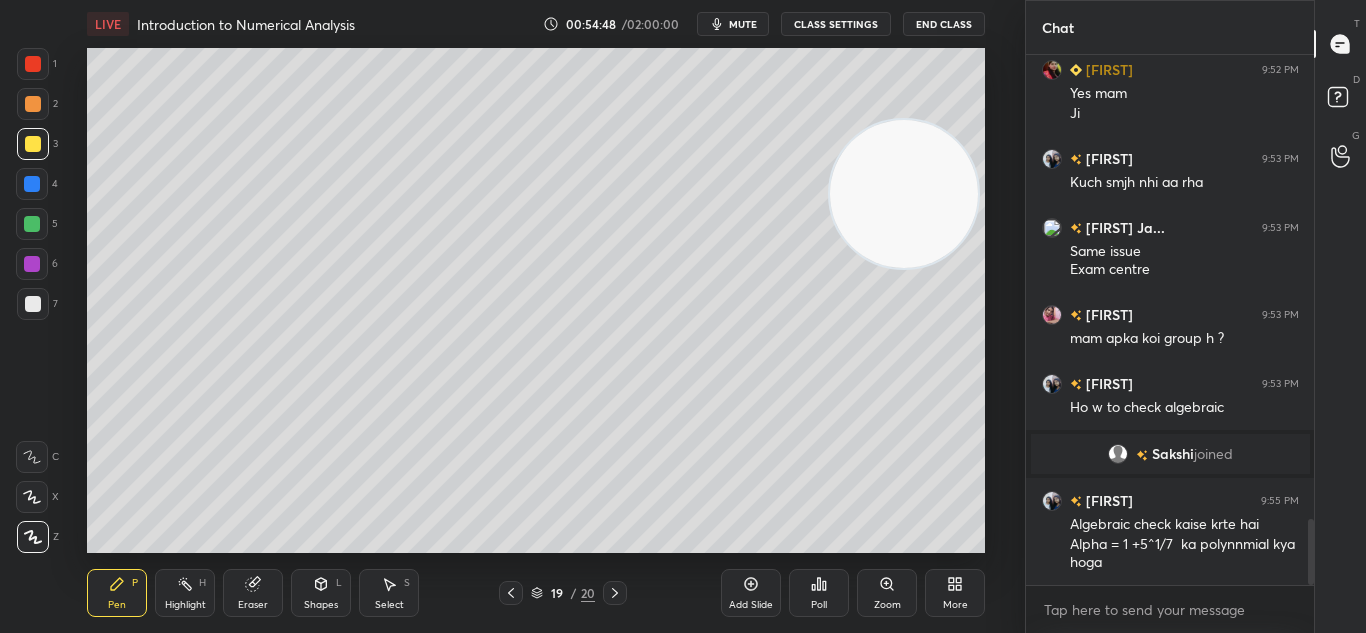 click 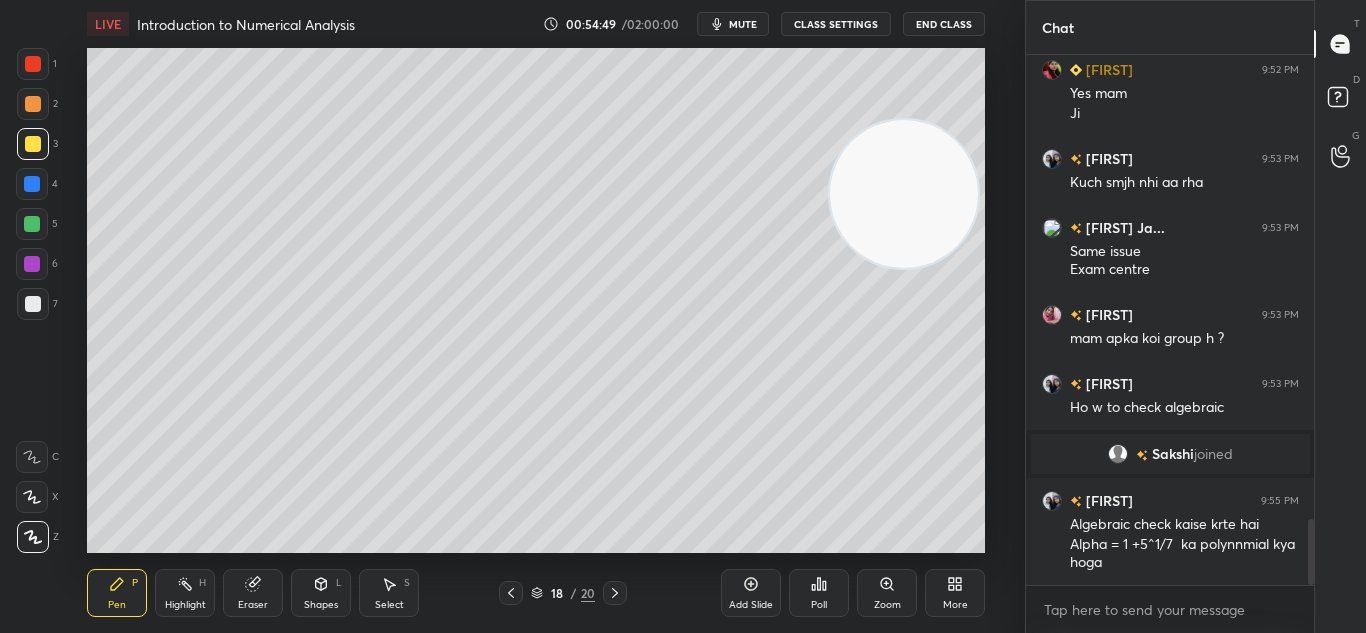 click 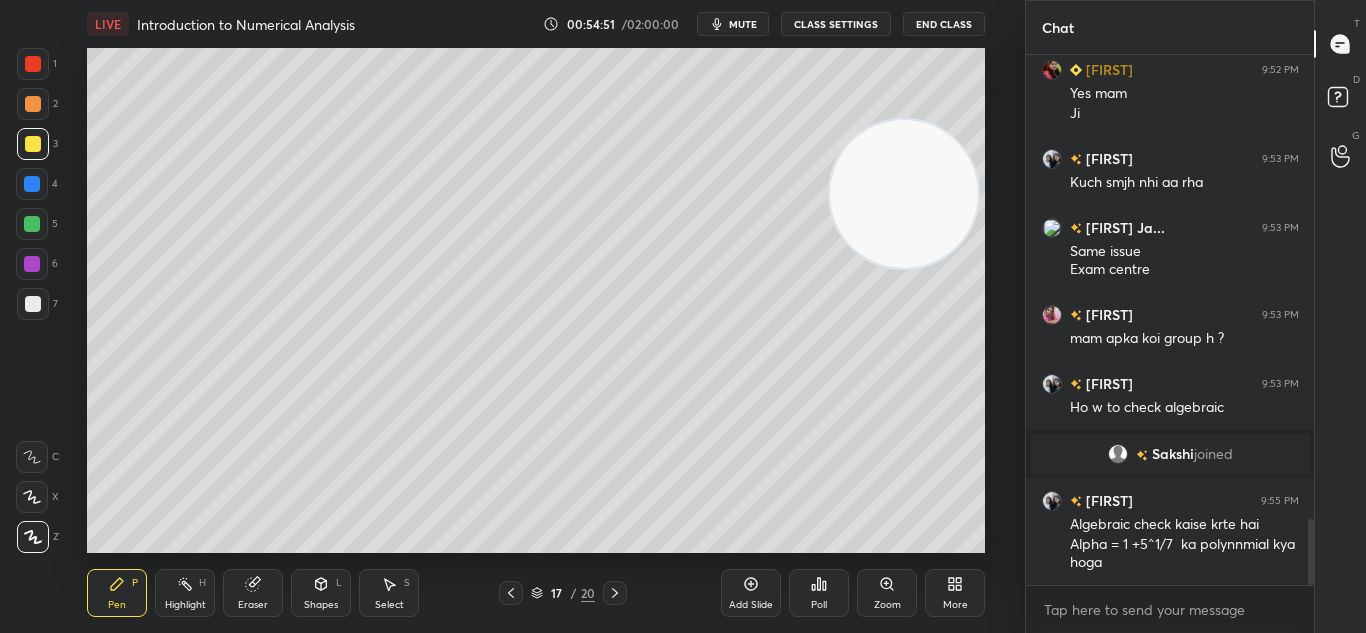 click on "17 / 20" at bounding box center [563, 593] 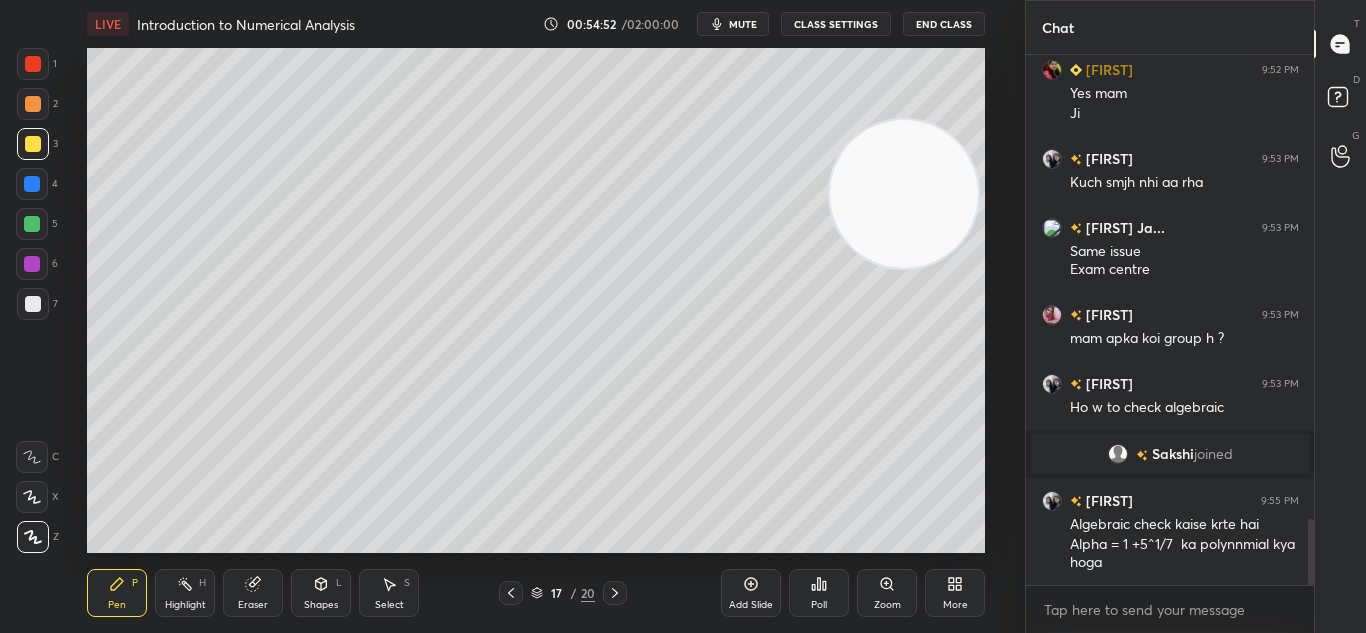 click at bounding box center [511, 593] 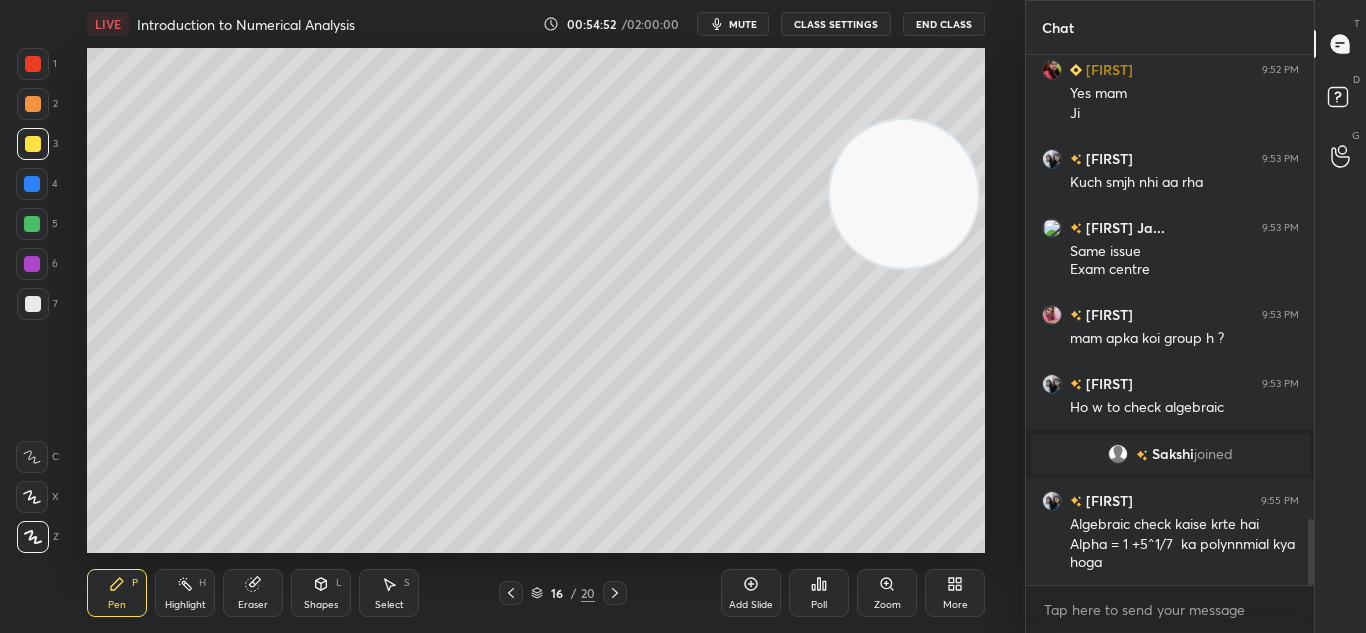 click at bounding box center (511, 593) 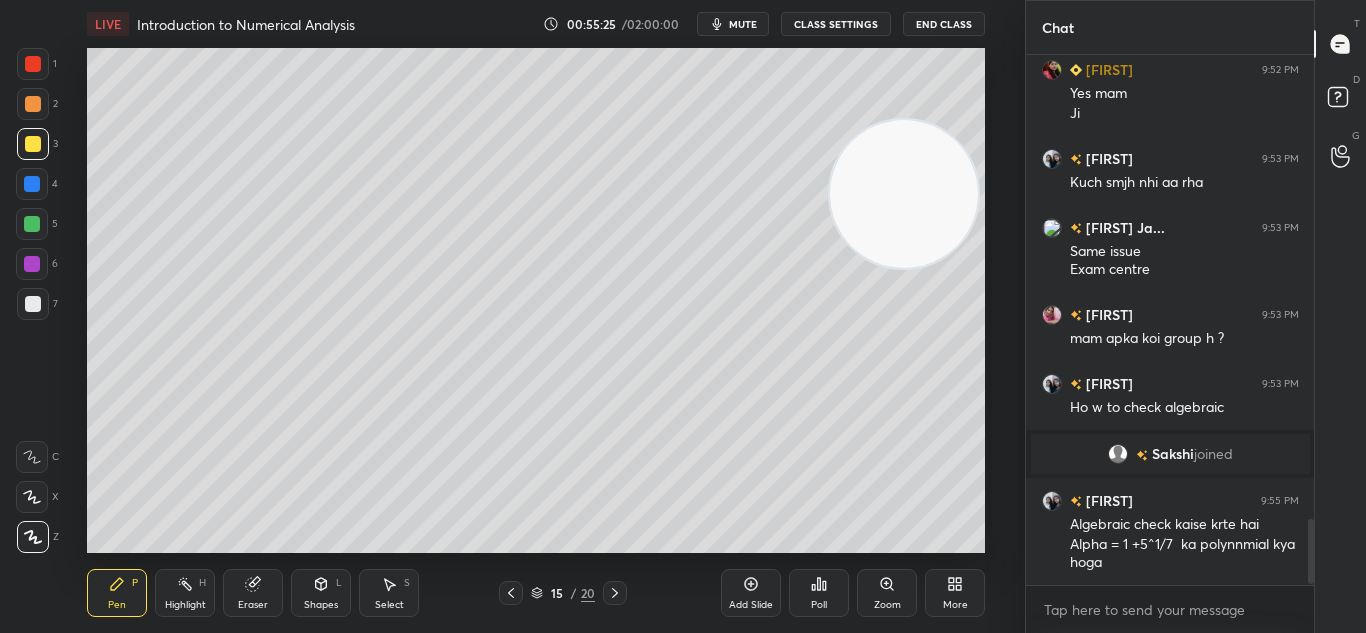 scroll, scrollTop: 3788, scrollLeft: 0, axis: vertical 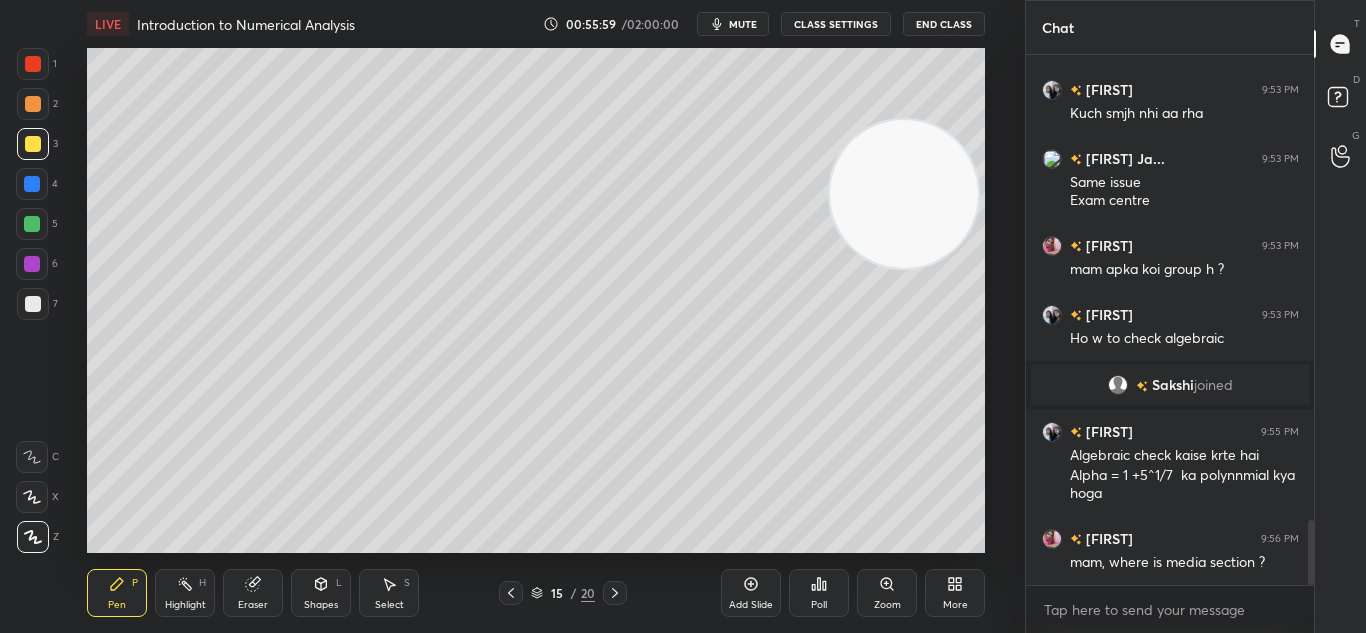 click 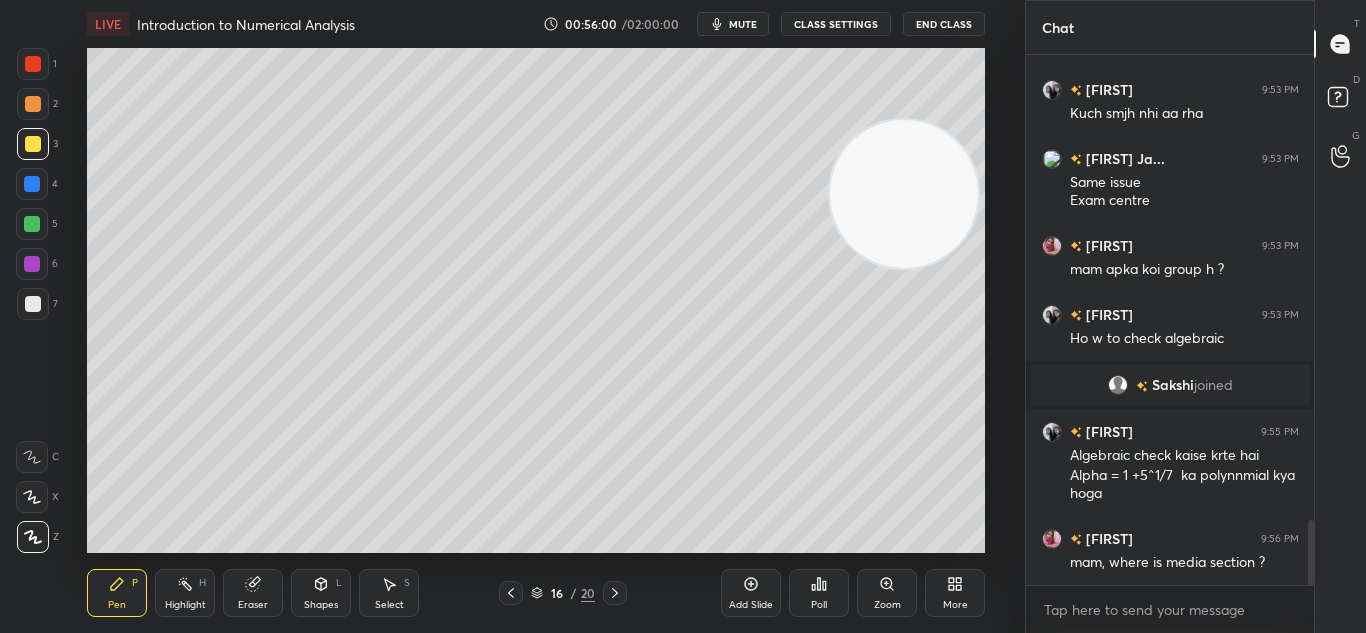 click at bounding box center (615, 593) 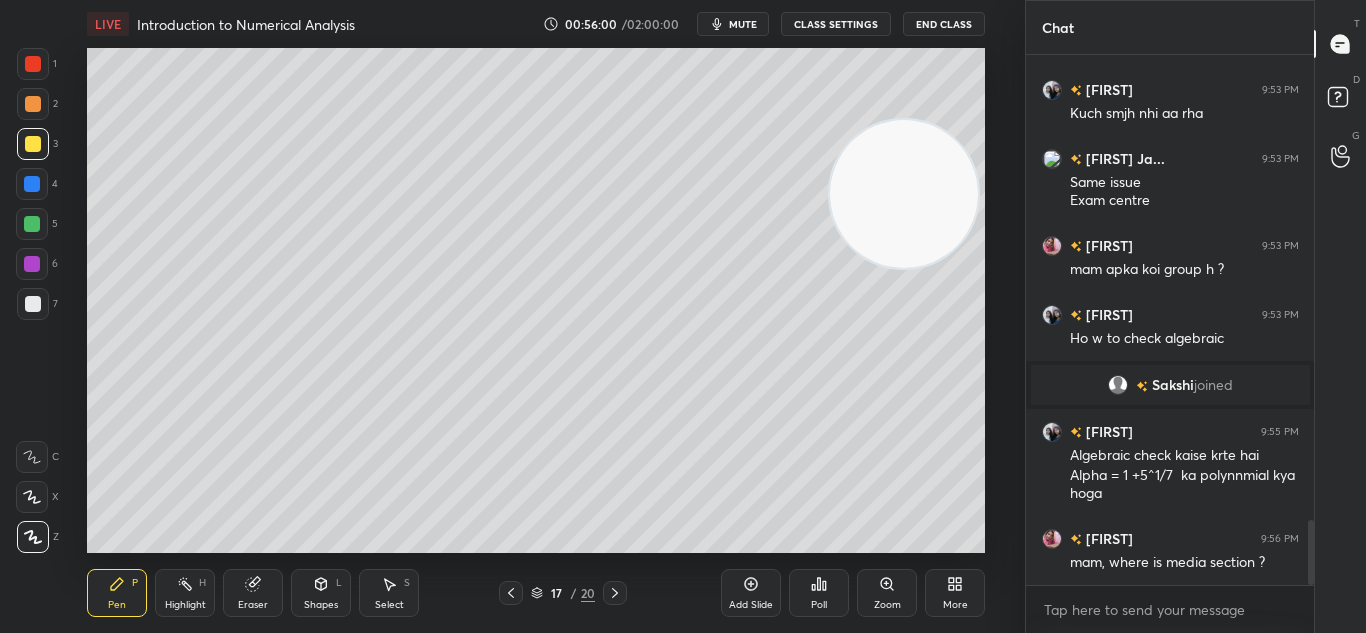 click 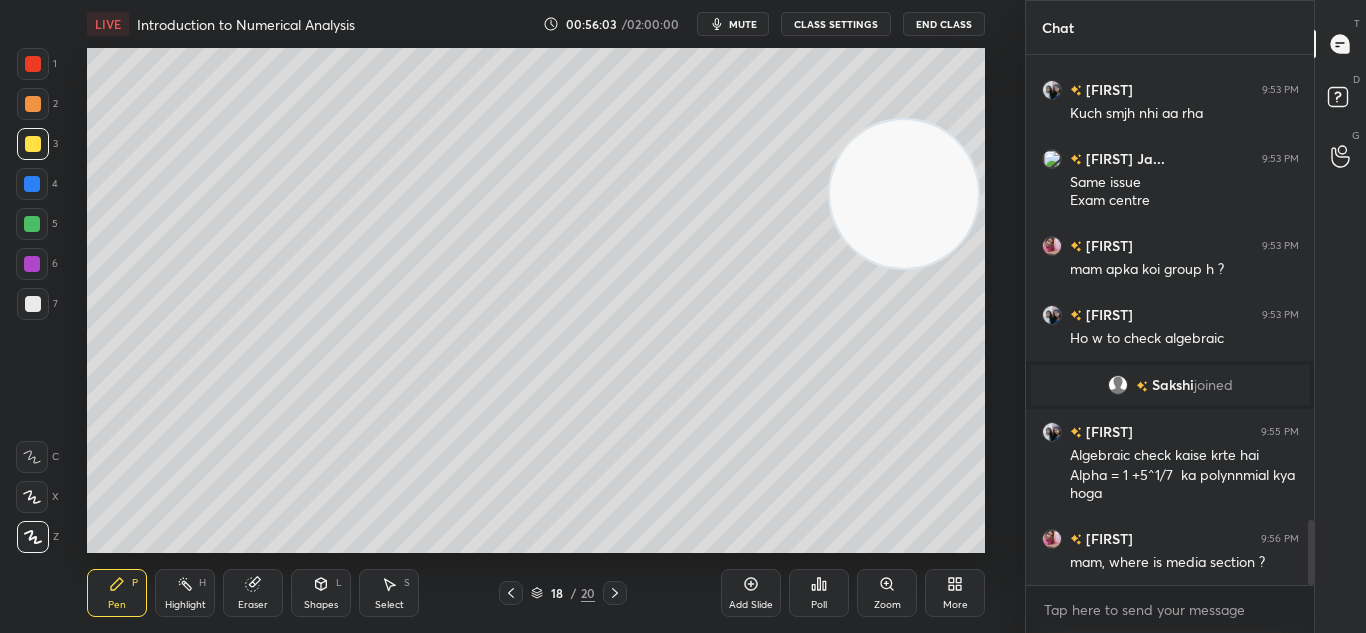 click 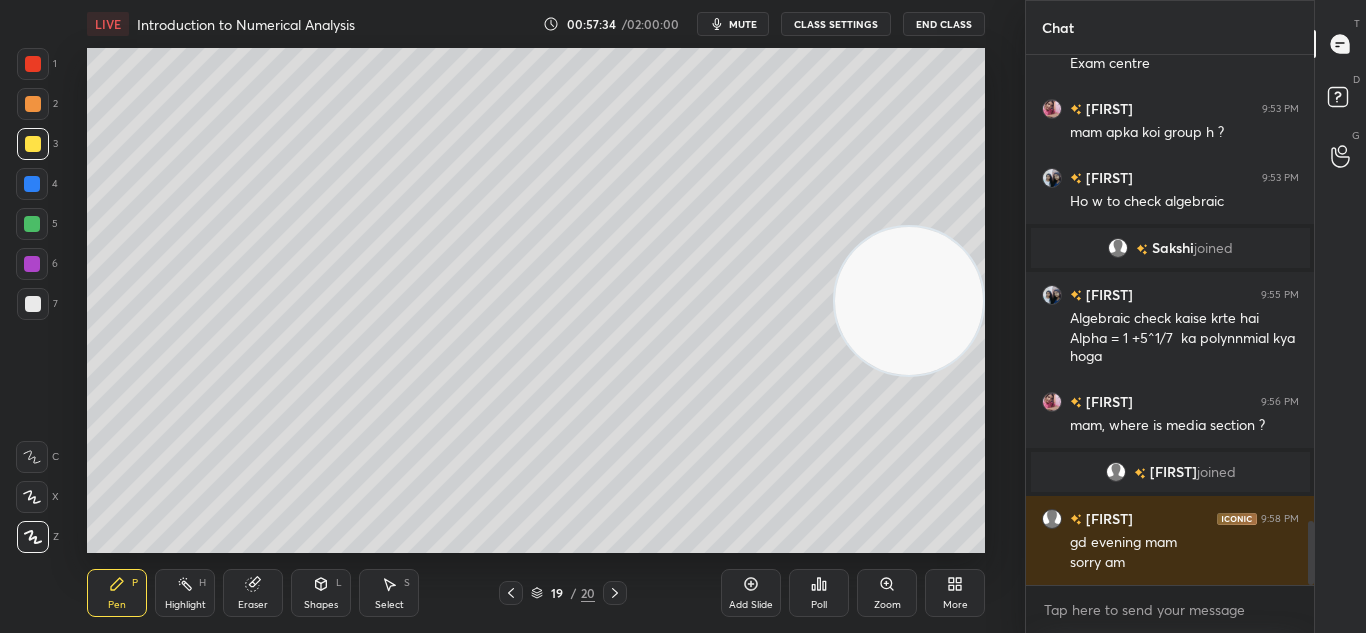 scroll, scrollTop: 3907, scrollLeft: 0, axis: vertical 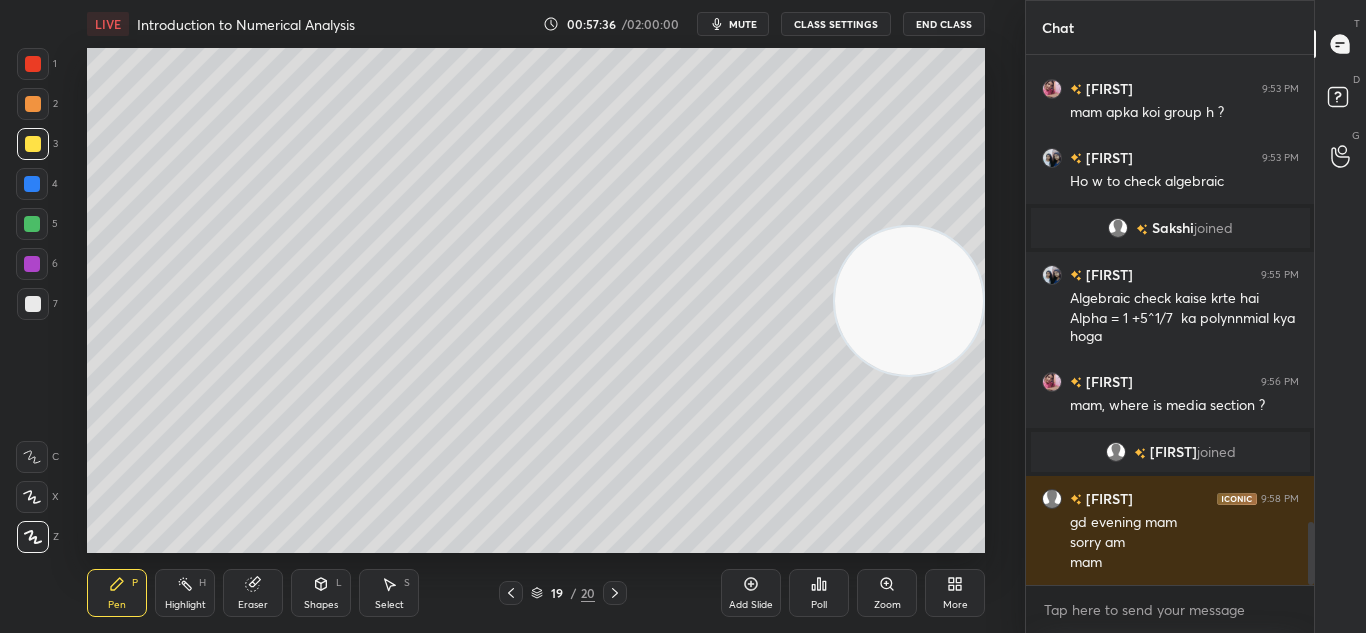 click 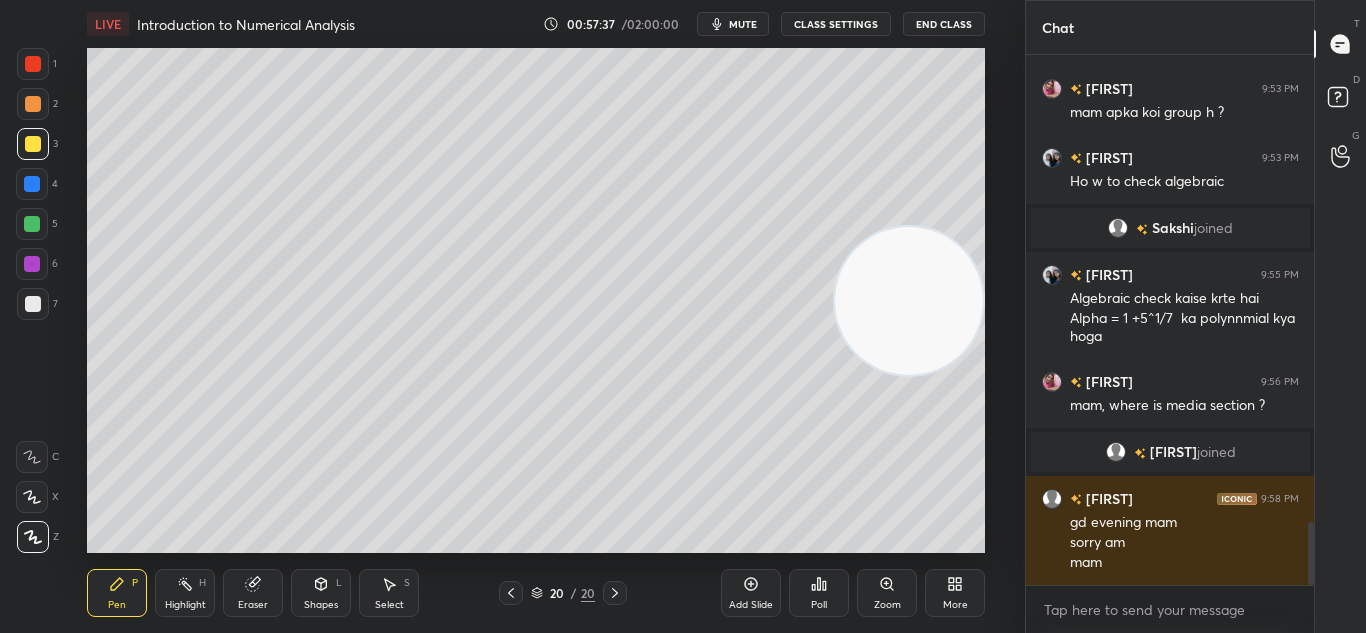 click at bounding box center (615, 593) 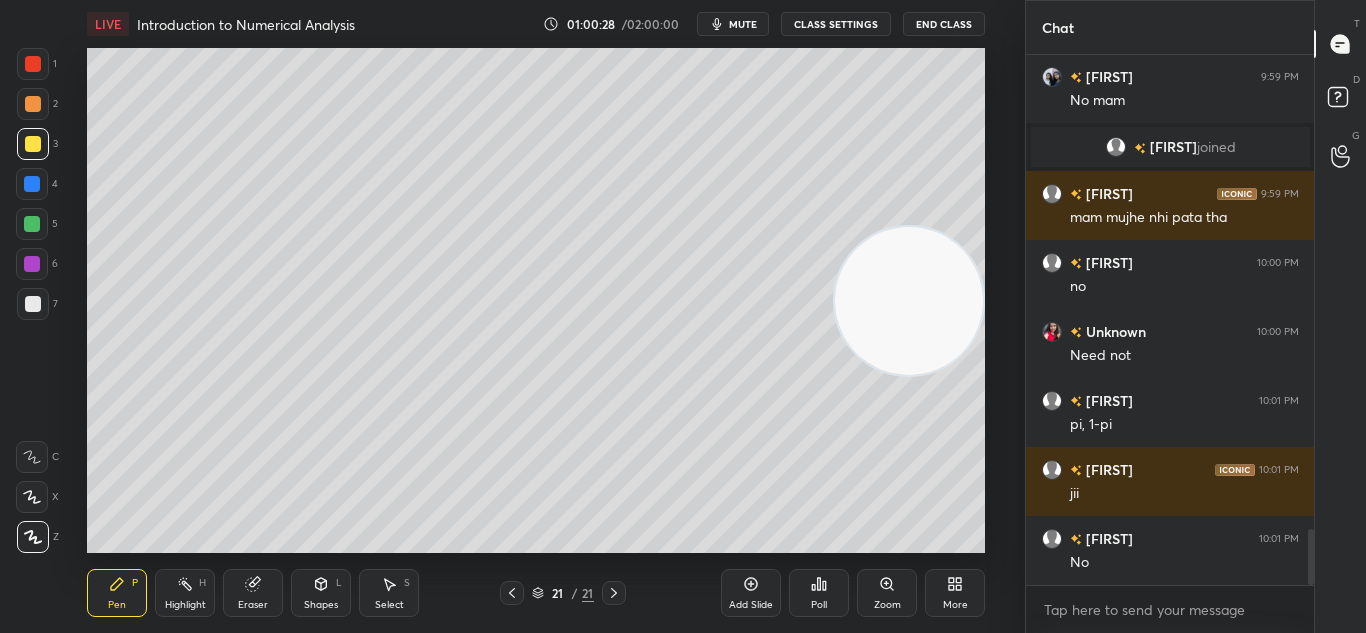 scroll, scrollTop: 4508, scrollLeft: 0, axis: vertical 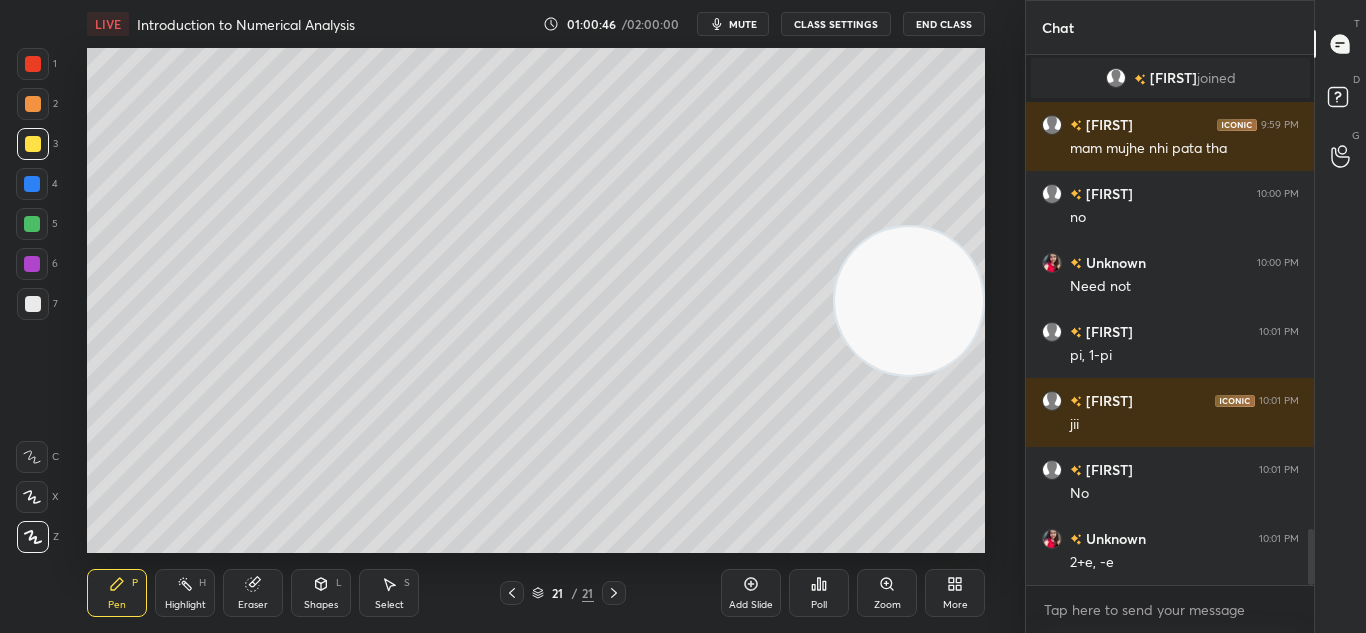 click 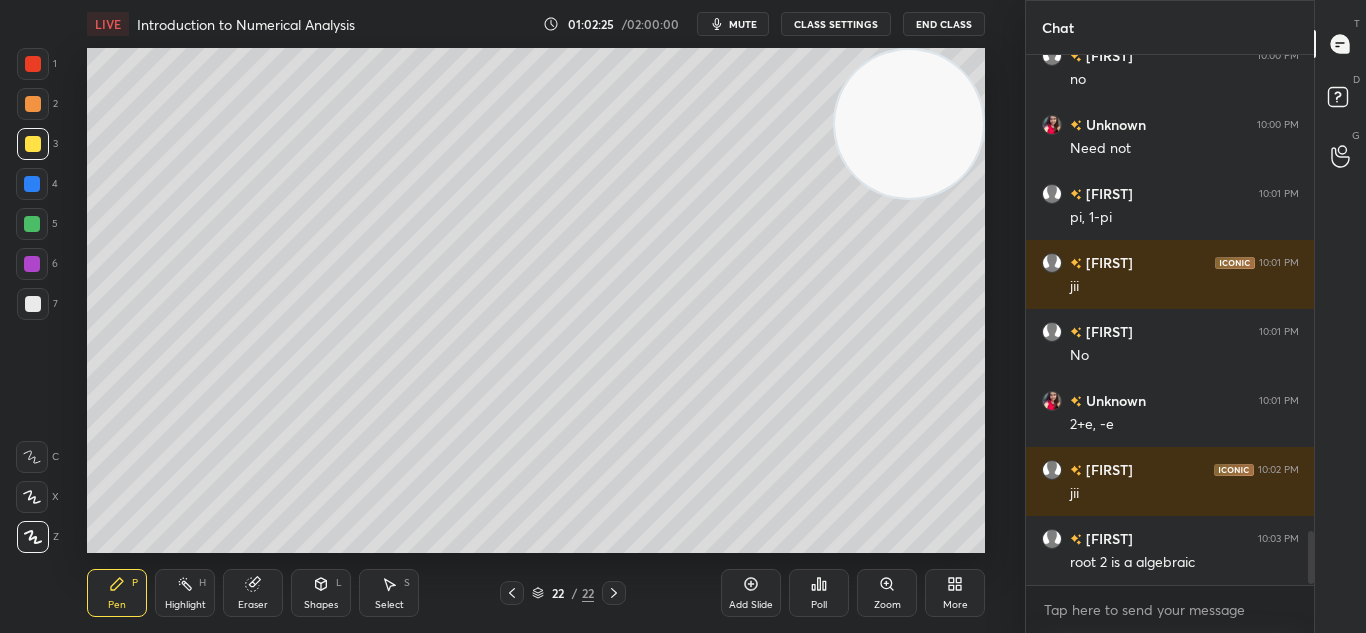 scroll, scrollTop: 4715, scrollLeft: 0, axis: vertical 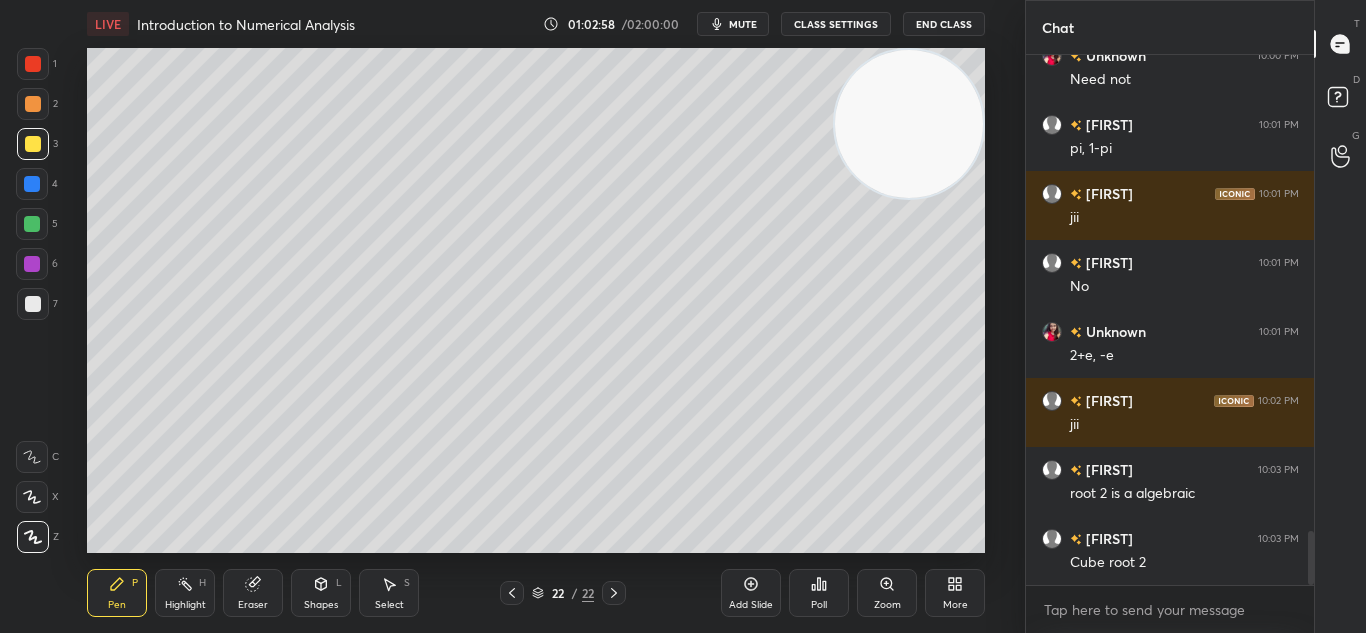 click on "Add Slide" at bounding box center [751, 605] 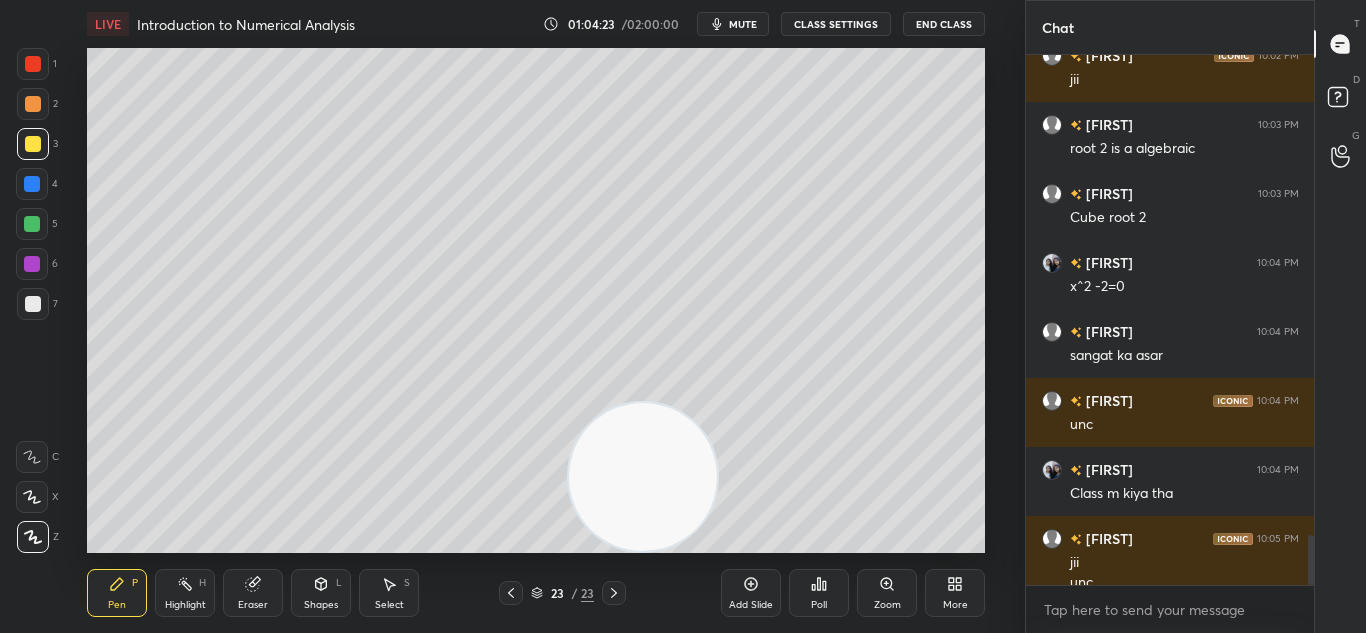 scroll, scrollTop: 5080, scrollLeft: 0, axis: vertical 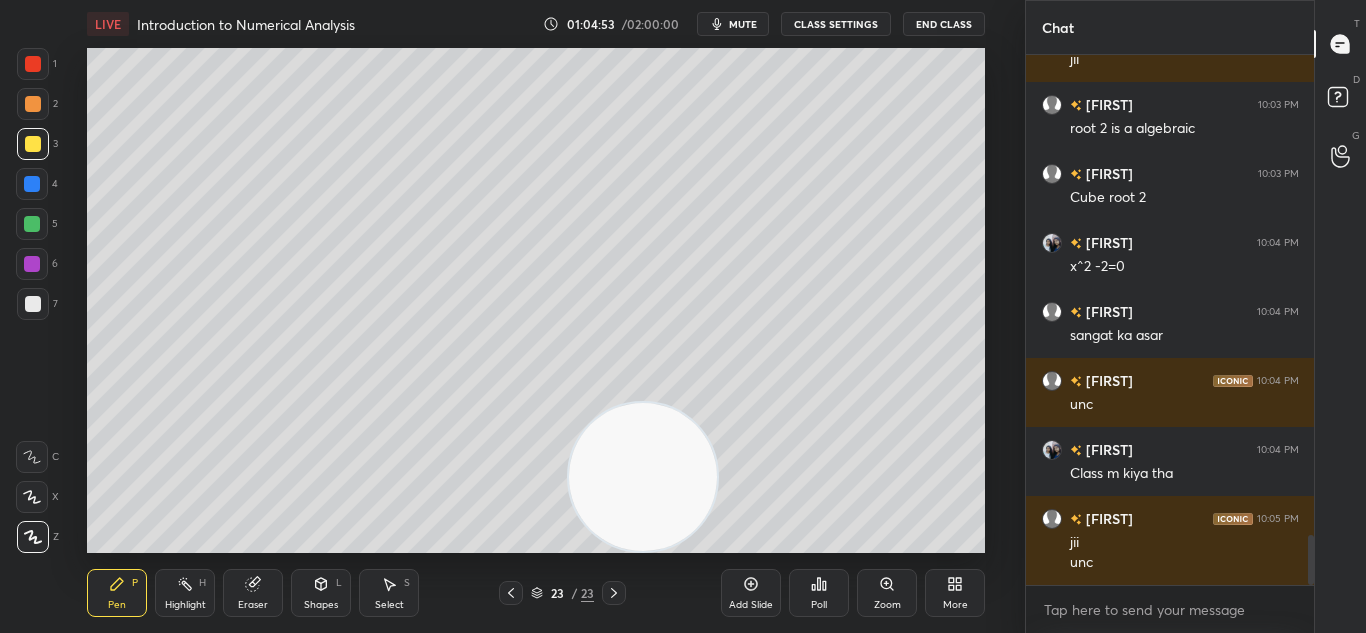 click 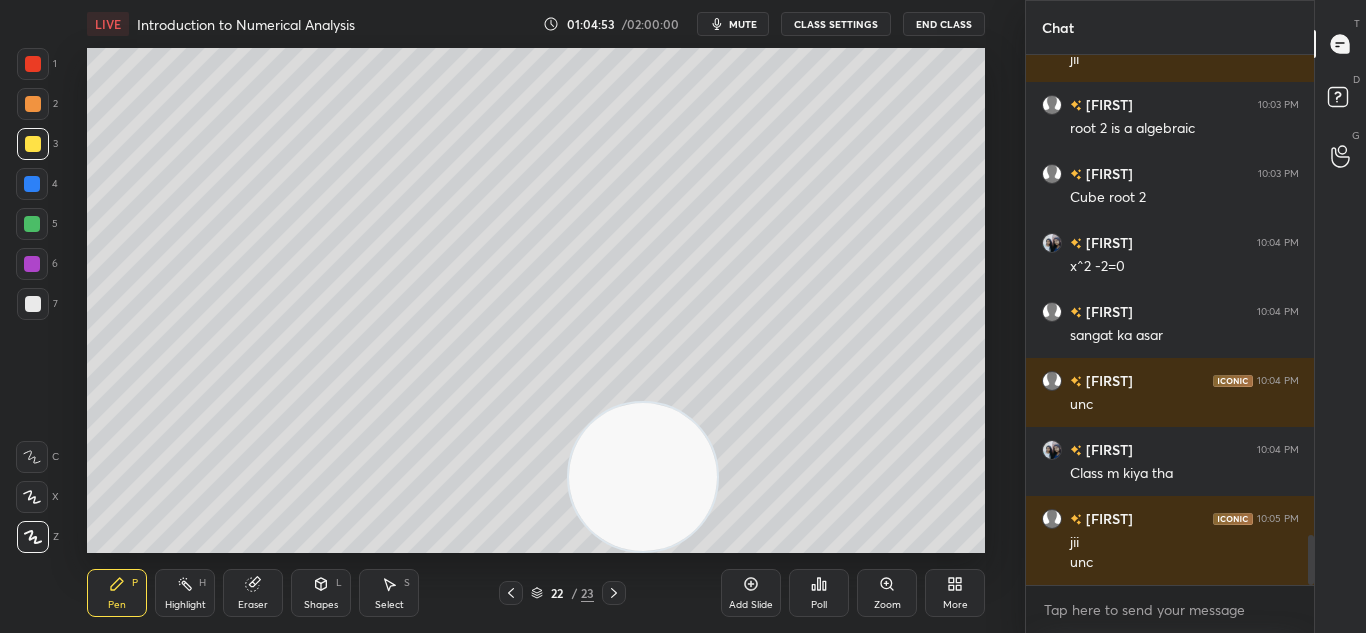 click 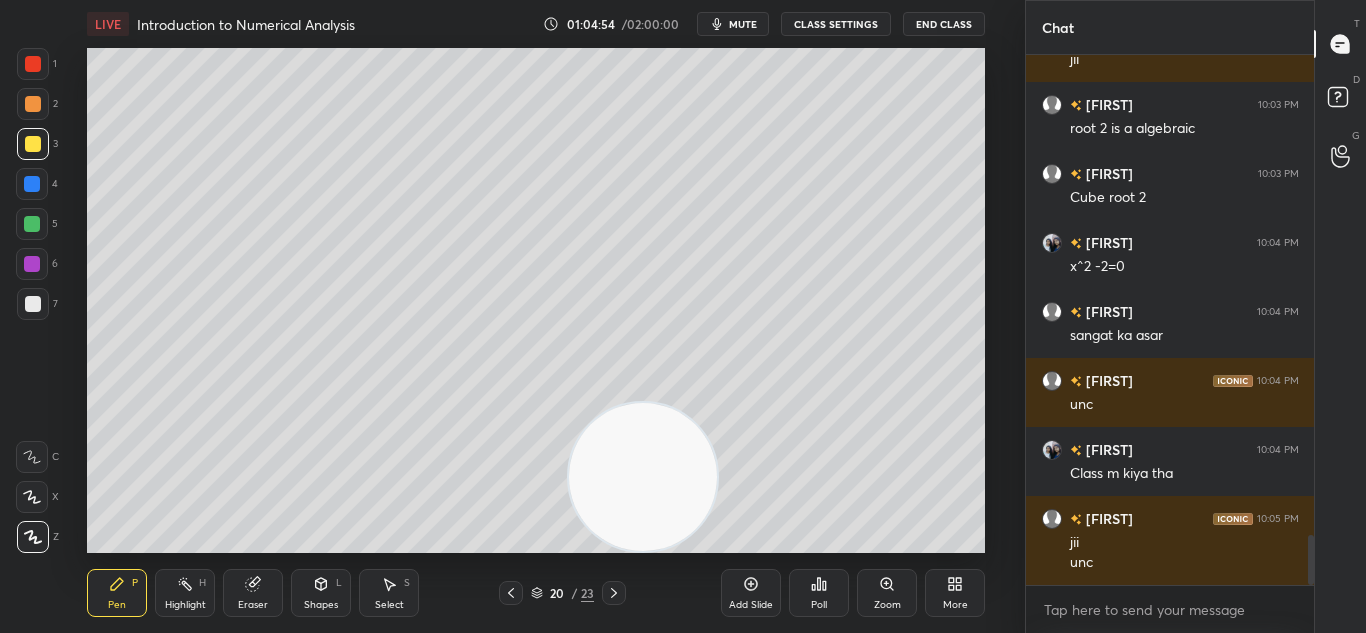 click 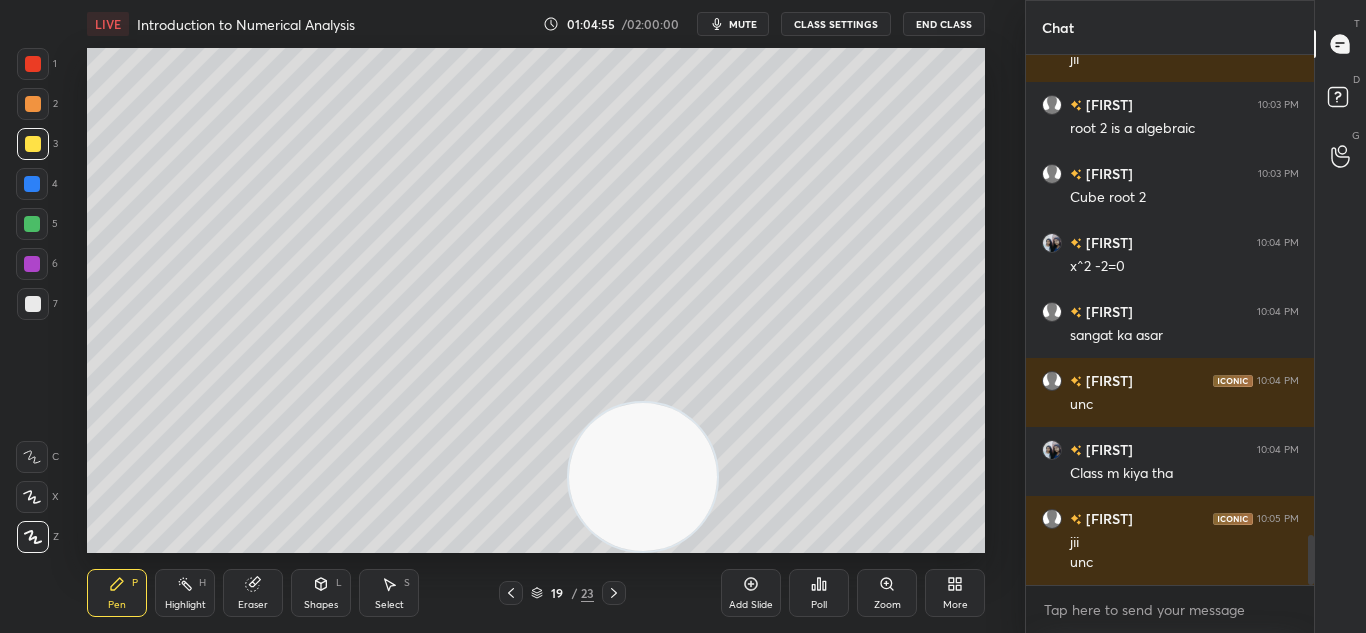 click at bounding box center (614, 593) 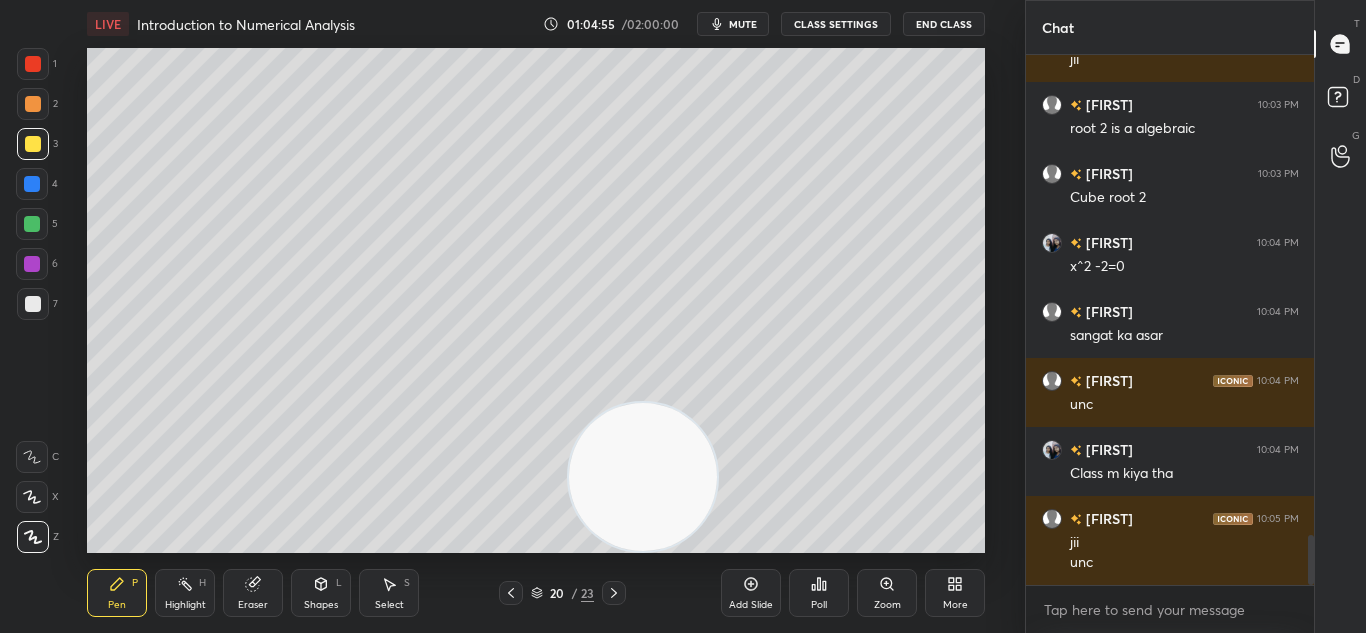 scroll, scrollTop: 5149, scrollLeft: 0, axis: vertical 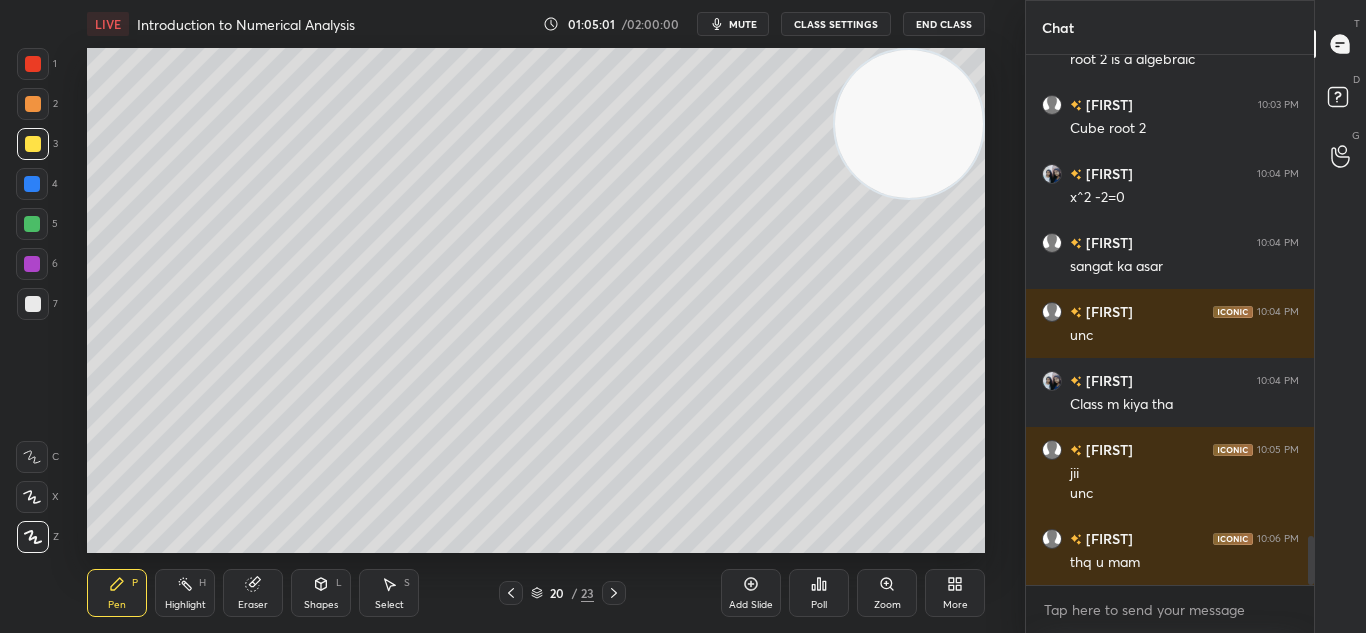 click on "End Class" at bounding box center (944, 24) 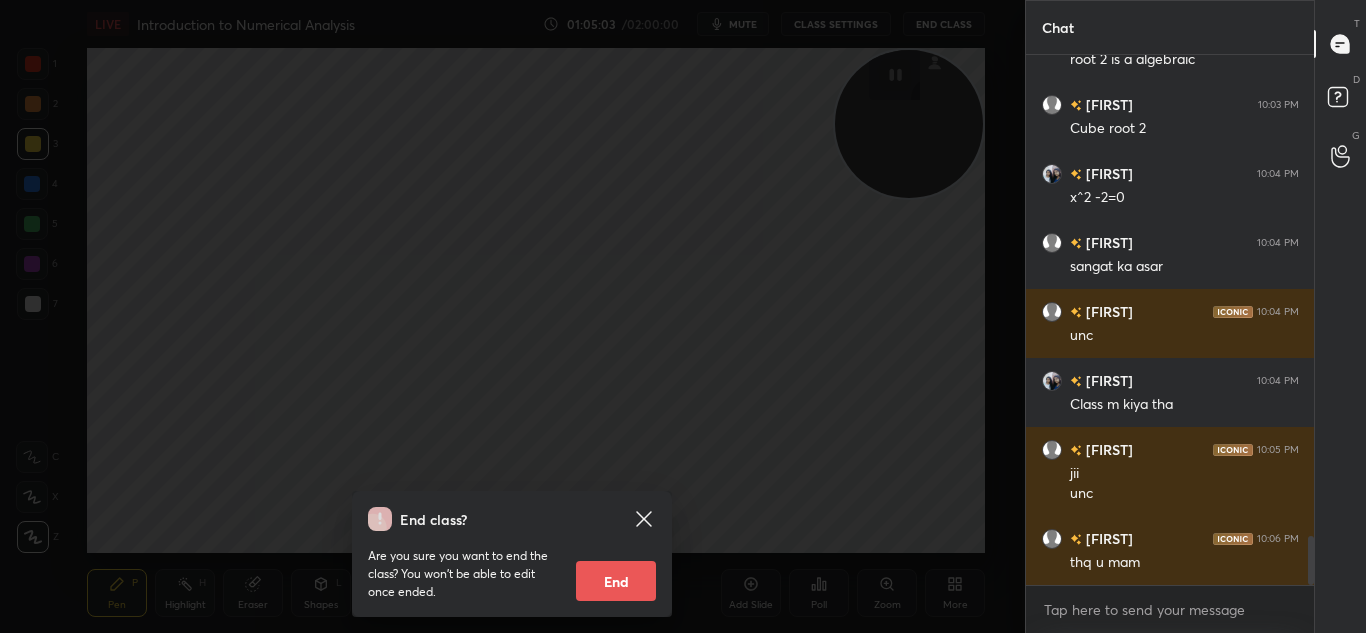 scroll, scrollTop: 5218, scrollLeft: 0, axis: vertical 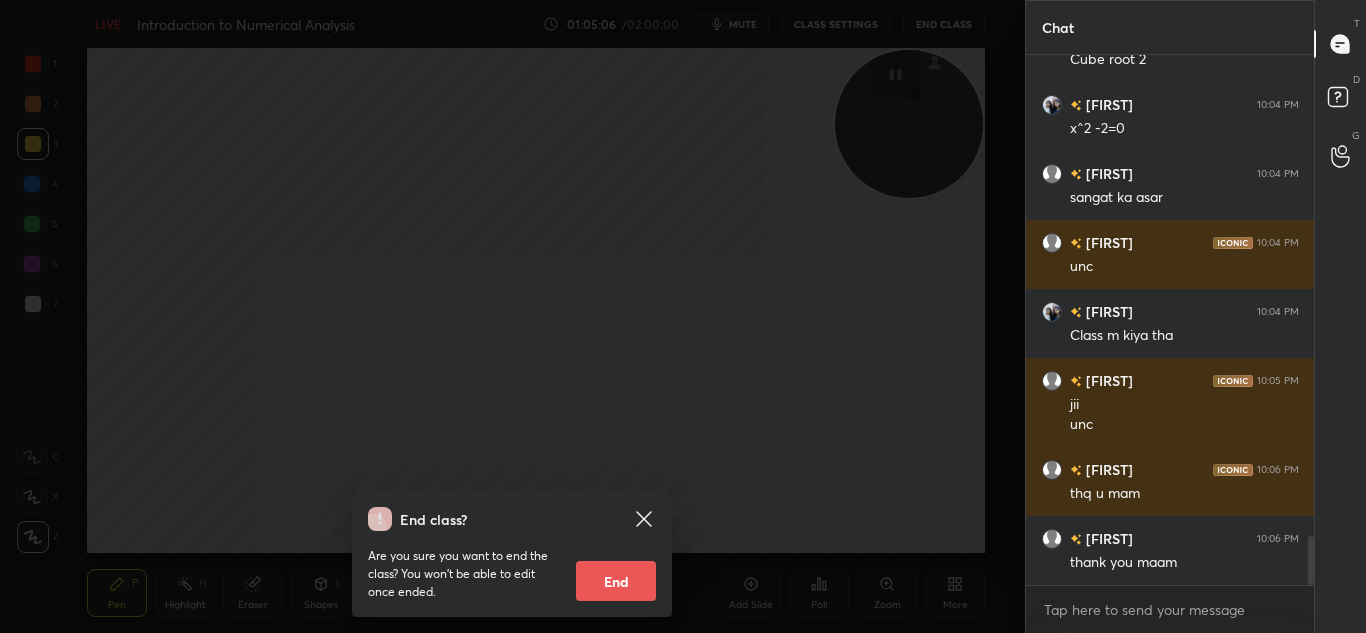 click on "End" at bounding box center [616, 581] 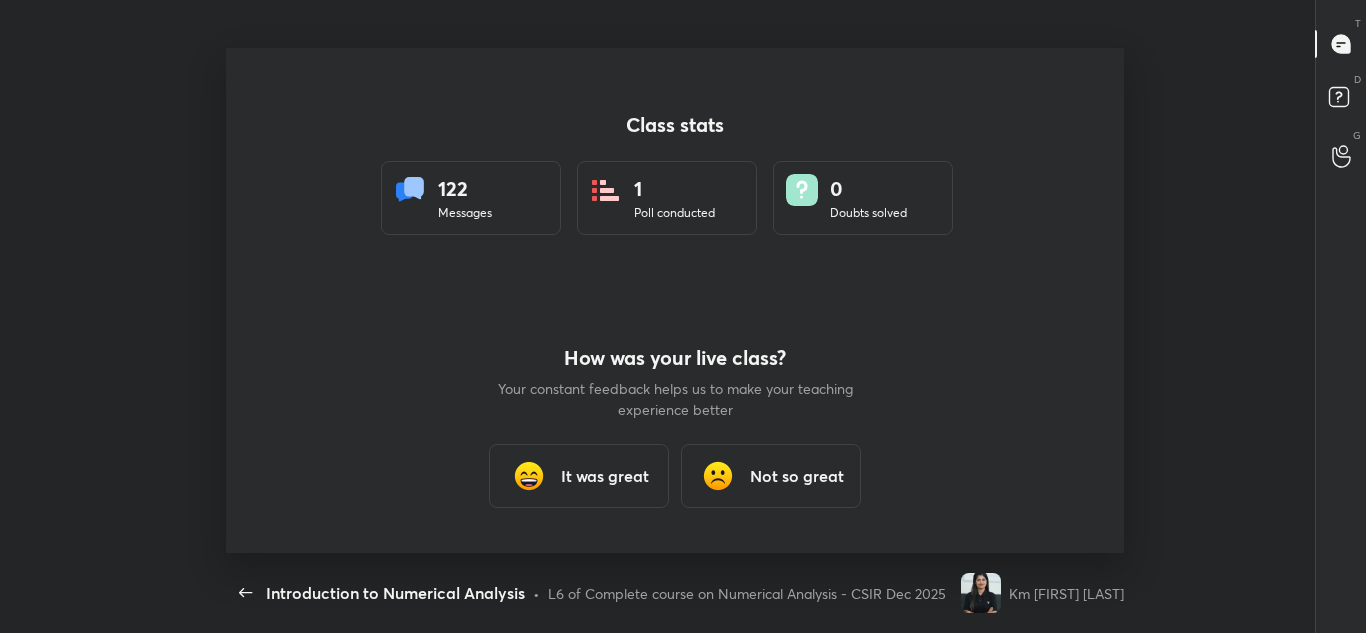 scroll, scrollTop: 0, scrollLeft: 0, axis: both 